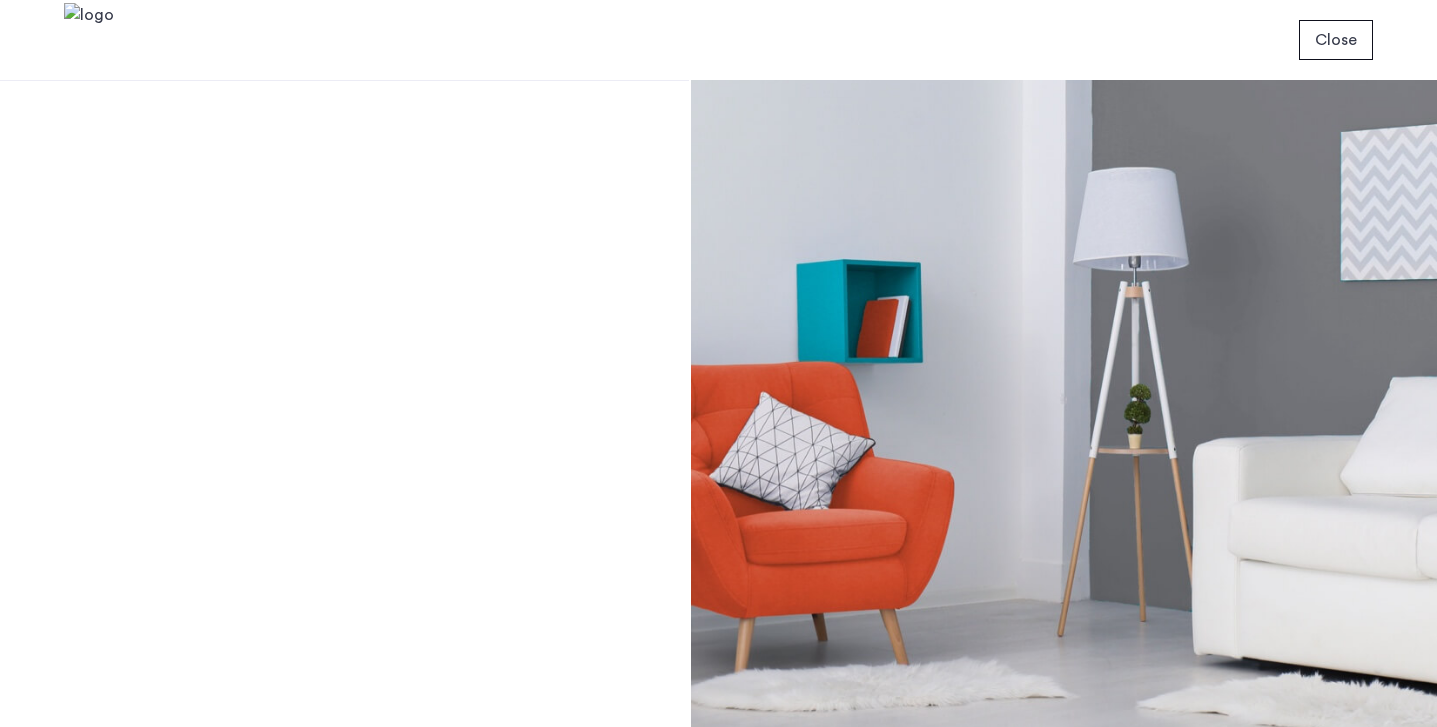 scroll, scrollTop: 0, scrollLeft: 0, axis: both 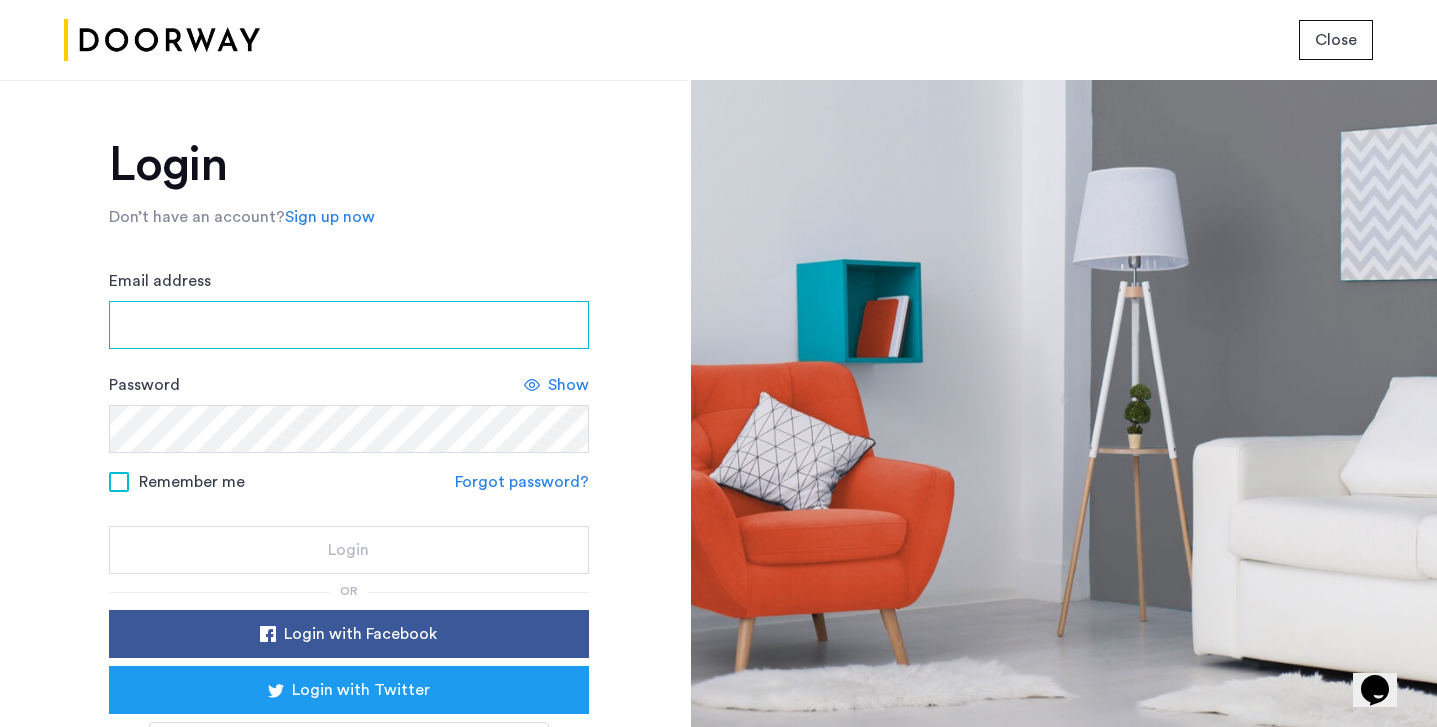 click on "Email address" at bounding box center [349, 325] 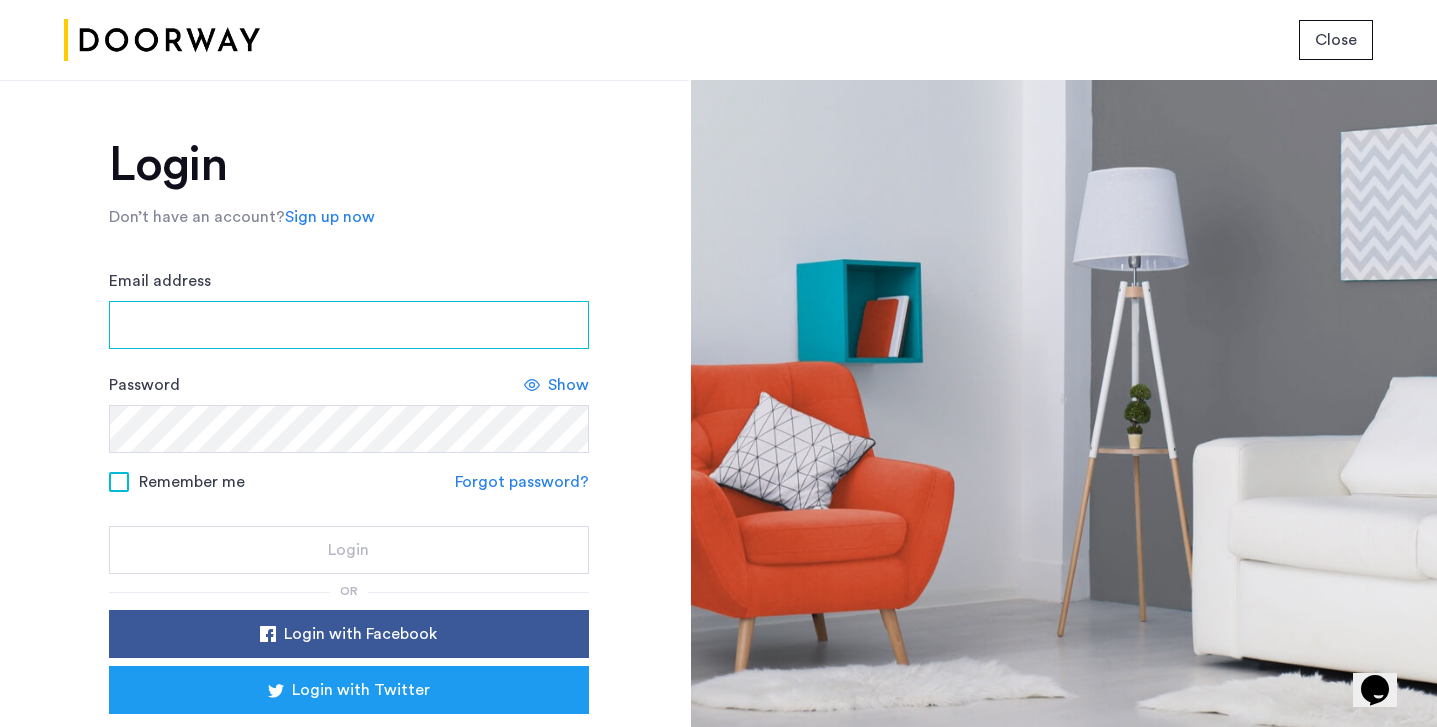 type on "**********" 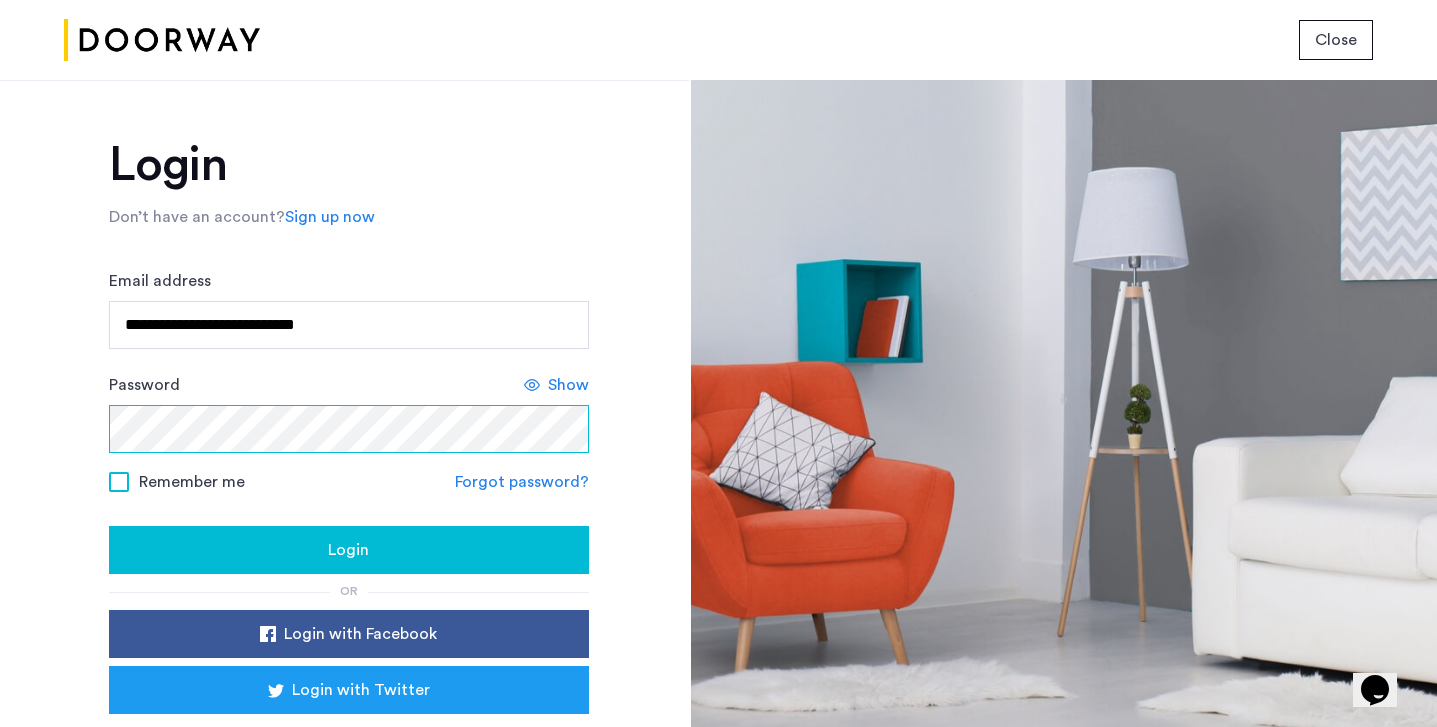 click on "Login" 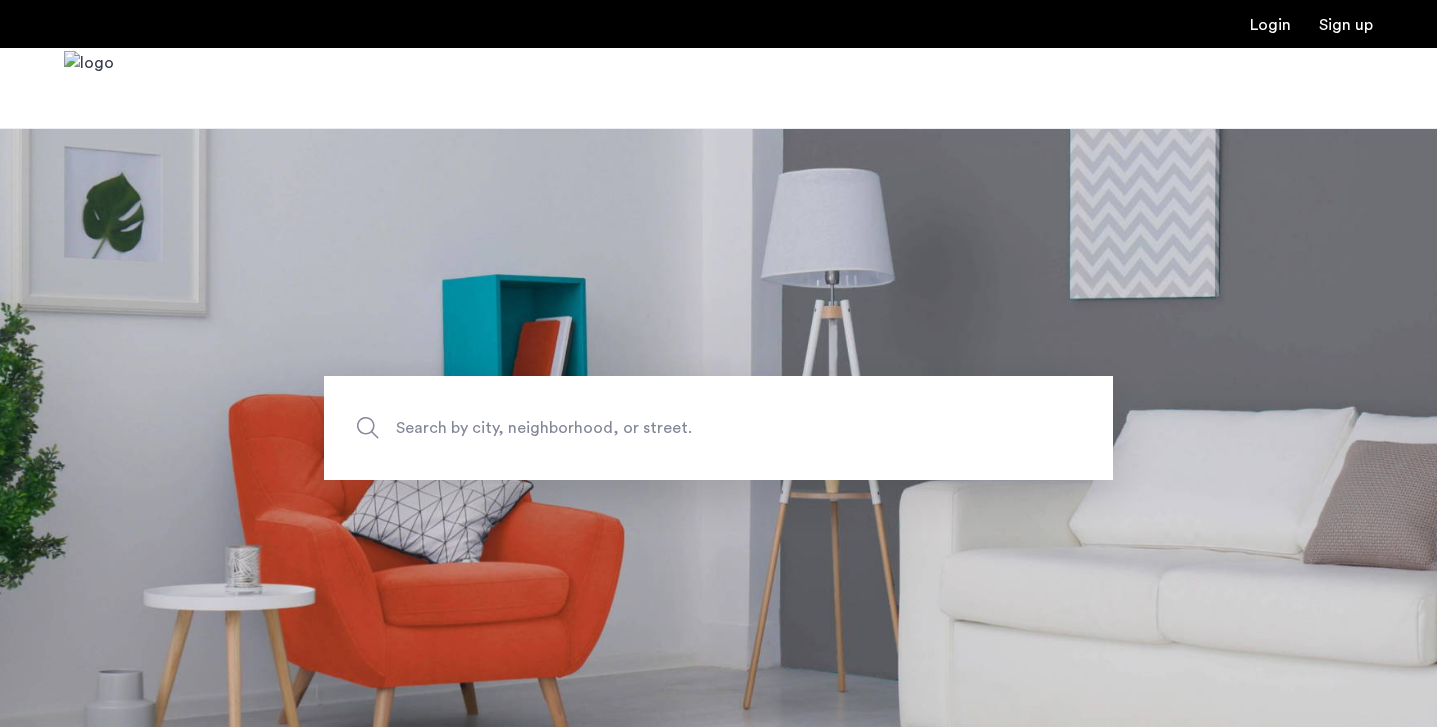 scroll, scrollTop: 0, scrollLeft: 0, axis: both 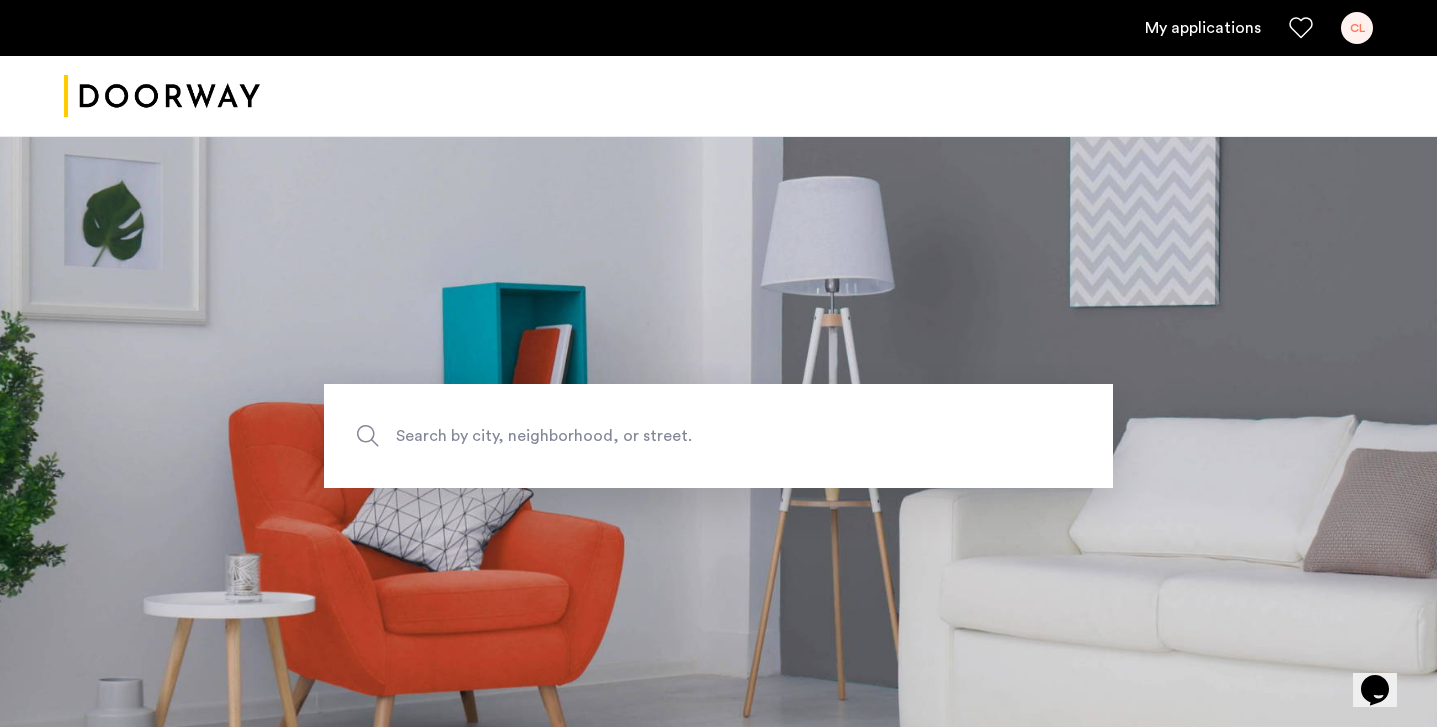 click on "My applications" at bounding box center [1203, 28] 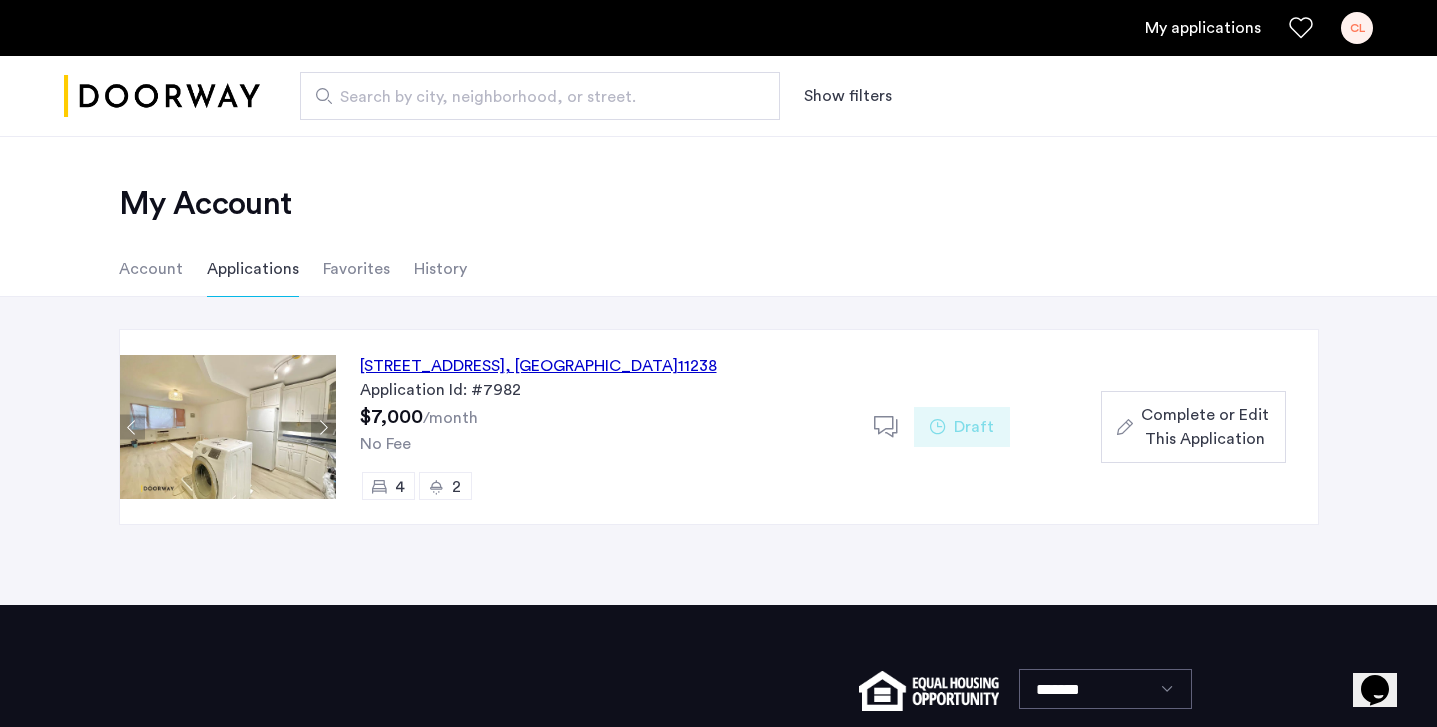 click on "11 Monroe Street, Unit 3, Brooklyn , NY  11238" 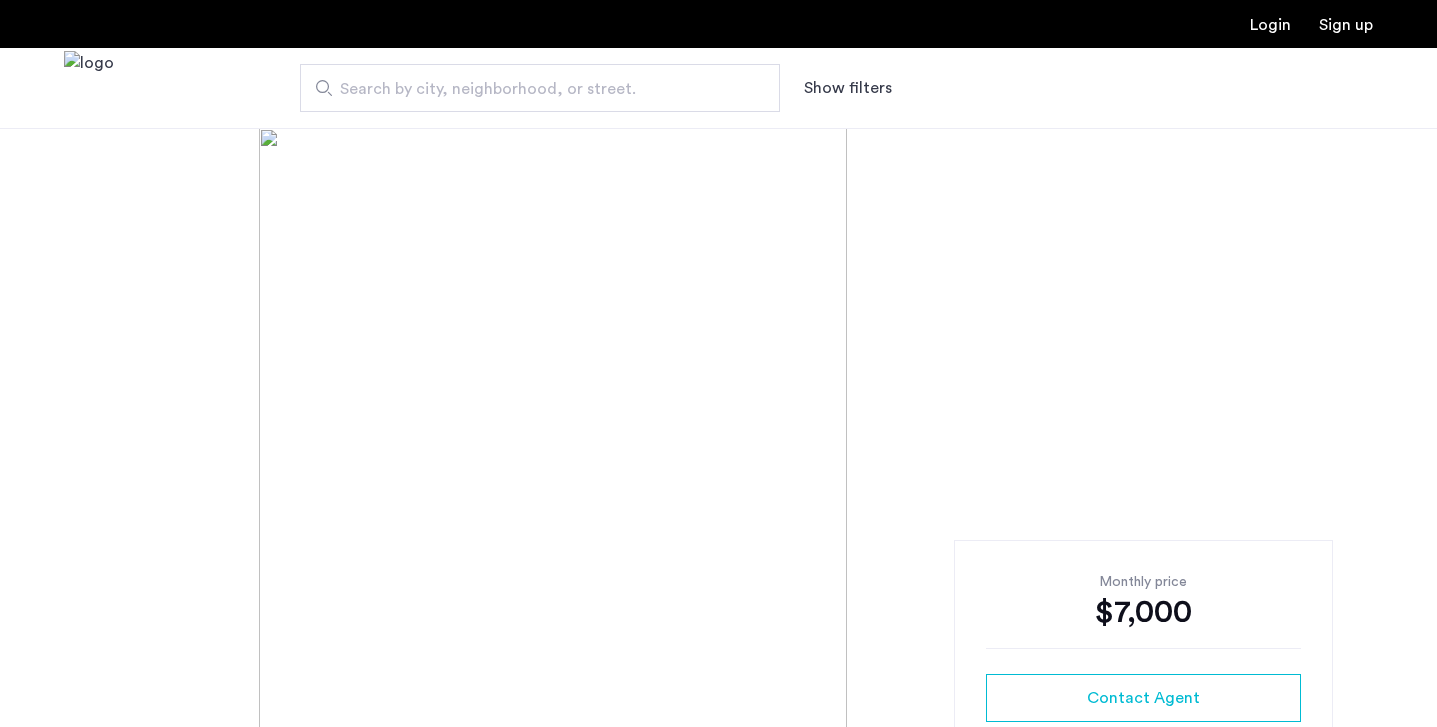 scroll, scrollTop: 0, scrollLeft: 0, axis: both 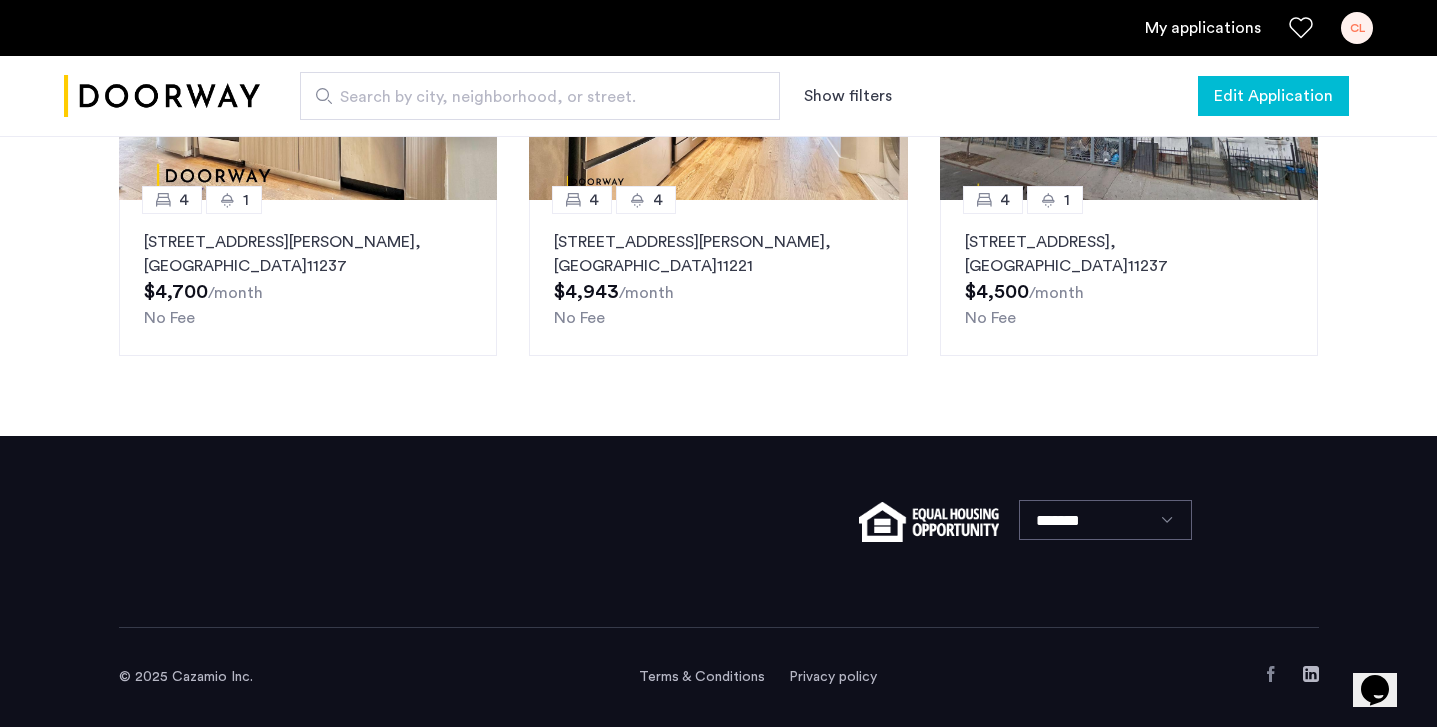 click on "Edit Application" at bounding box center (1273, 96) 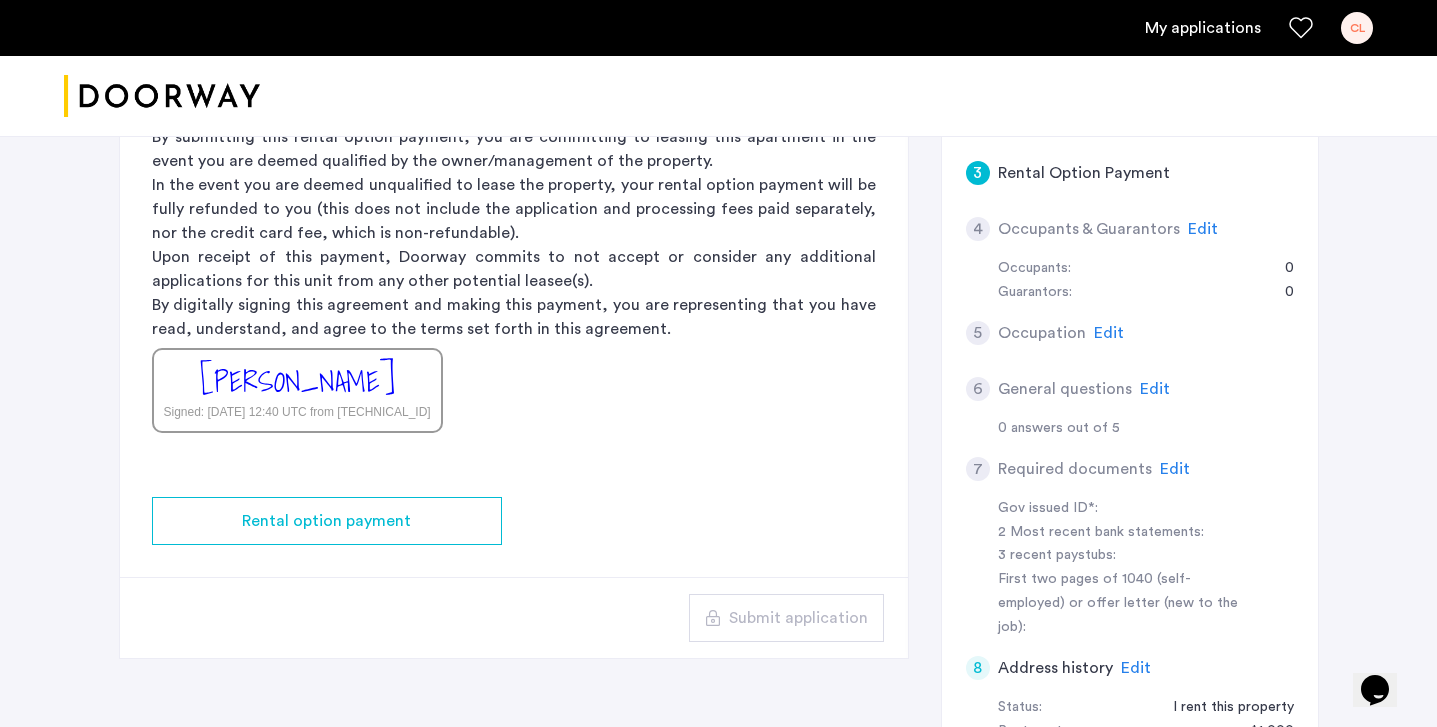 scroll, scrollTop: 457, scrollLeft: 0, axis: vertical 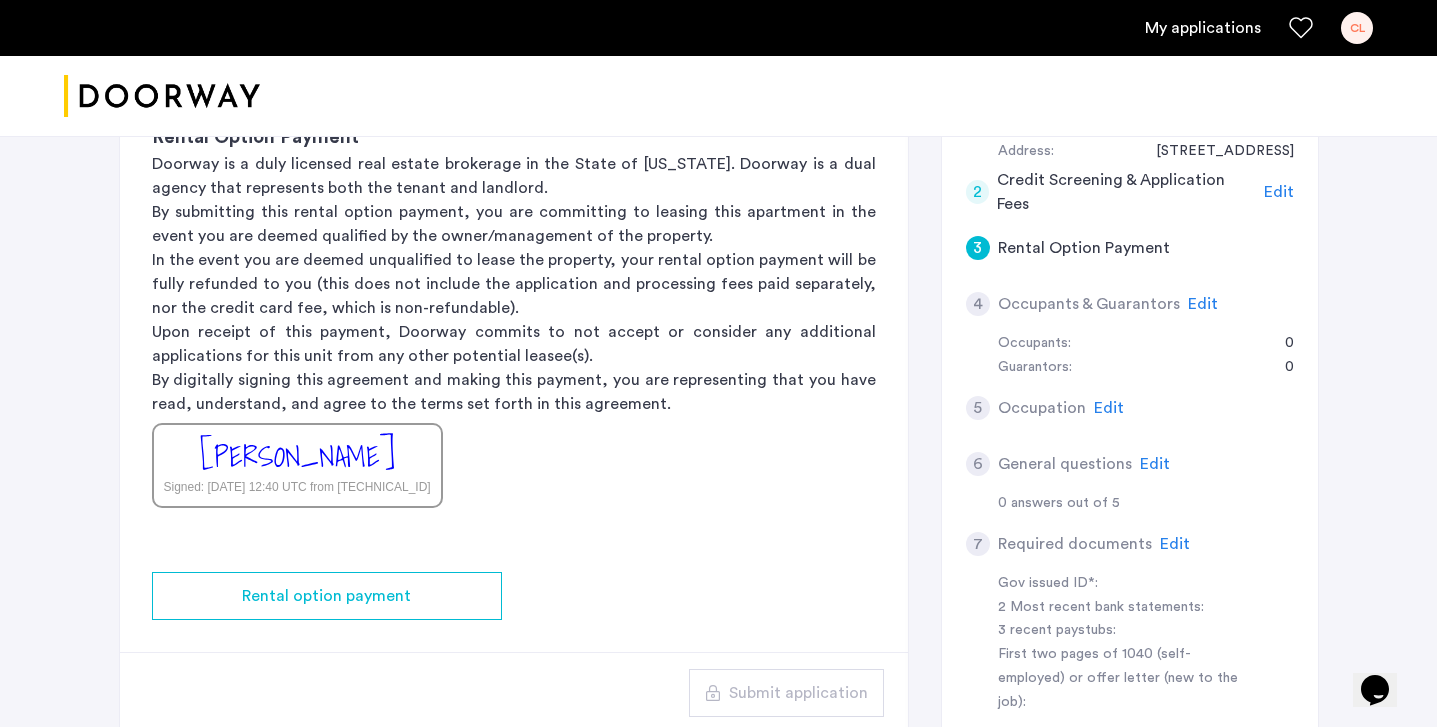 click on "Edit" 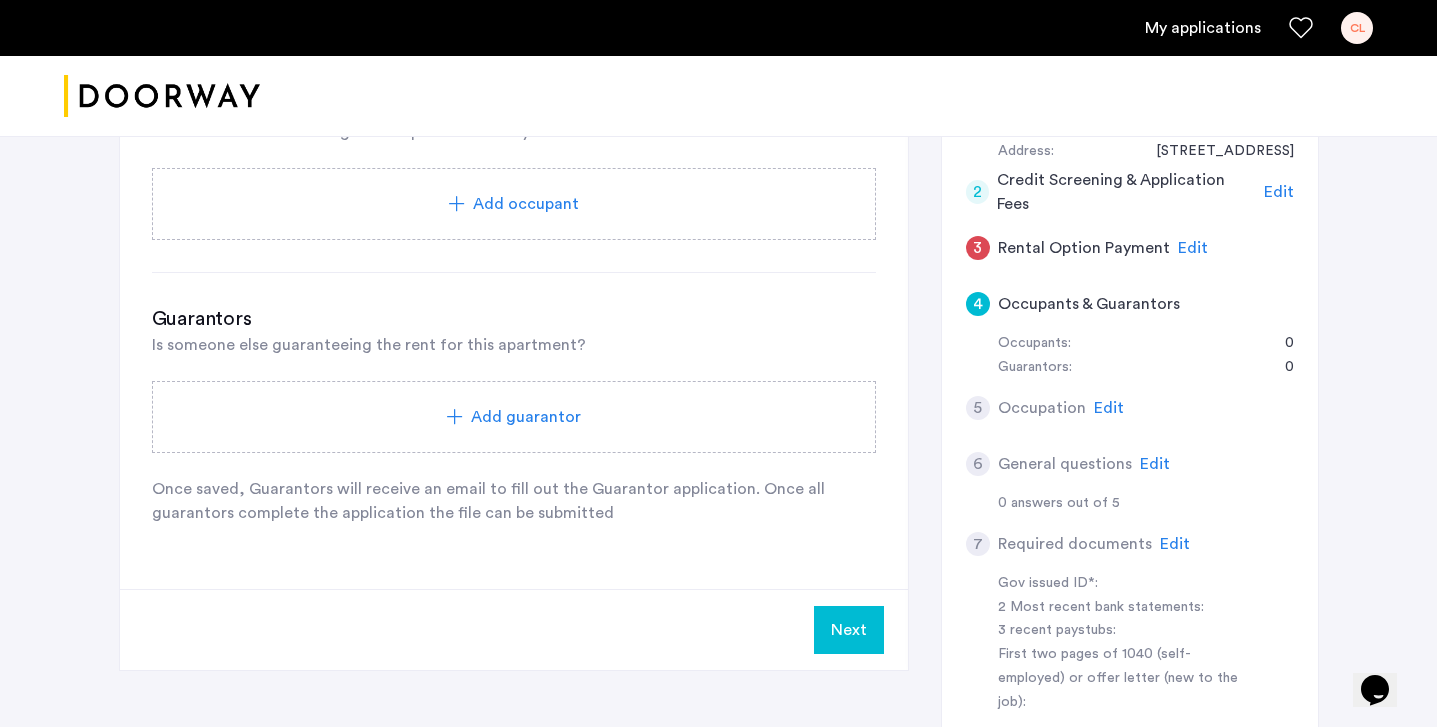 scroll, scrollTop: 263, scrollLeft: 0, axis: vertical 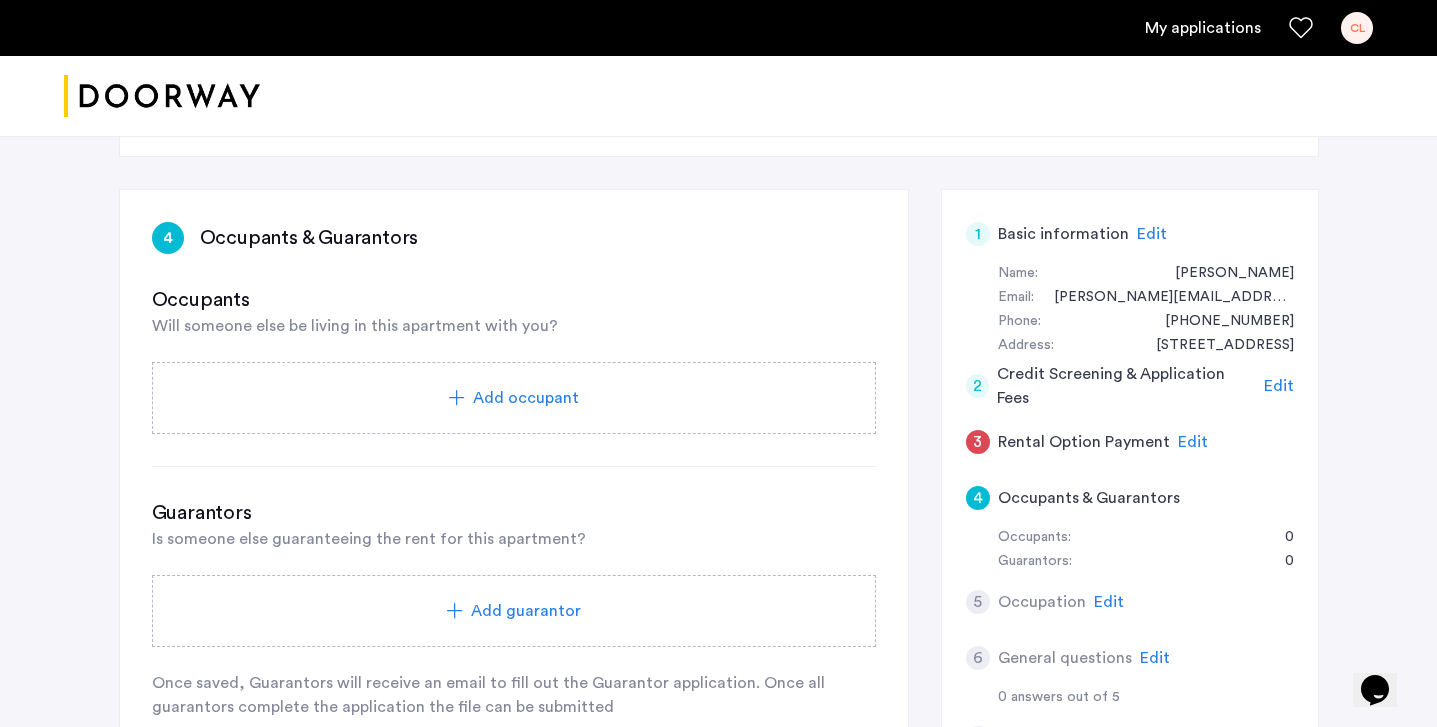 click on "Add occupant" 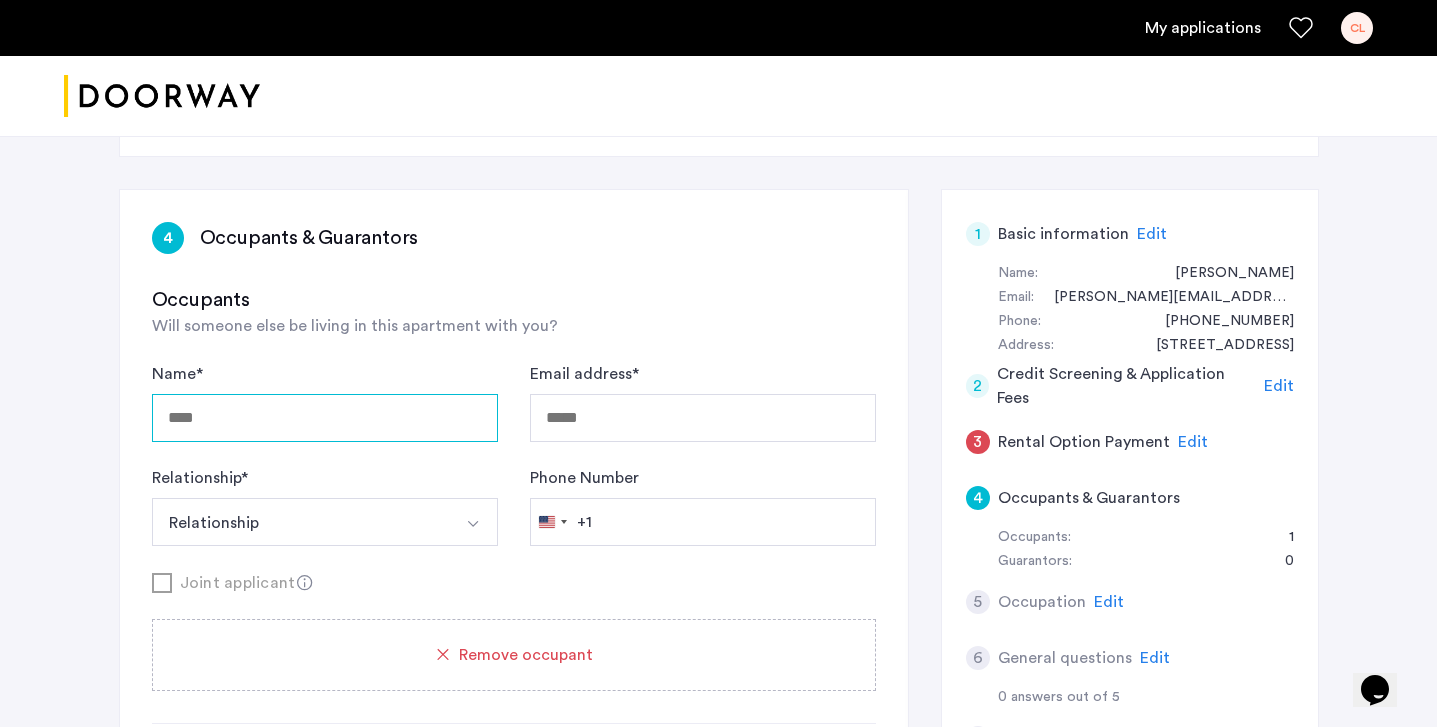 click on "Name  *" at bounding box center [325, 418] 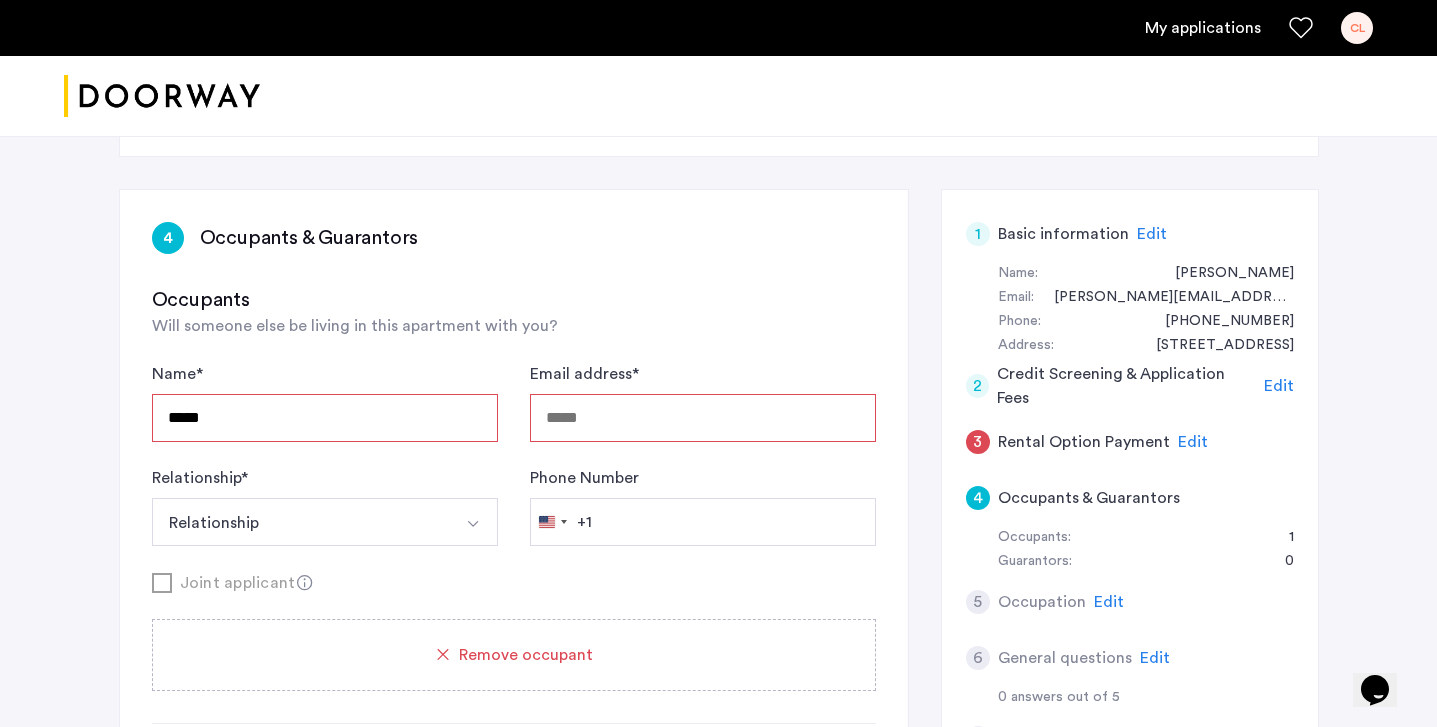 click on "****" at bounding box center (325, 418) 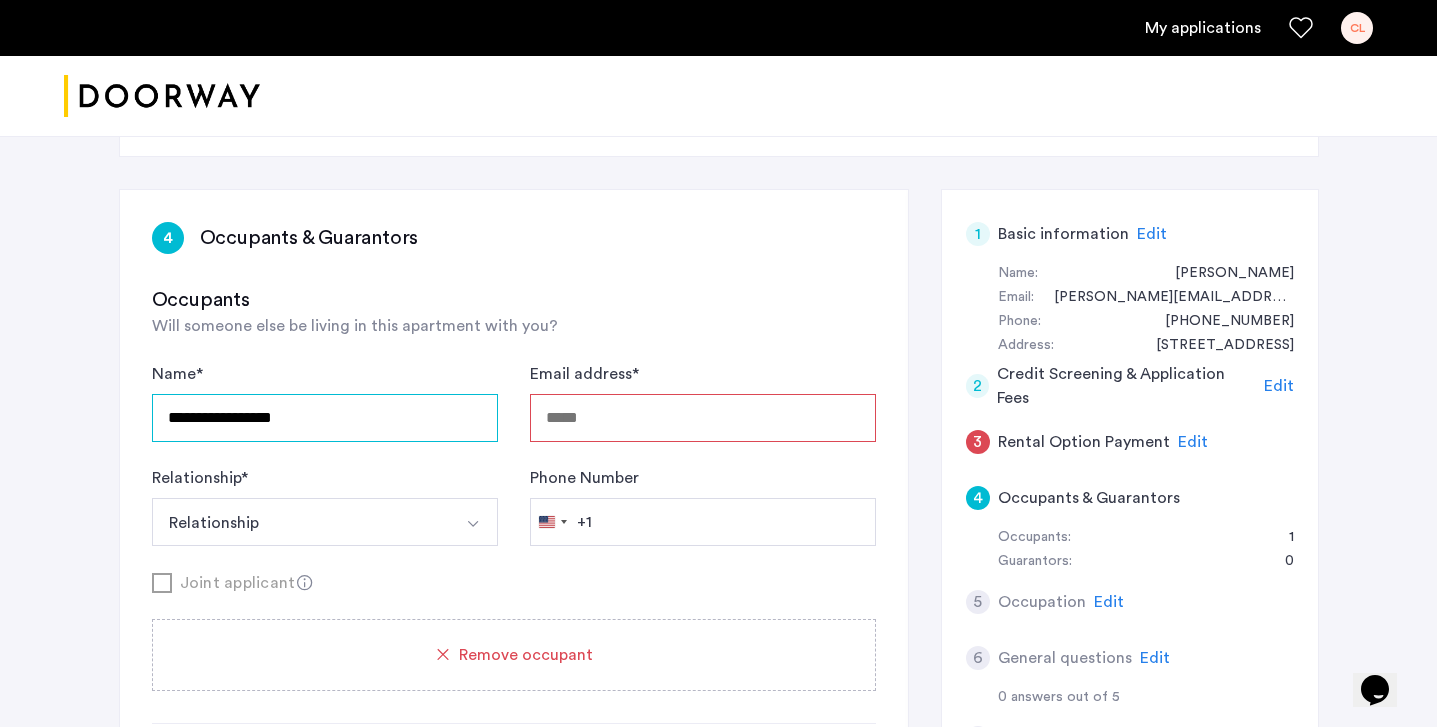 type on "**********" 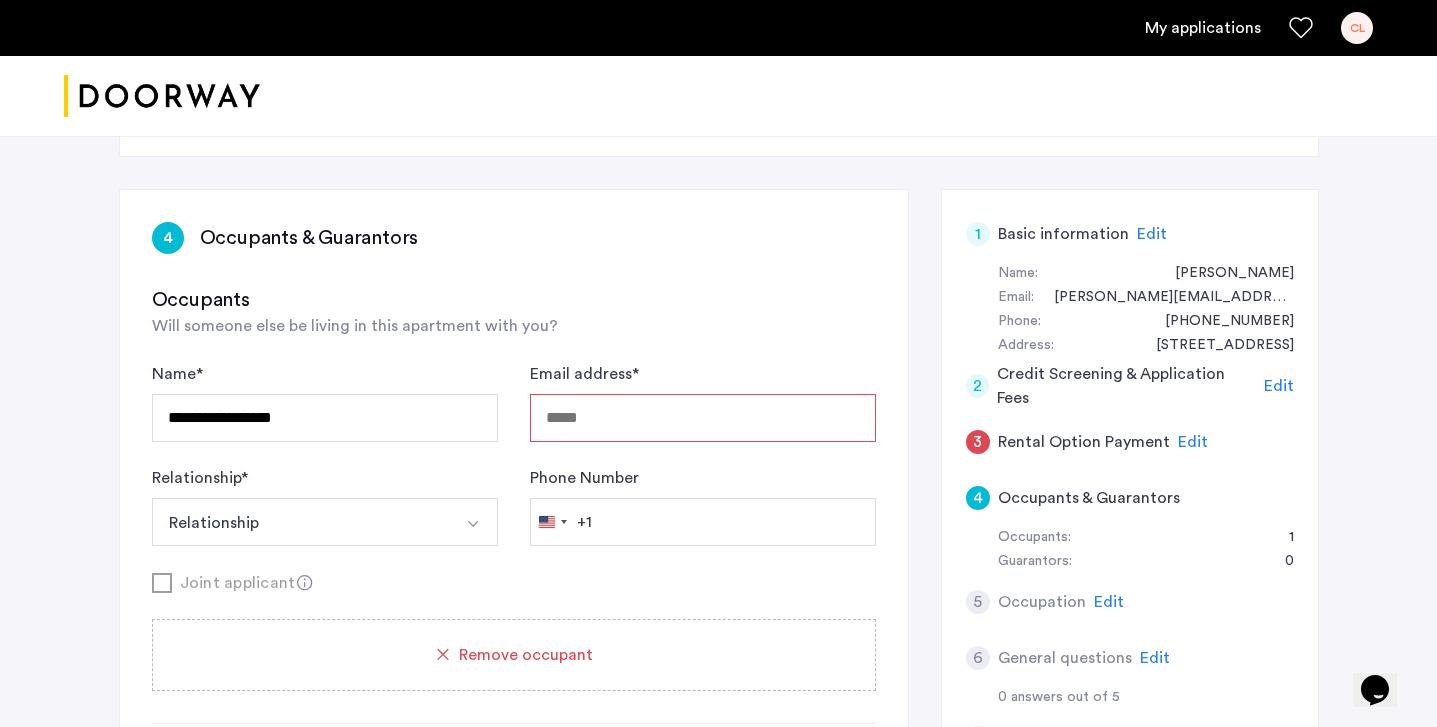 click on "Relationship" at bounding box center (301, 522) 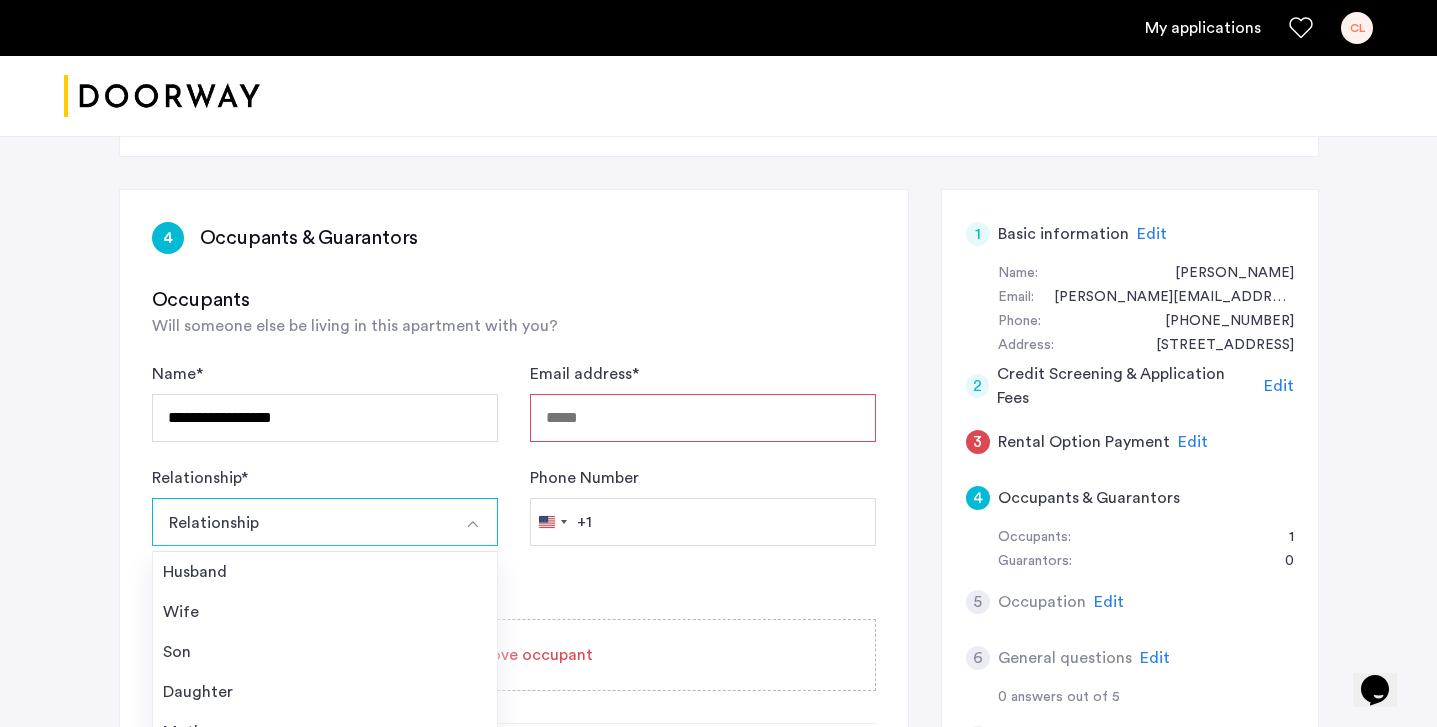 type 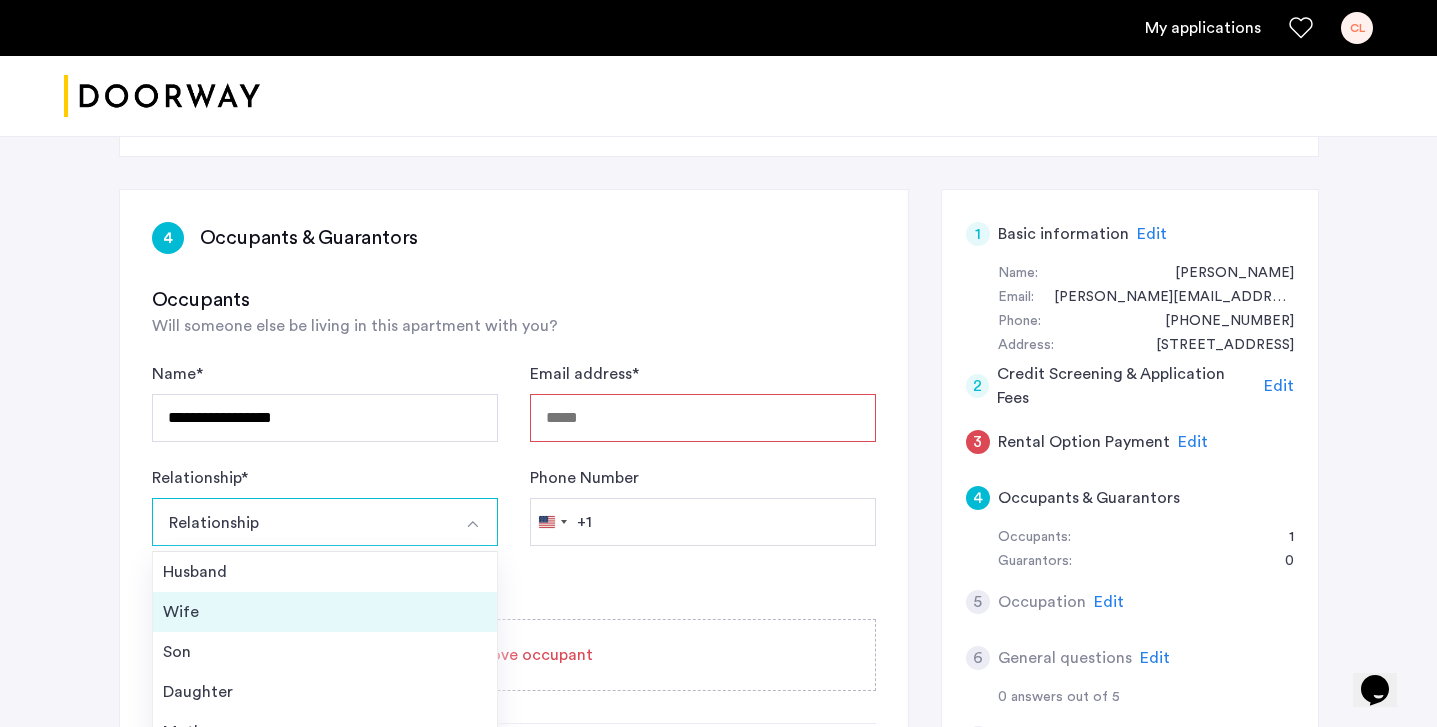 scroll, scrollTop: 72, scrollLeft: 0, axis: vertical 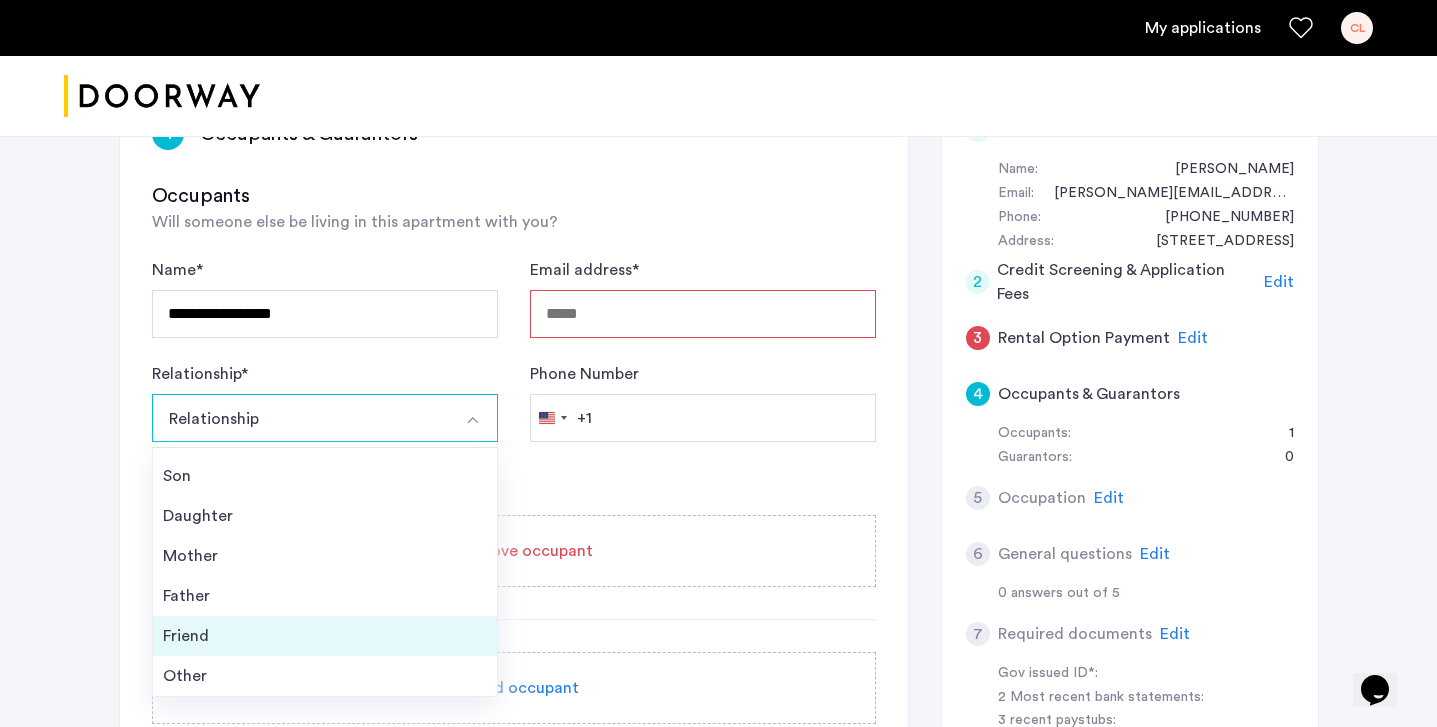 click on "Friend" at bounding box center (325, 636) 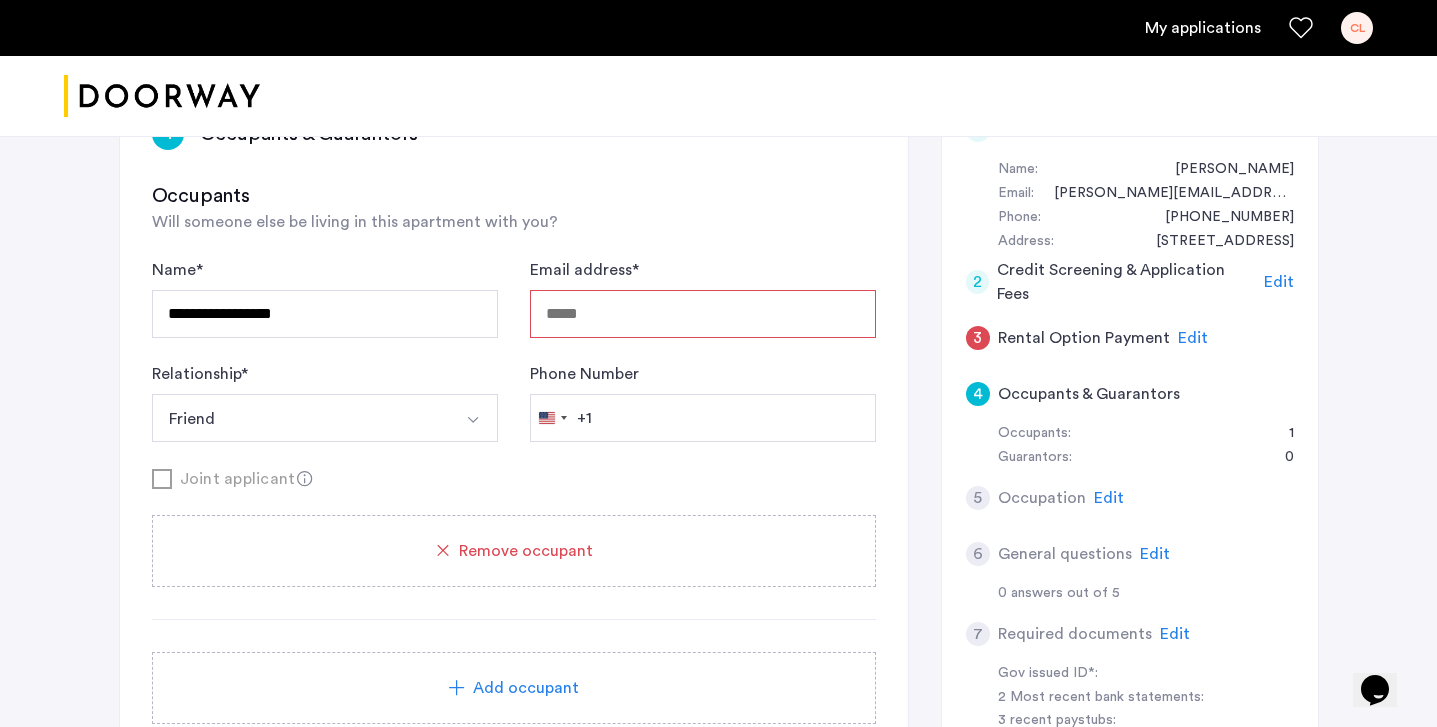 click on "Email address  *" 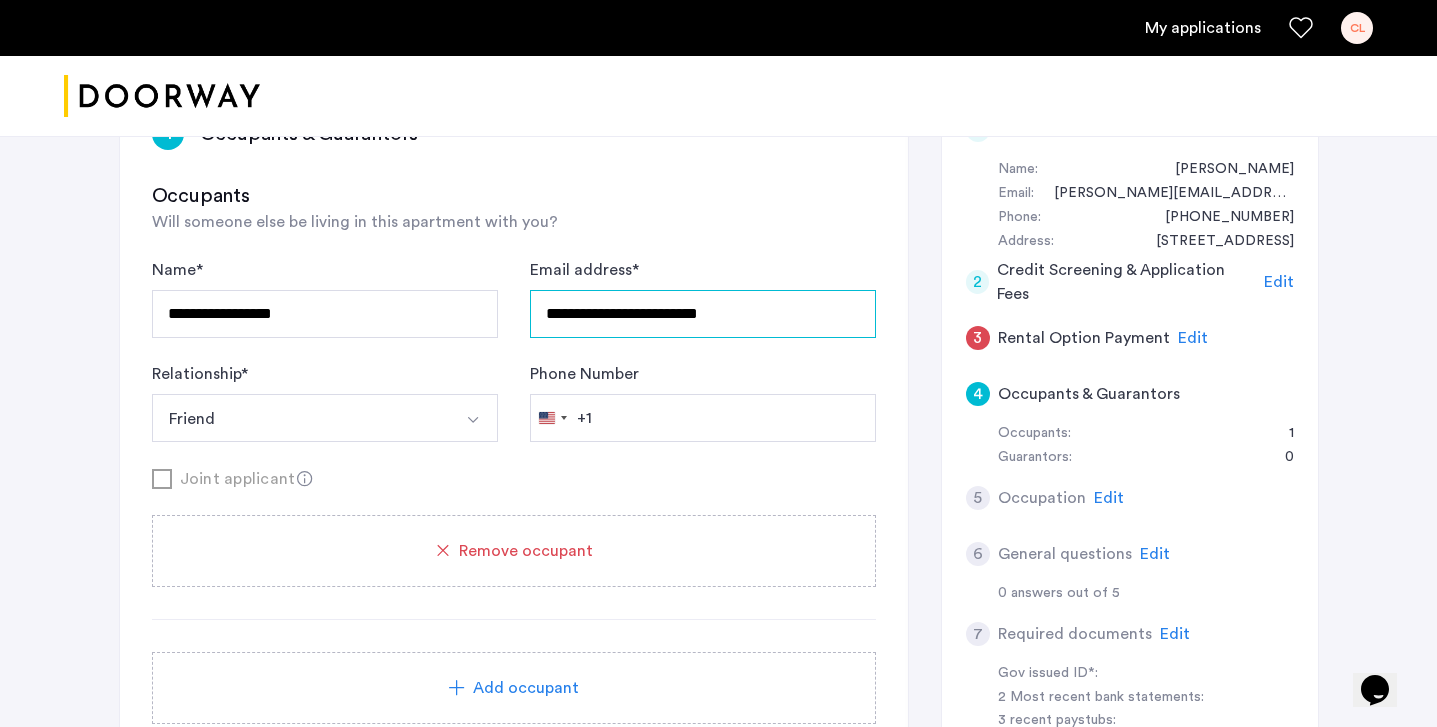 type on "**********" 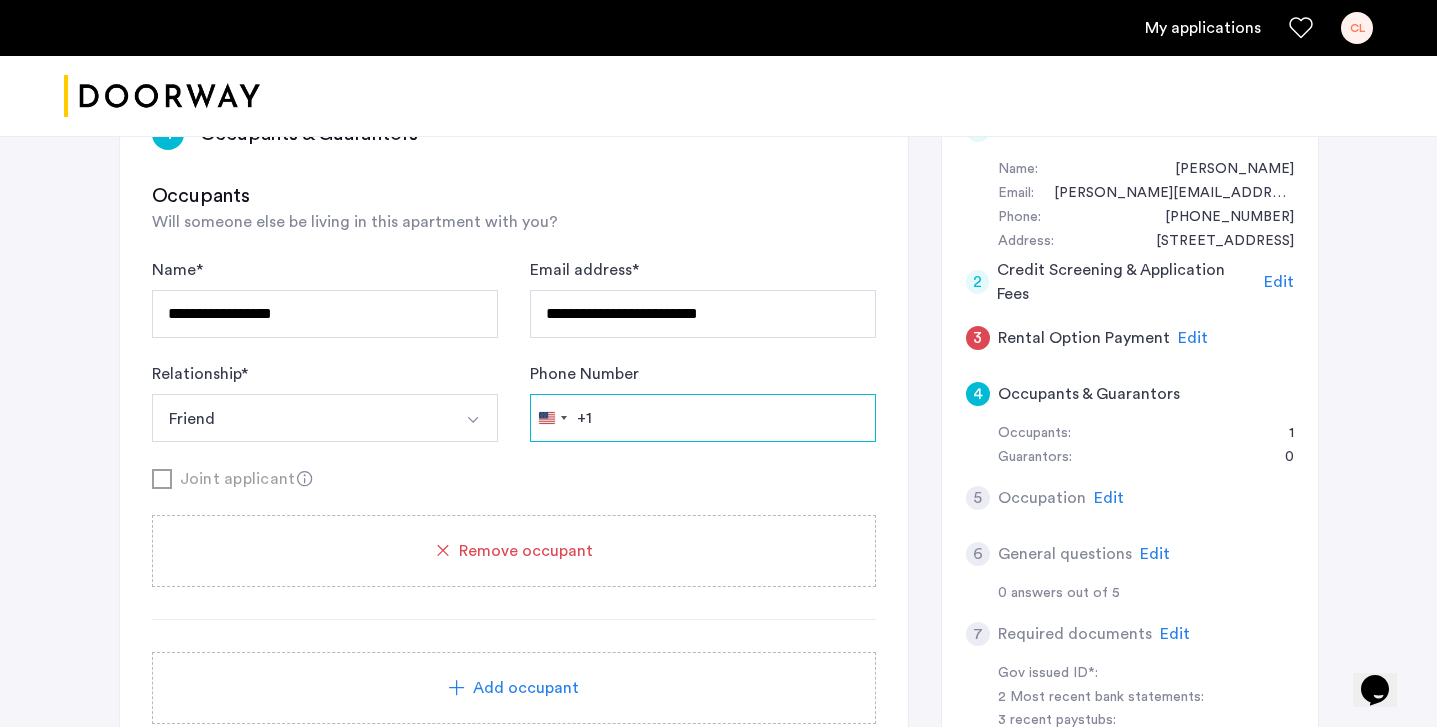 click on "Phone Number" at bounding box center (703, 418) 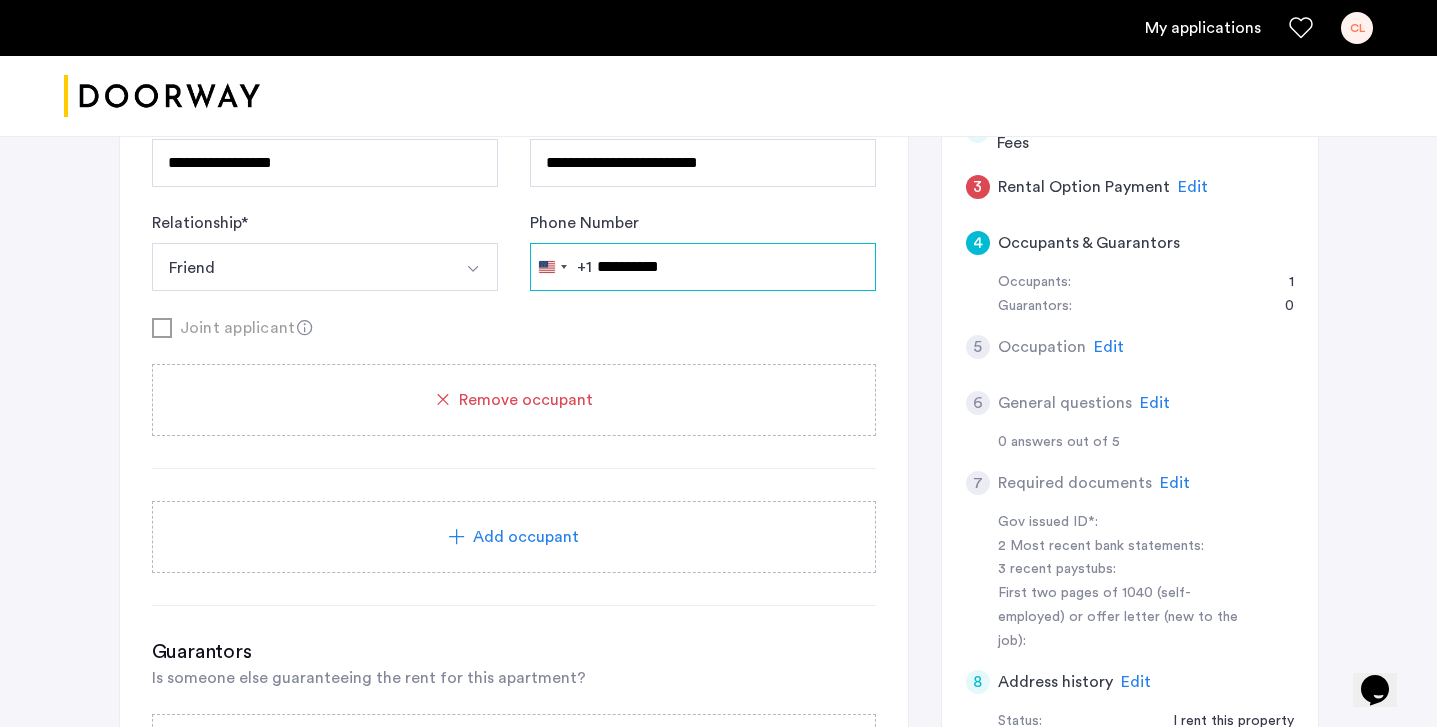 scroll, scrollTop: 532, scrollLeft: 0, axis: vertical 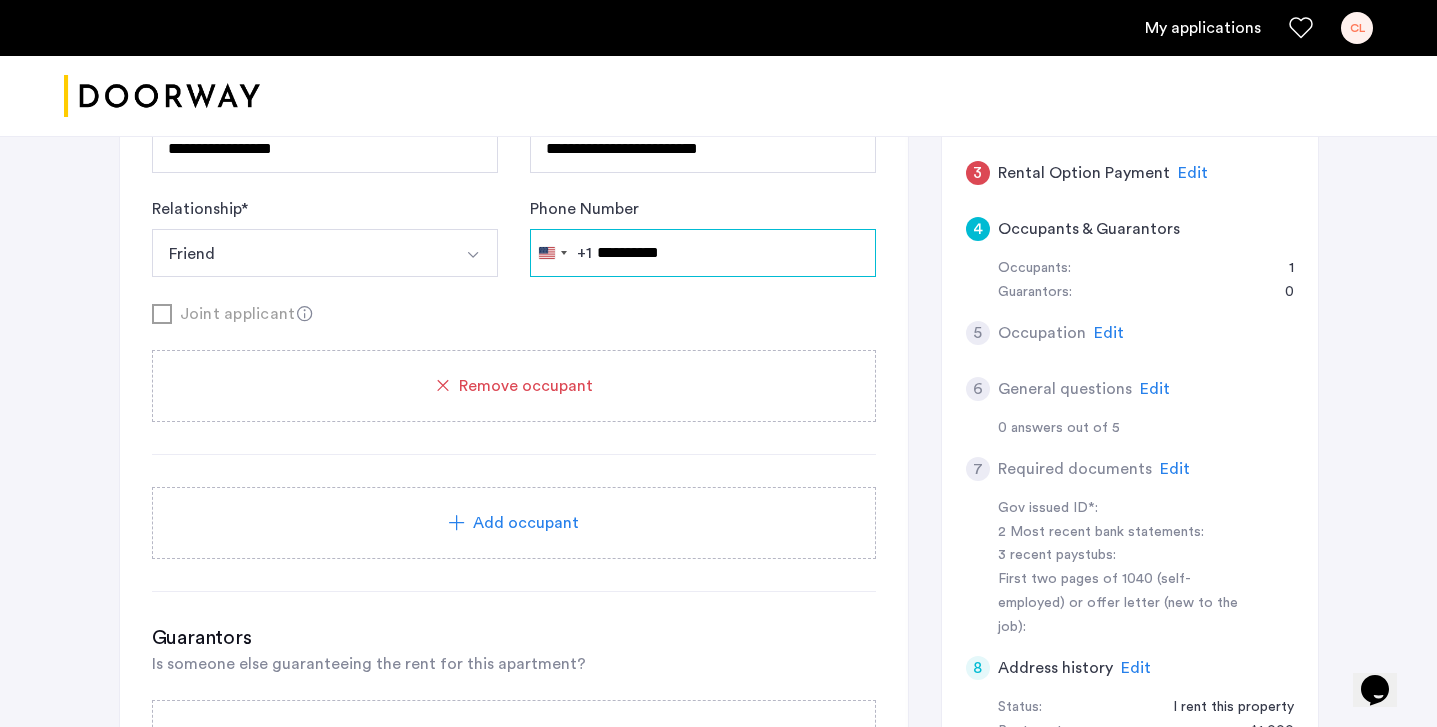 type on "**********" 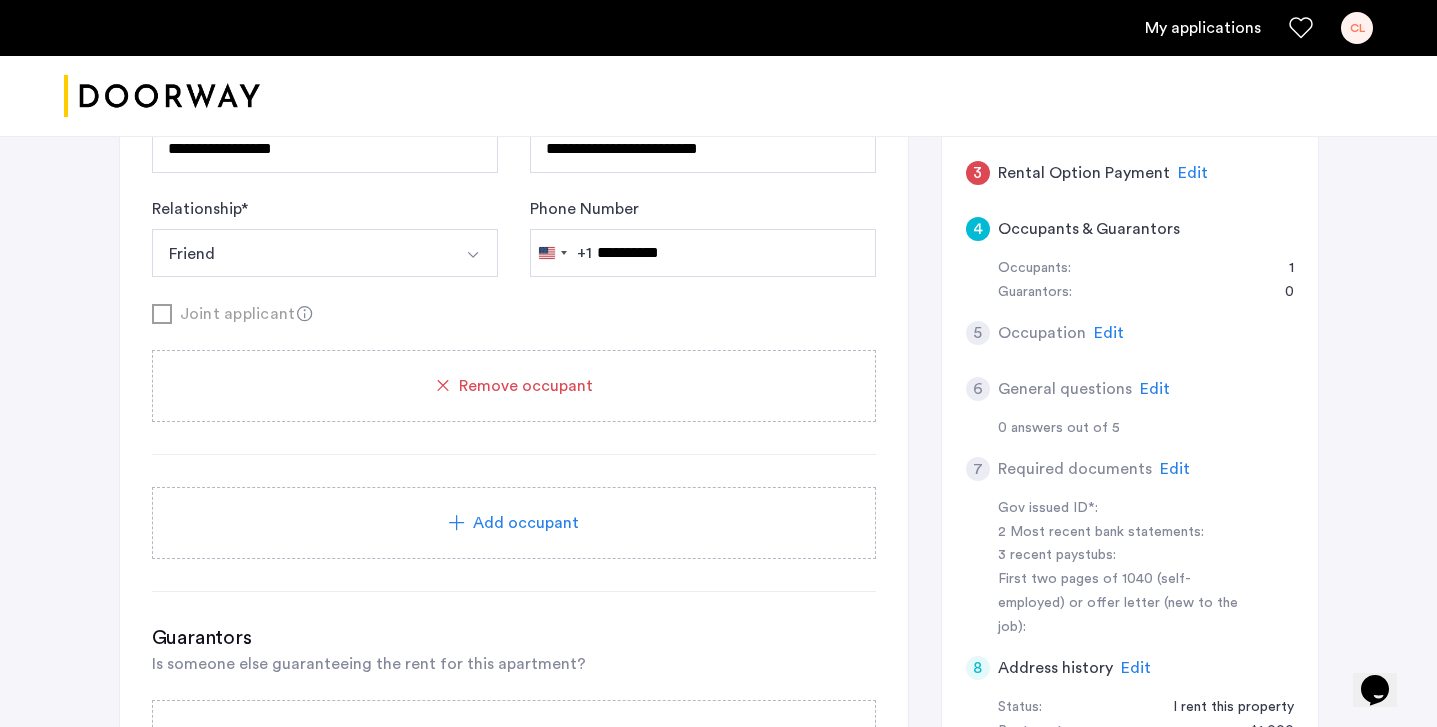 click on "Add occupant" 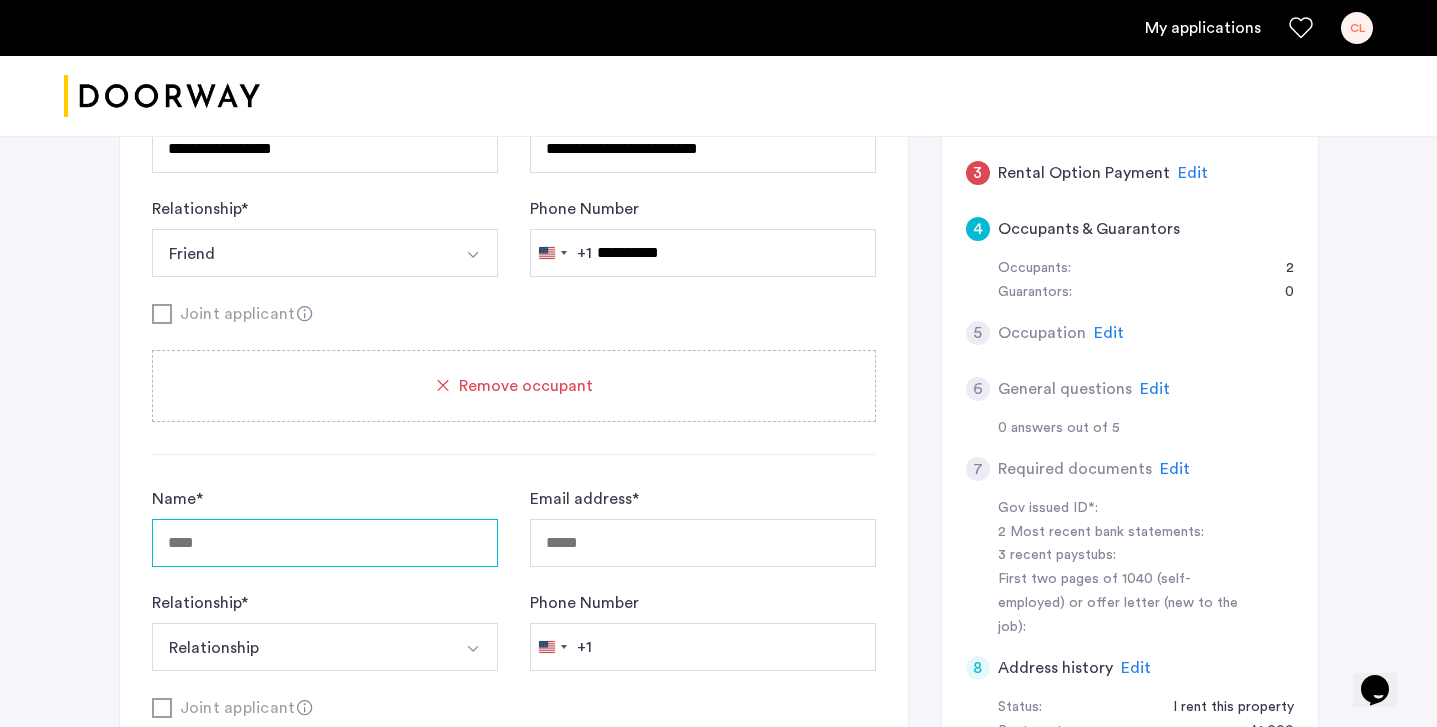 click on "Name  *" at bounding box center [325, 543] 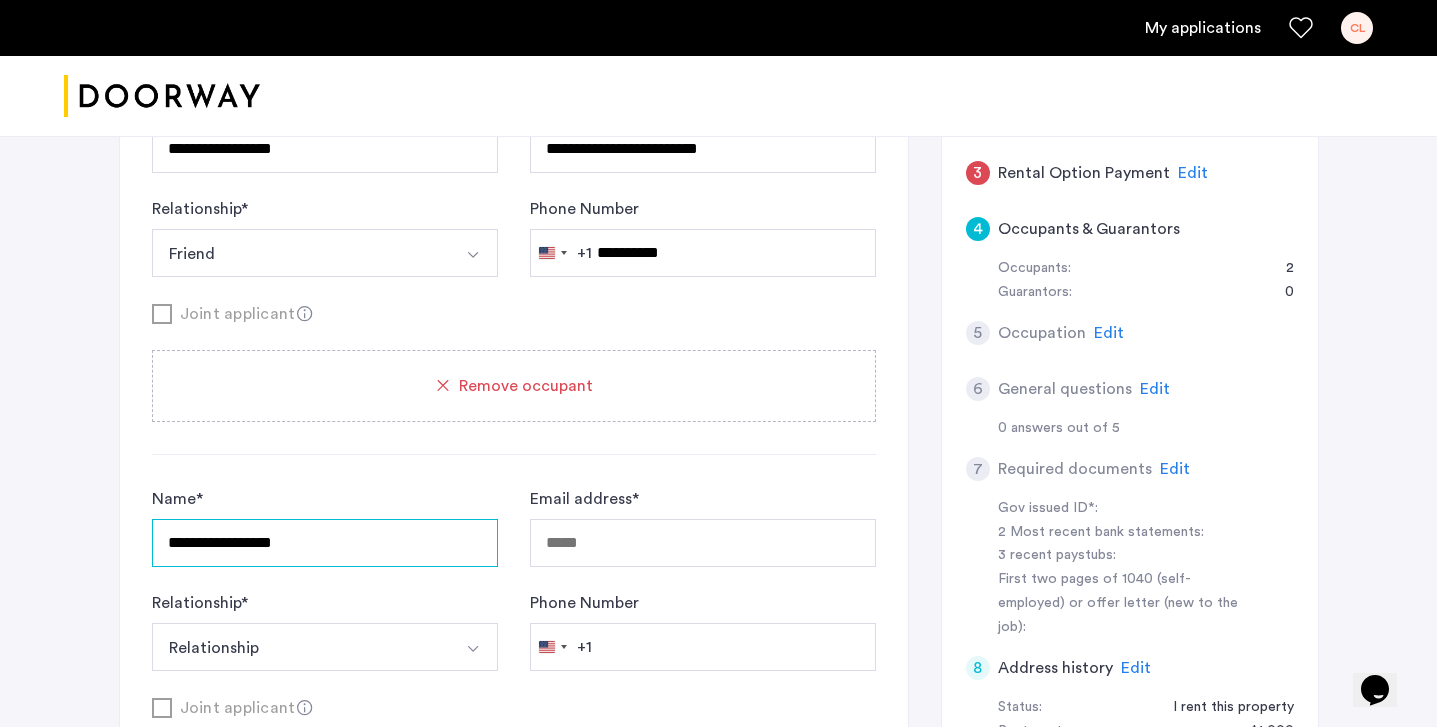 type on "**********" 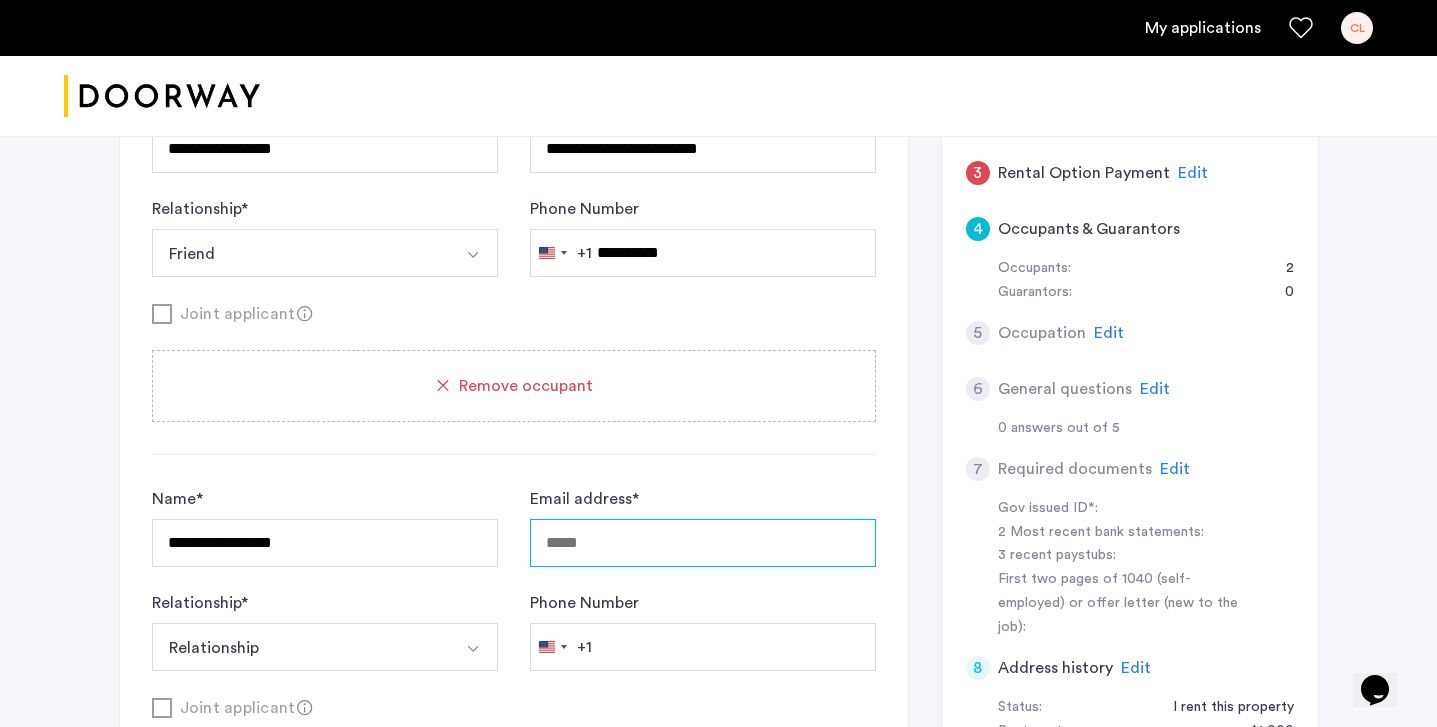 click on "Email address  *" at bounding box center [703, 543] 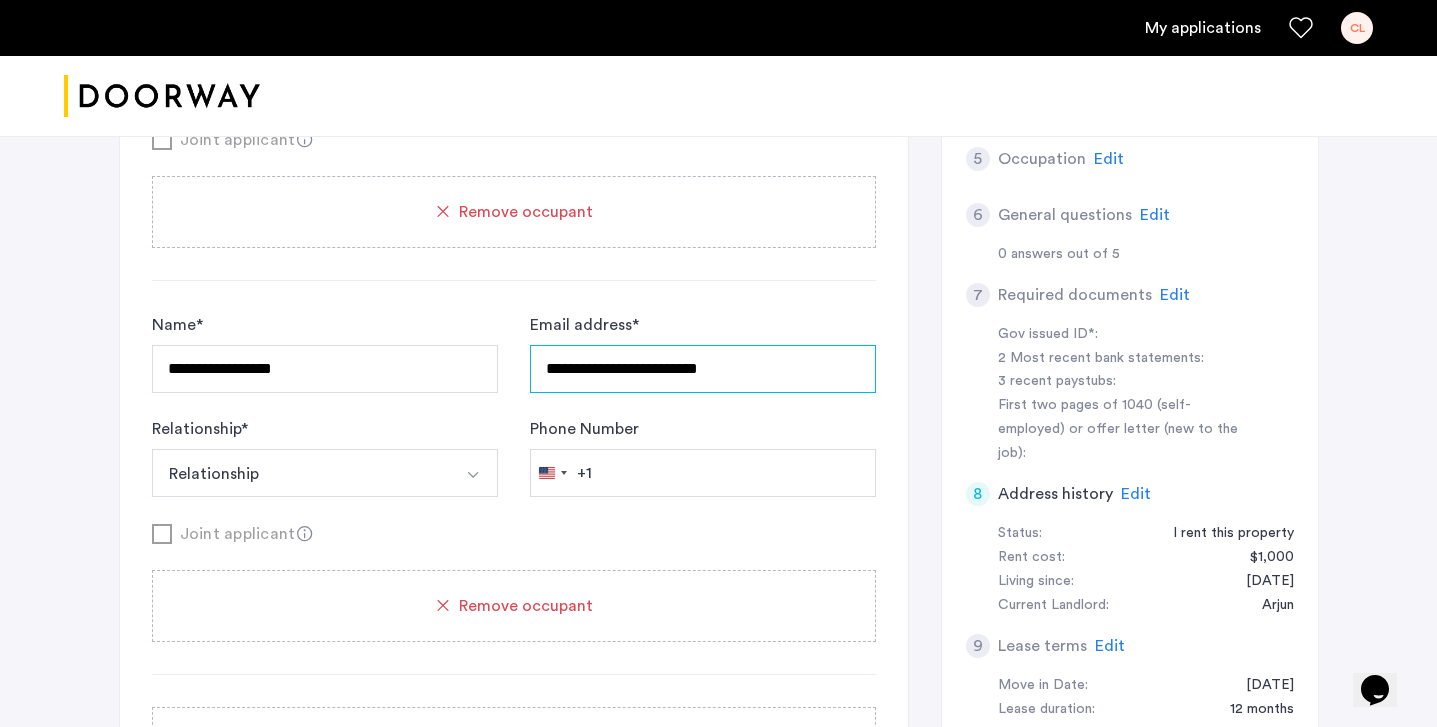 scroll, scrollTop: 754, scrollLeft: 0, axis: vertical 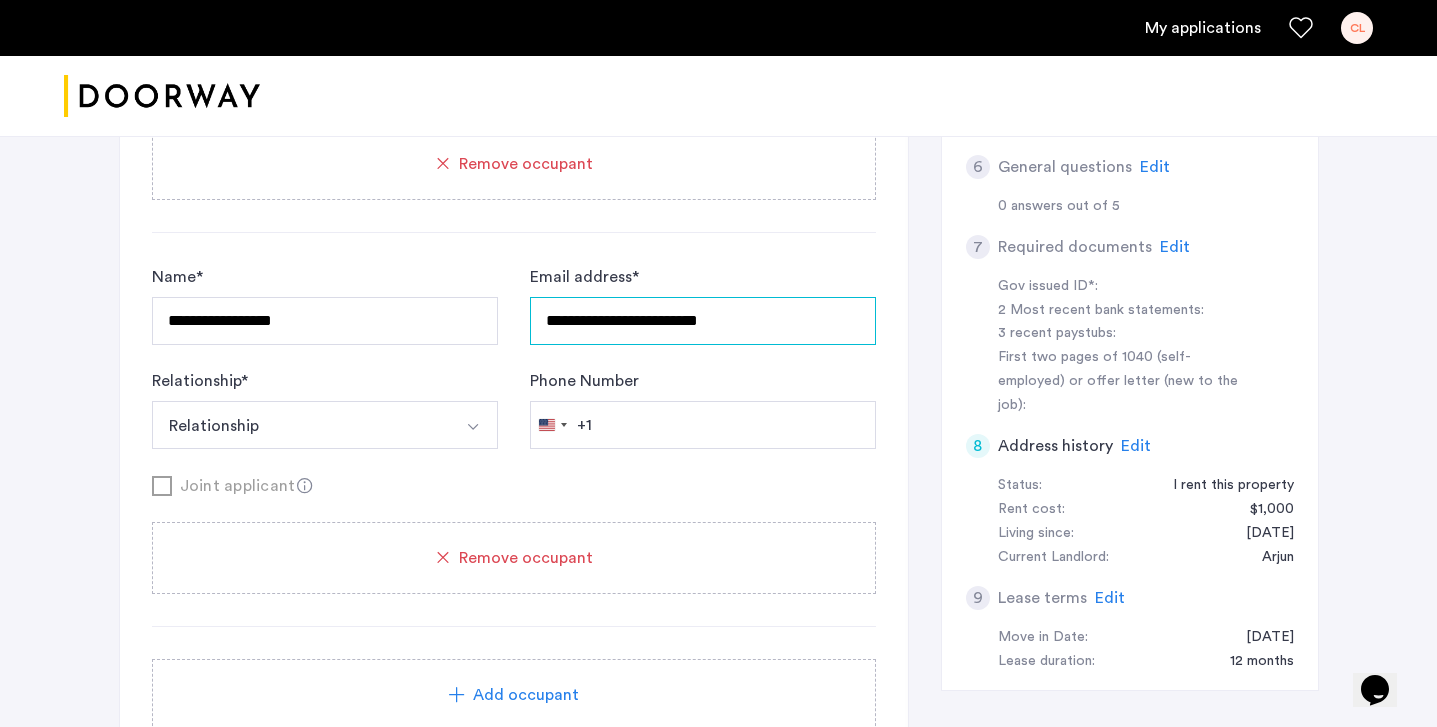 type on "**********" 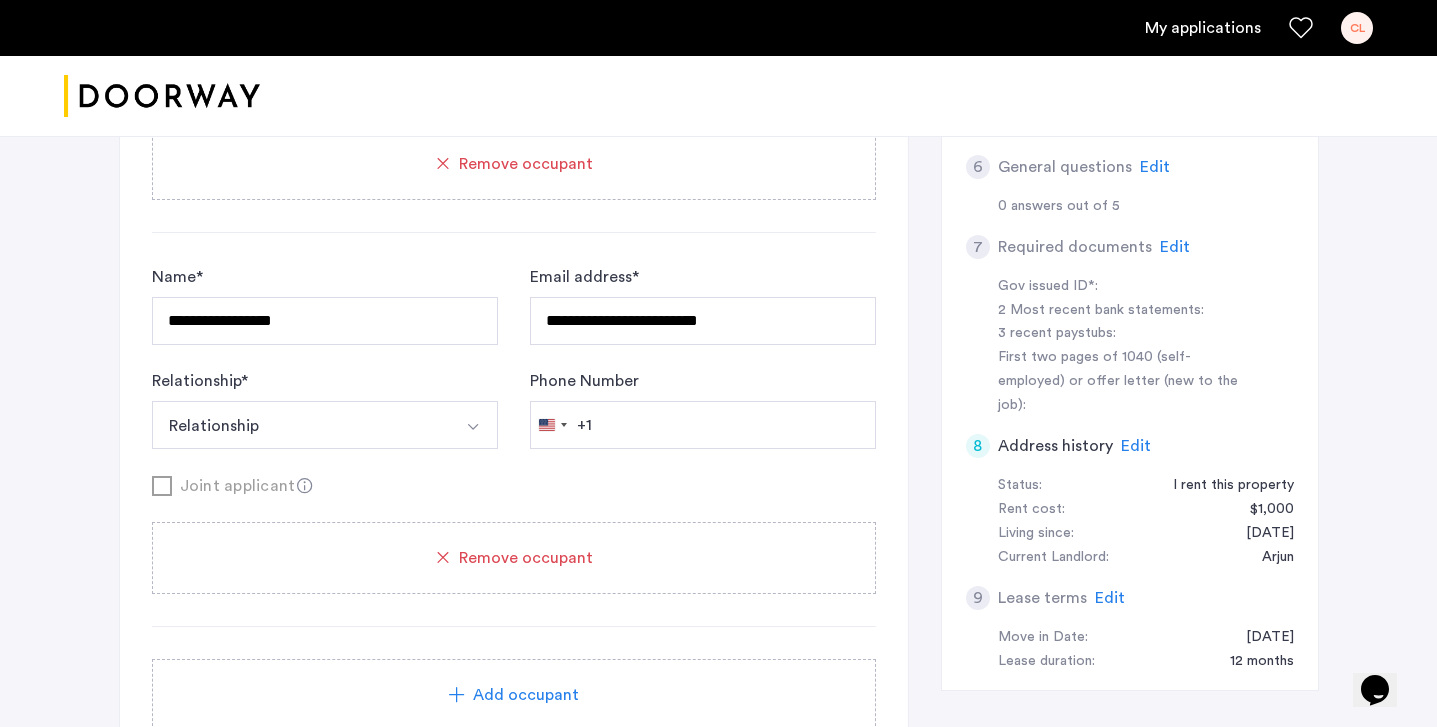 click on "Relationship" at bounding box center (301, 425) 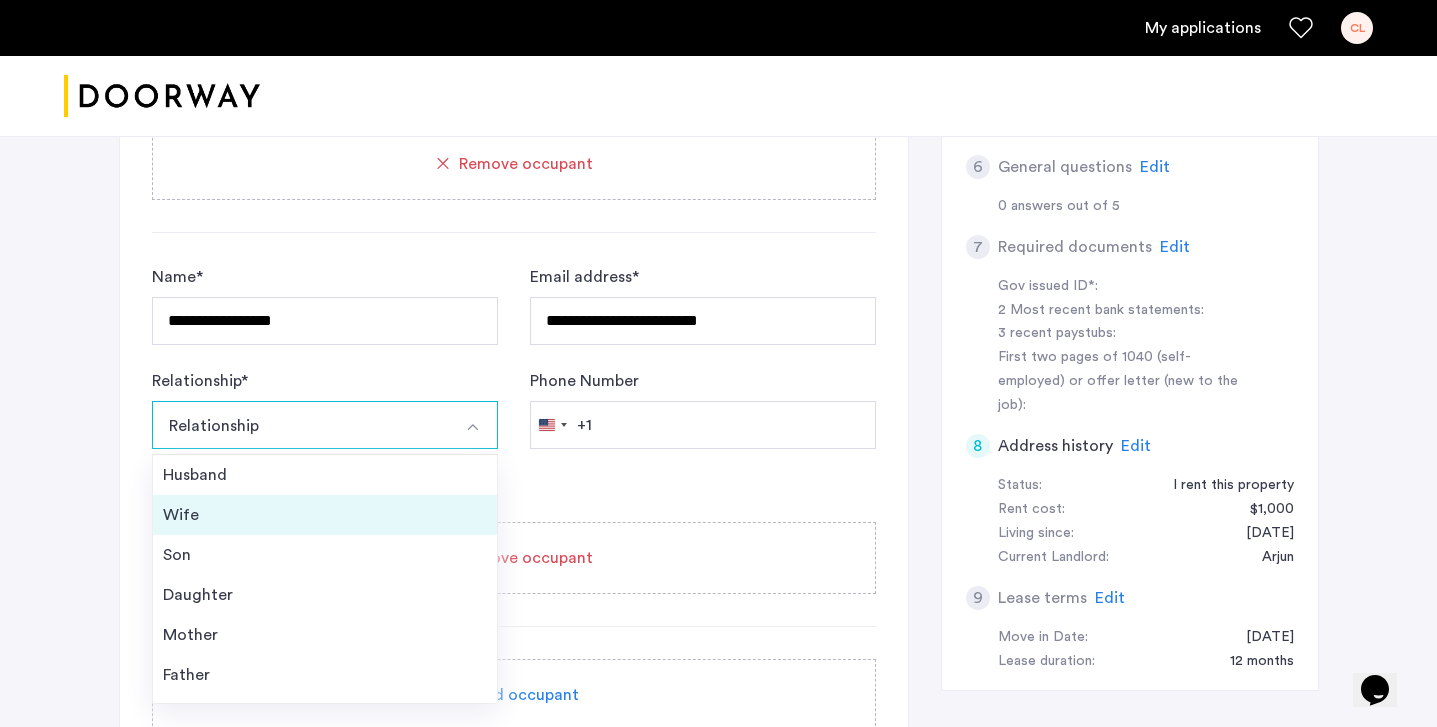 scroll, scrollTop: 72, scrollLeft: 0, axis: vertical 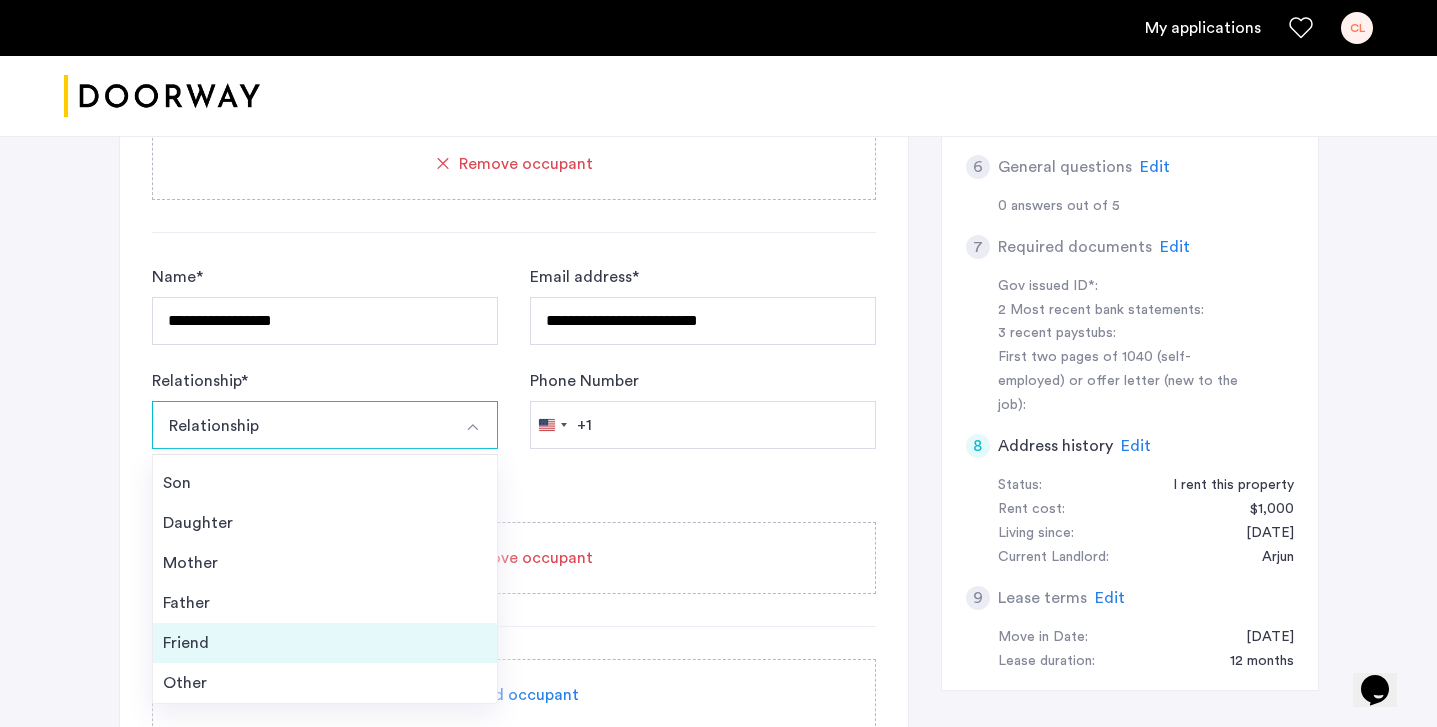 click on "Friend" at bounding box center [325, 643] 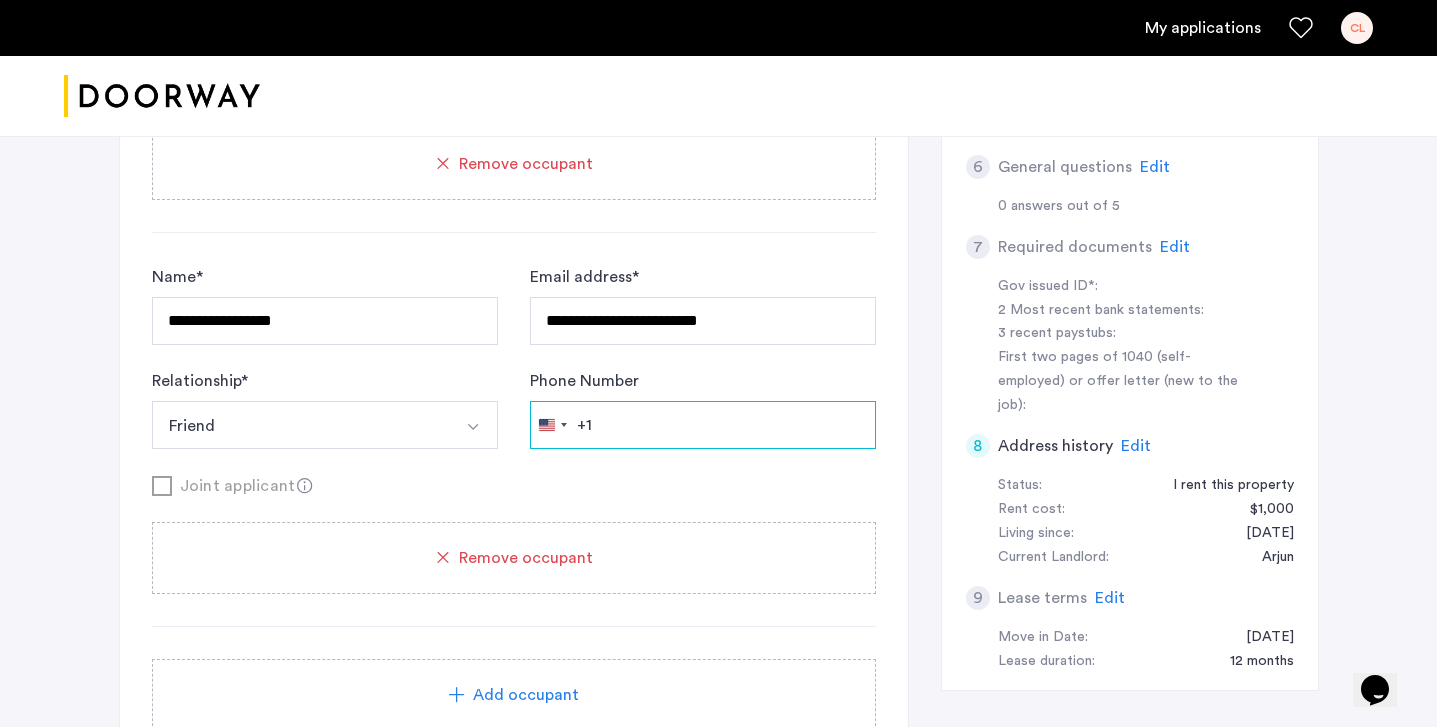 click on "Phone Number" at bounding box center (703, 31) 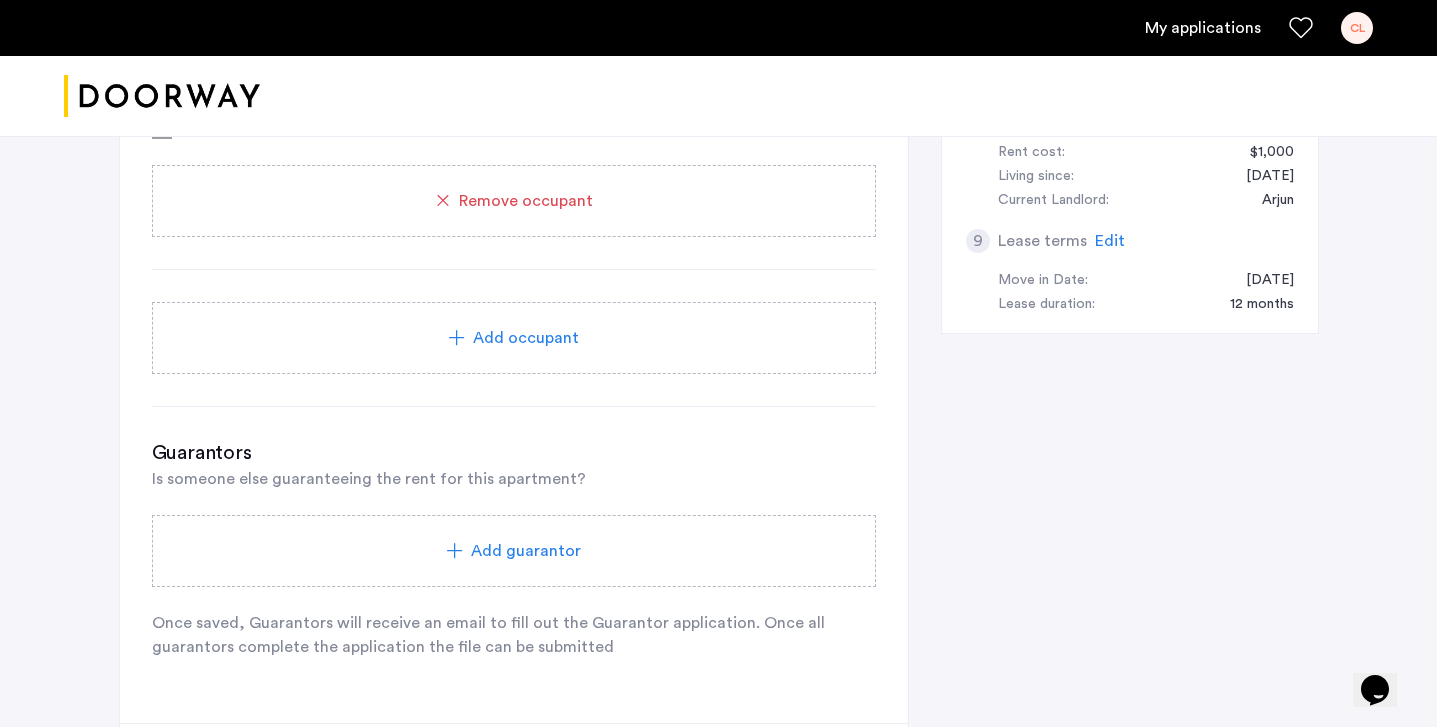 scroll, scrollTop: 1138, scrollLeft: 0, axis: vertical 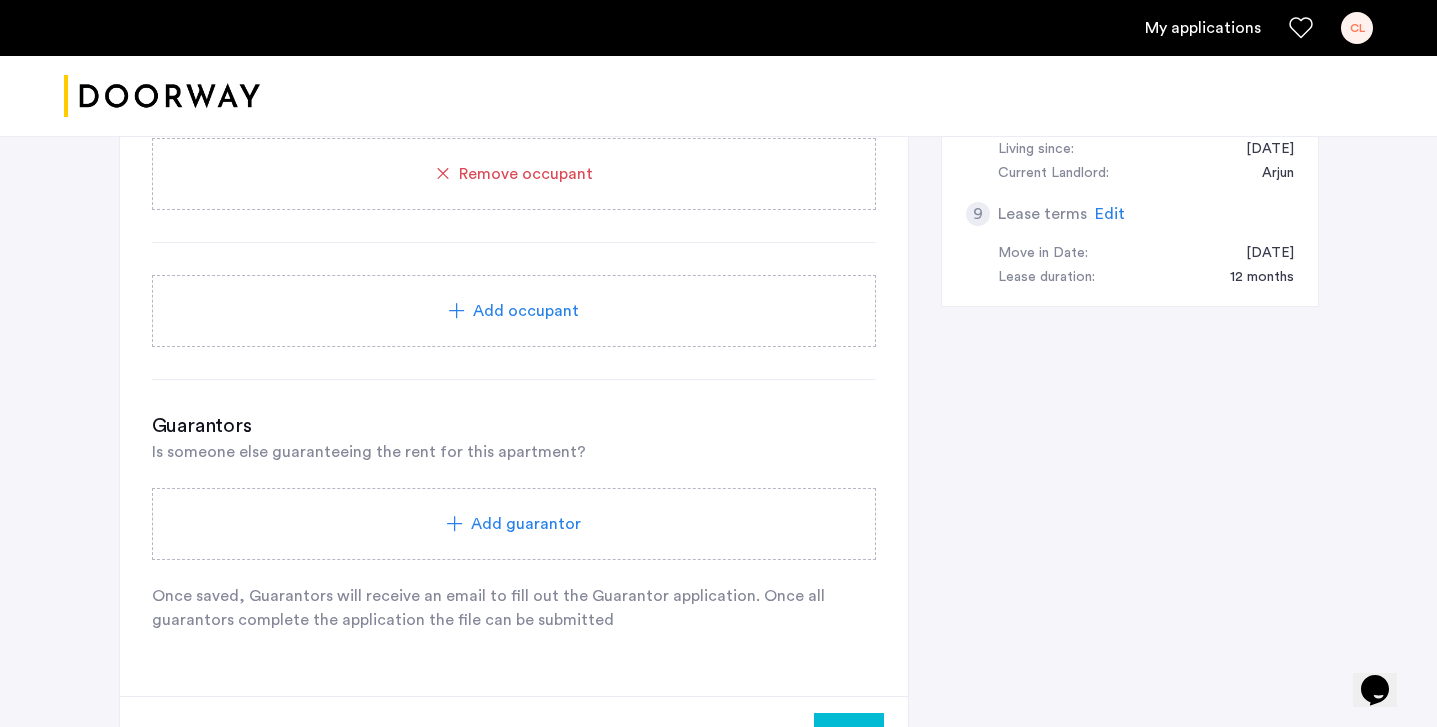 type on "**********" 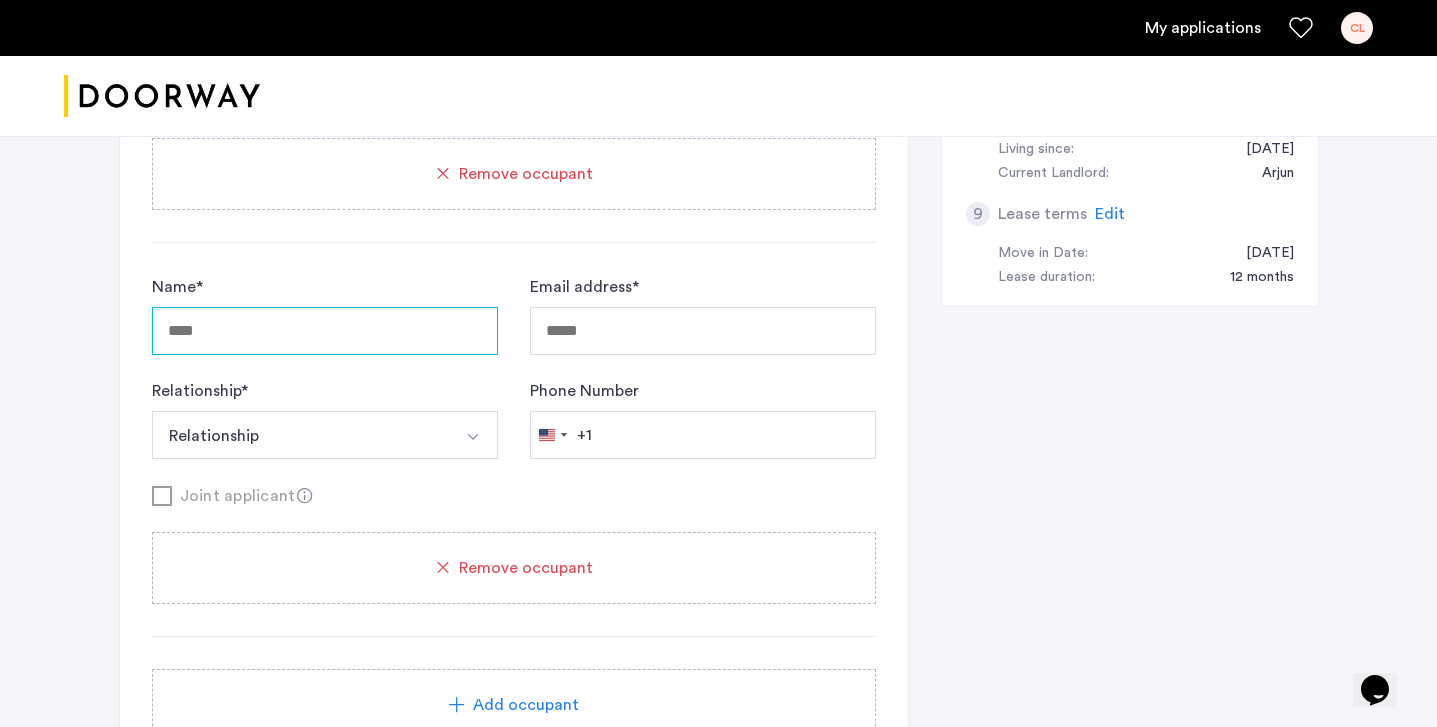 click on "Name  *" at bounding box center (325, 331) 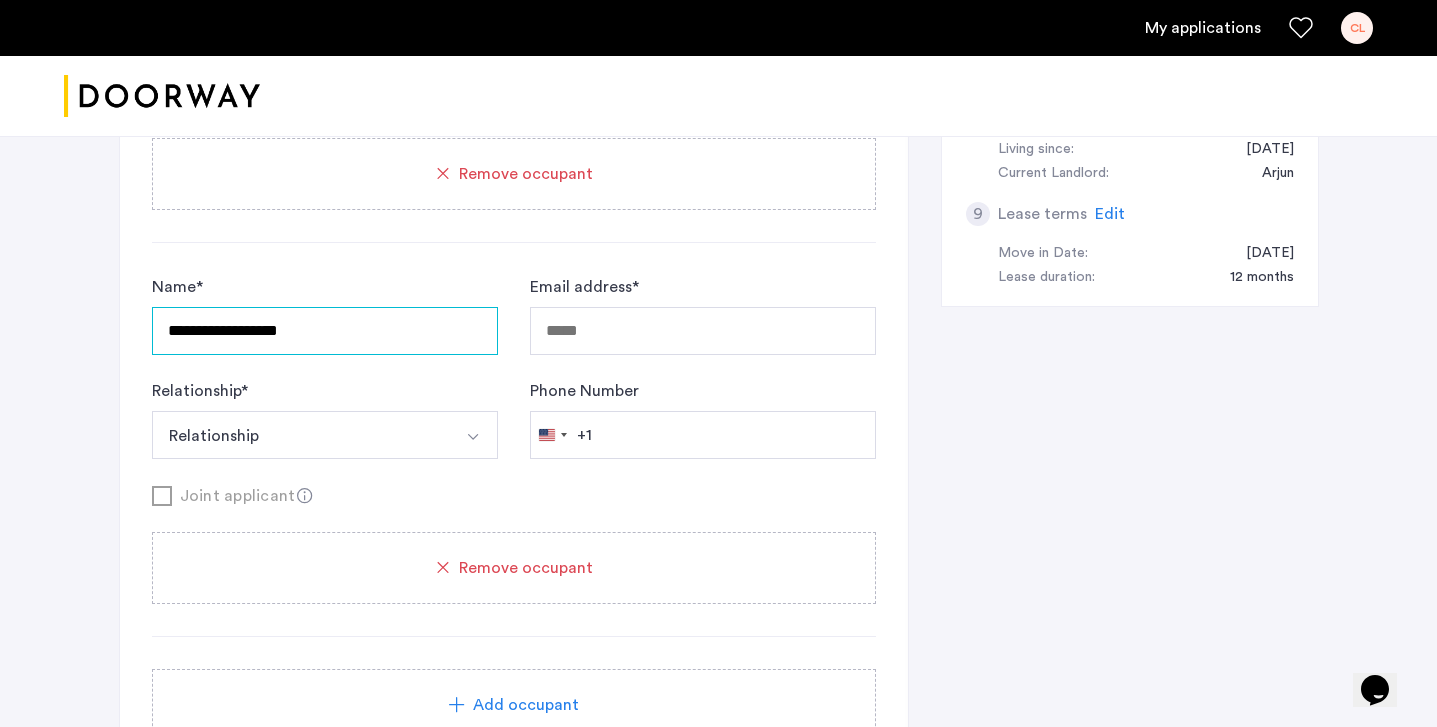type on "**********" 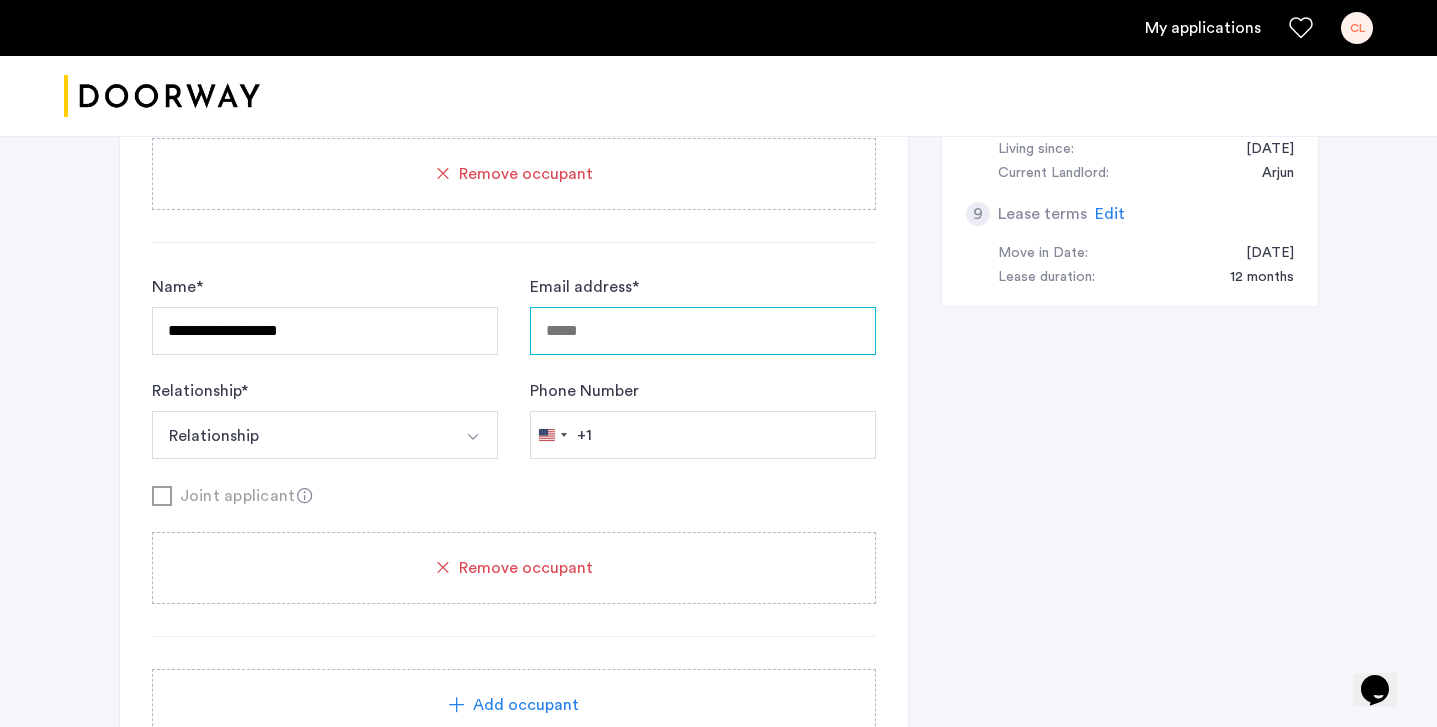 click on "Email address  *" at bounding box center [703, 331] 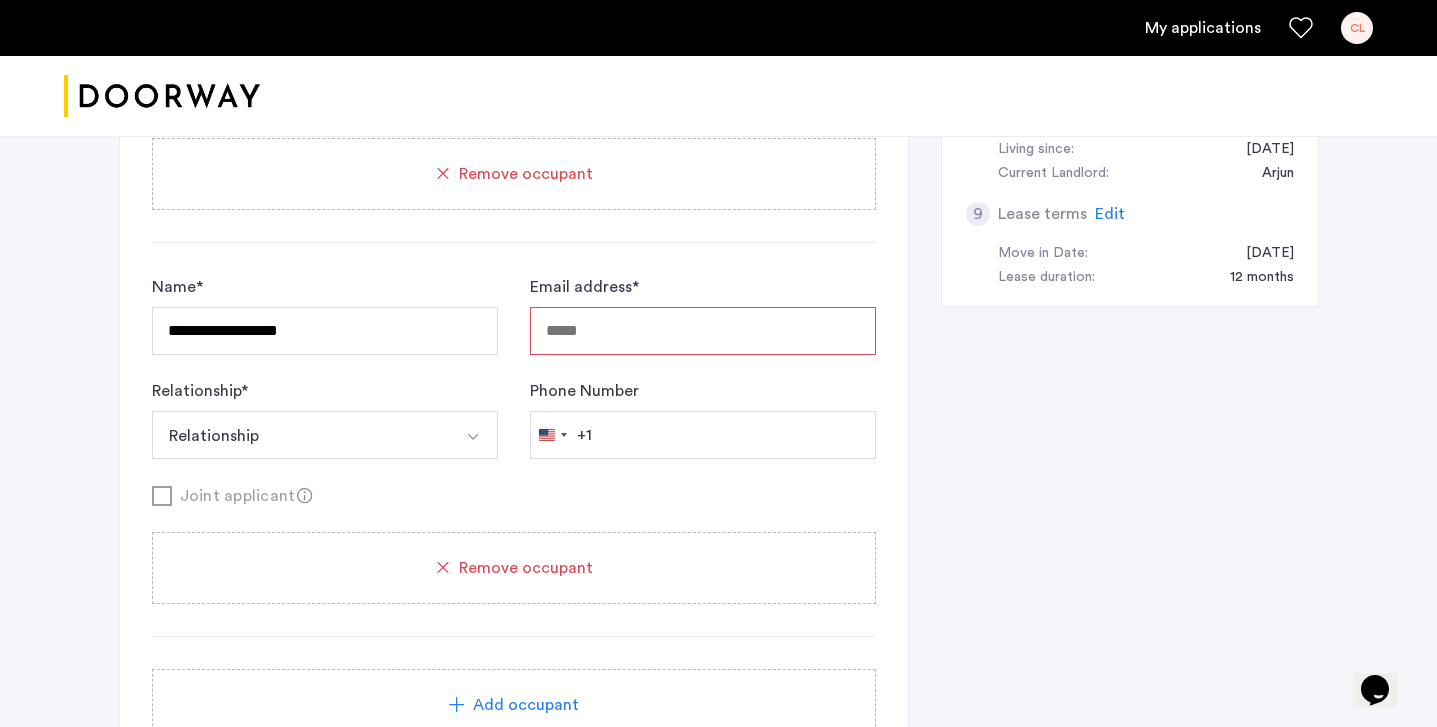 click on "Email address  *" at bounding box center (703, 331) 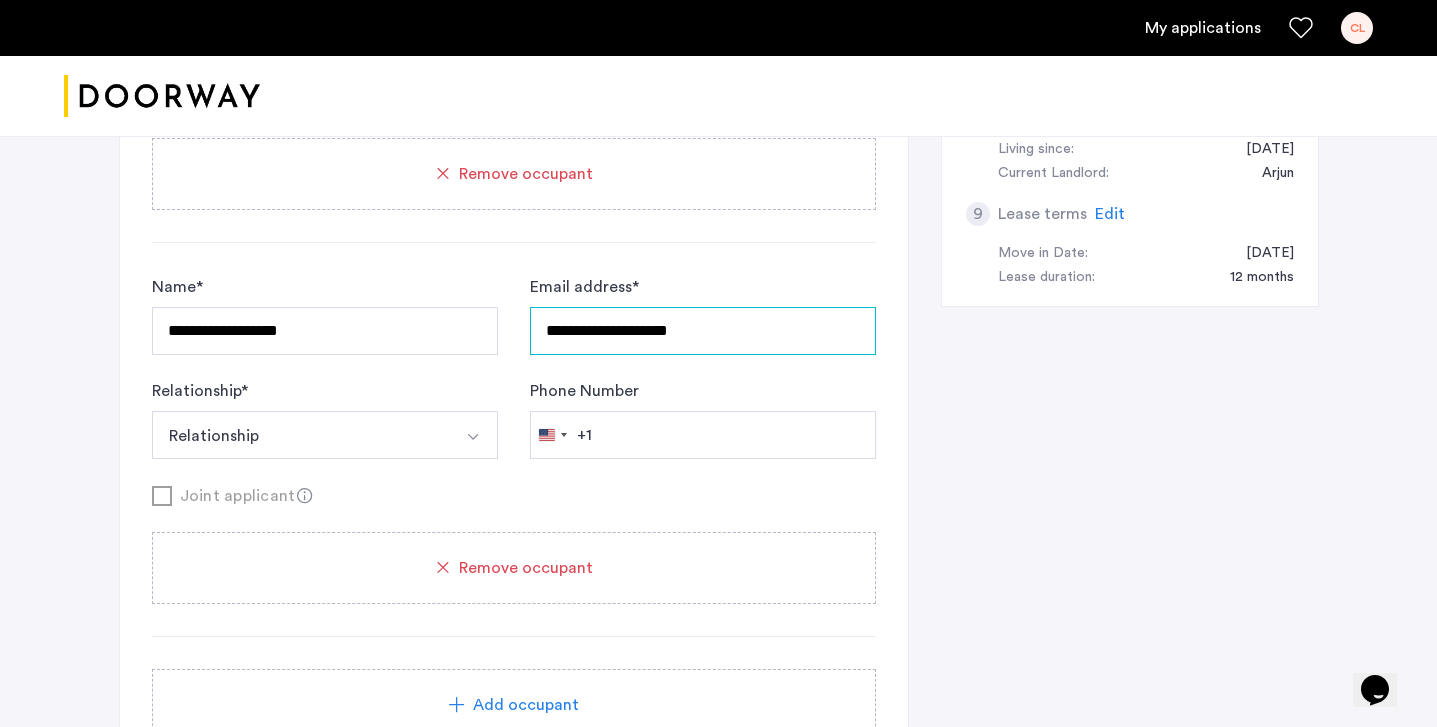 type on "**********" 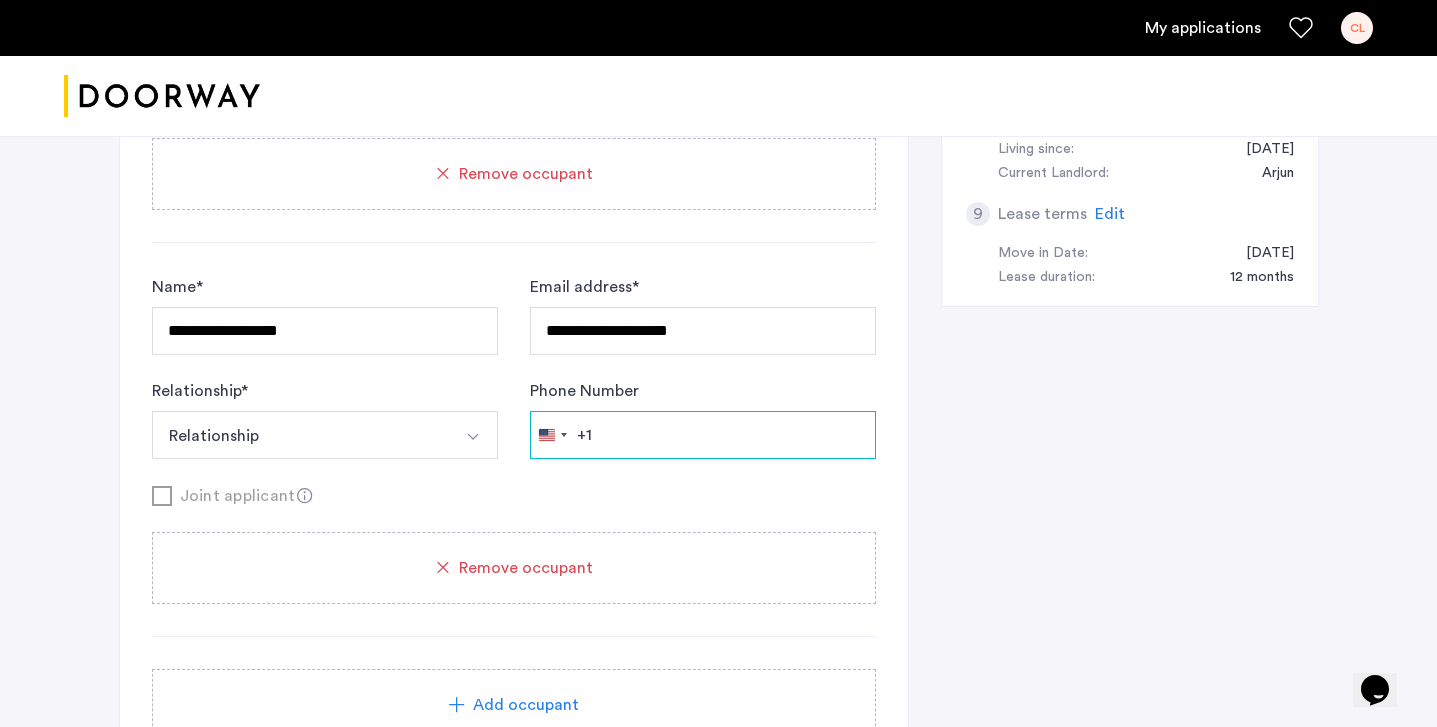 click on "Phone Number" at bounding box center (703, 435) 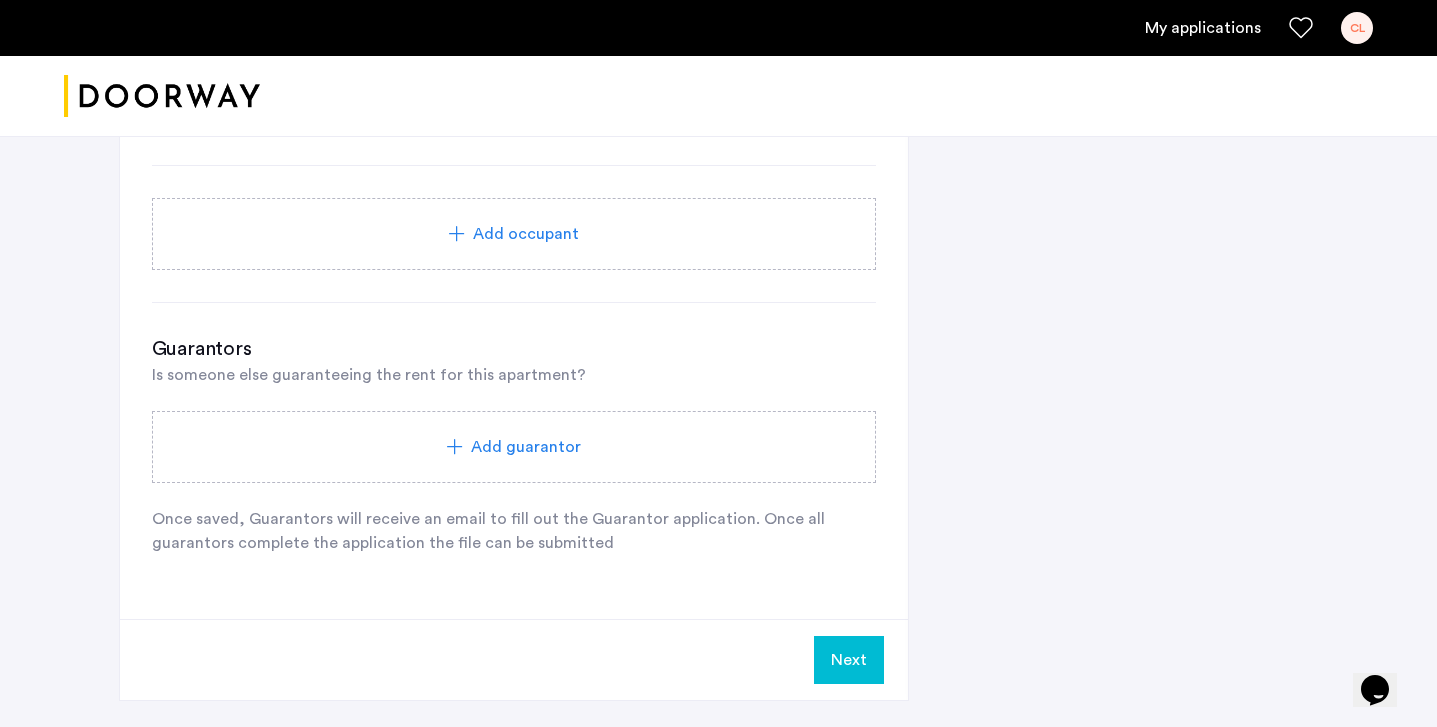 scroll, scrollTop: 1610, scrollLeft: 0, axis: vertical 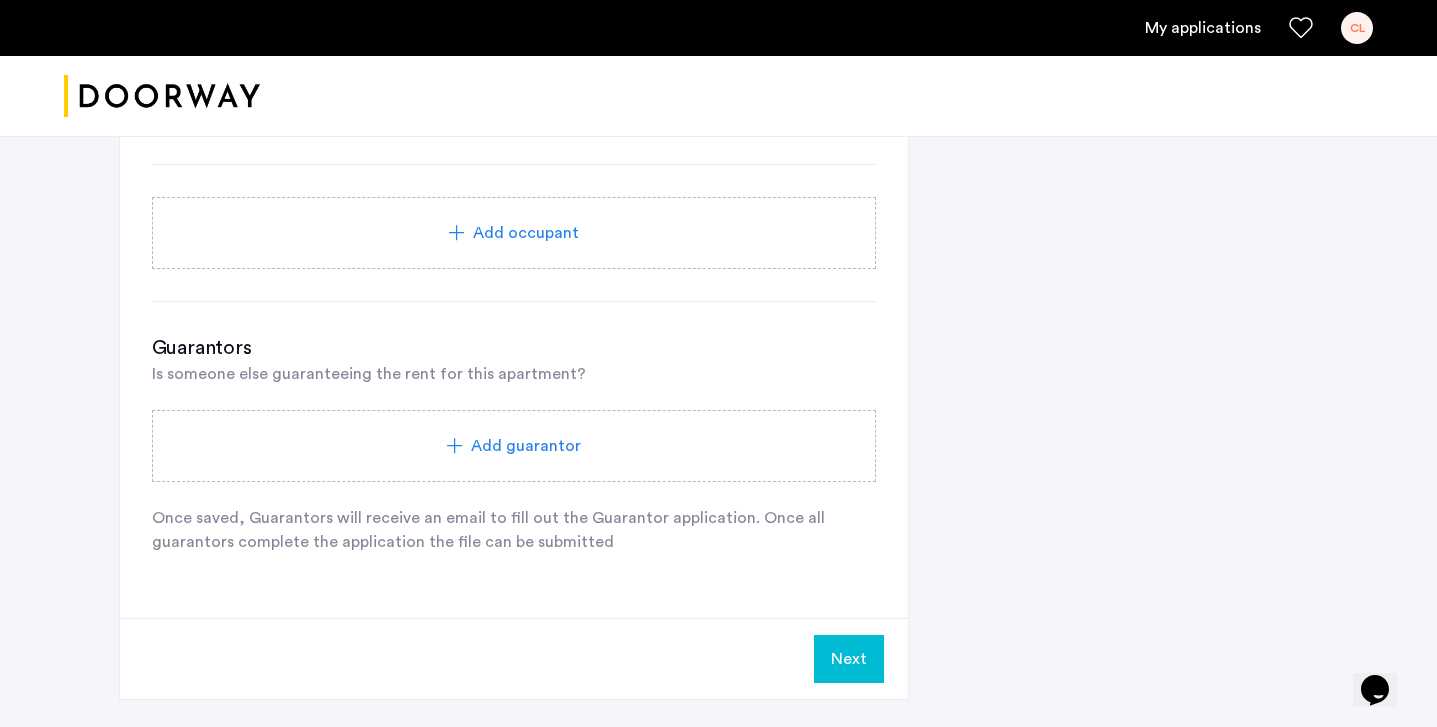 type on "**********" 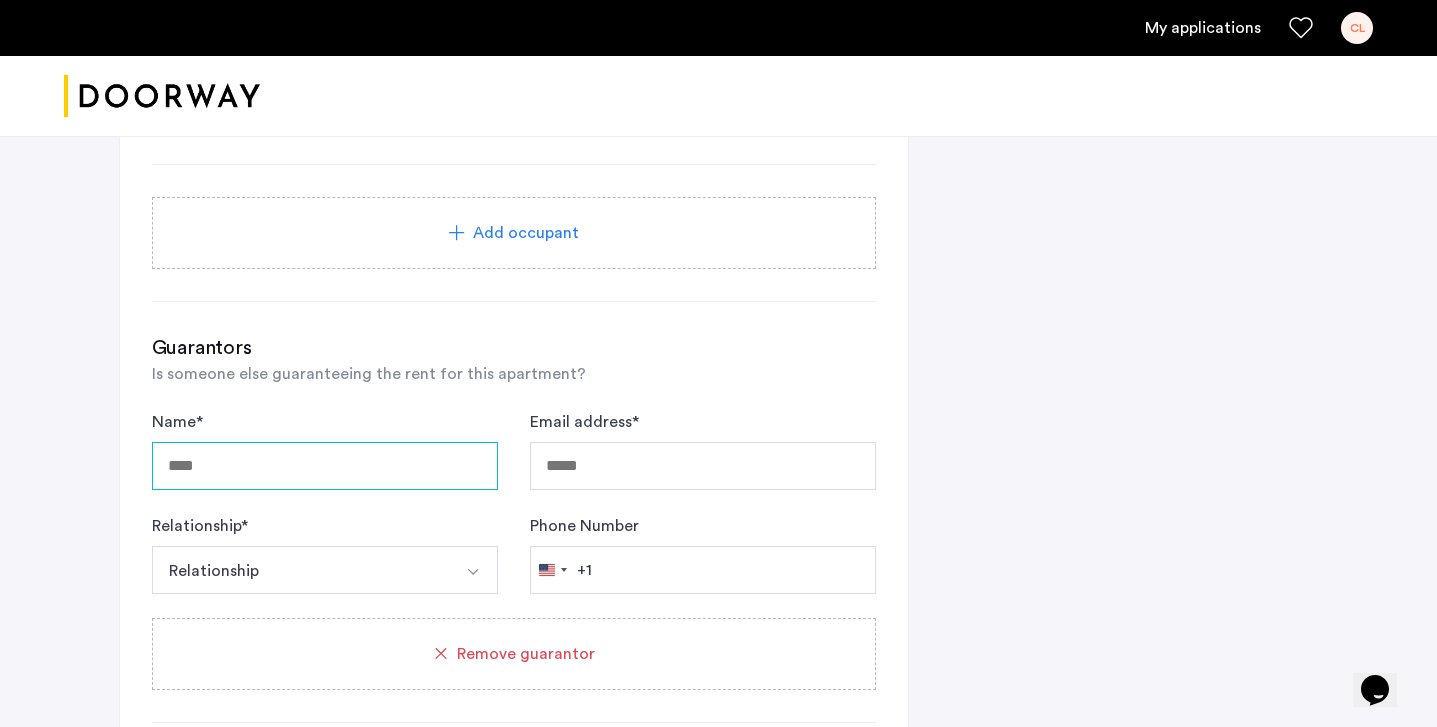 click on "Name  *" at bounding box center [325, 466] 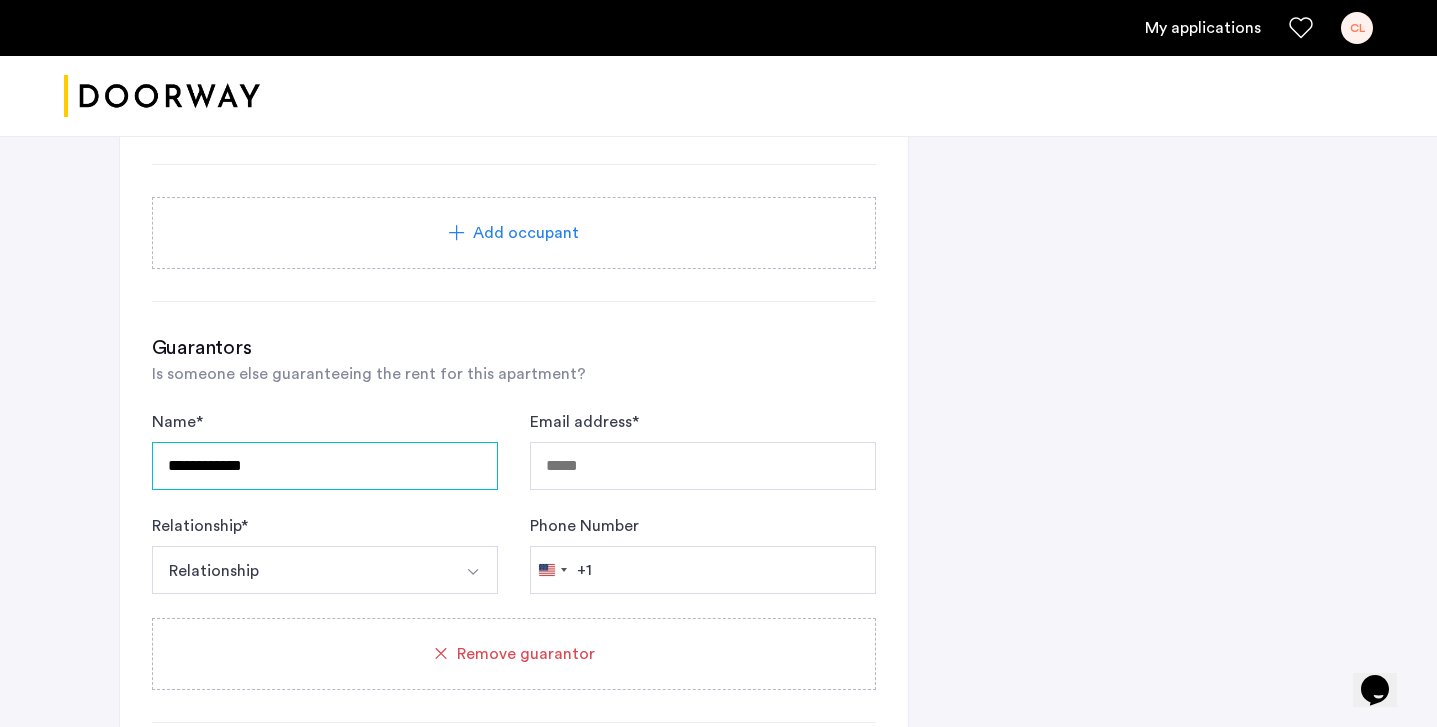 type on "**********" 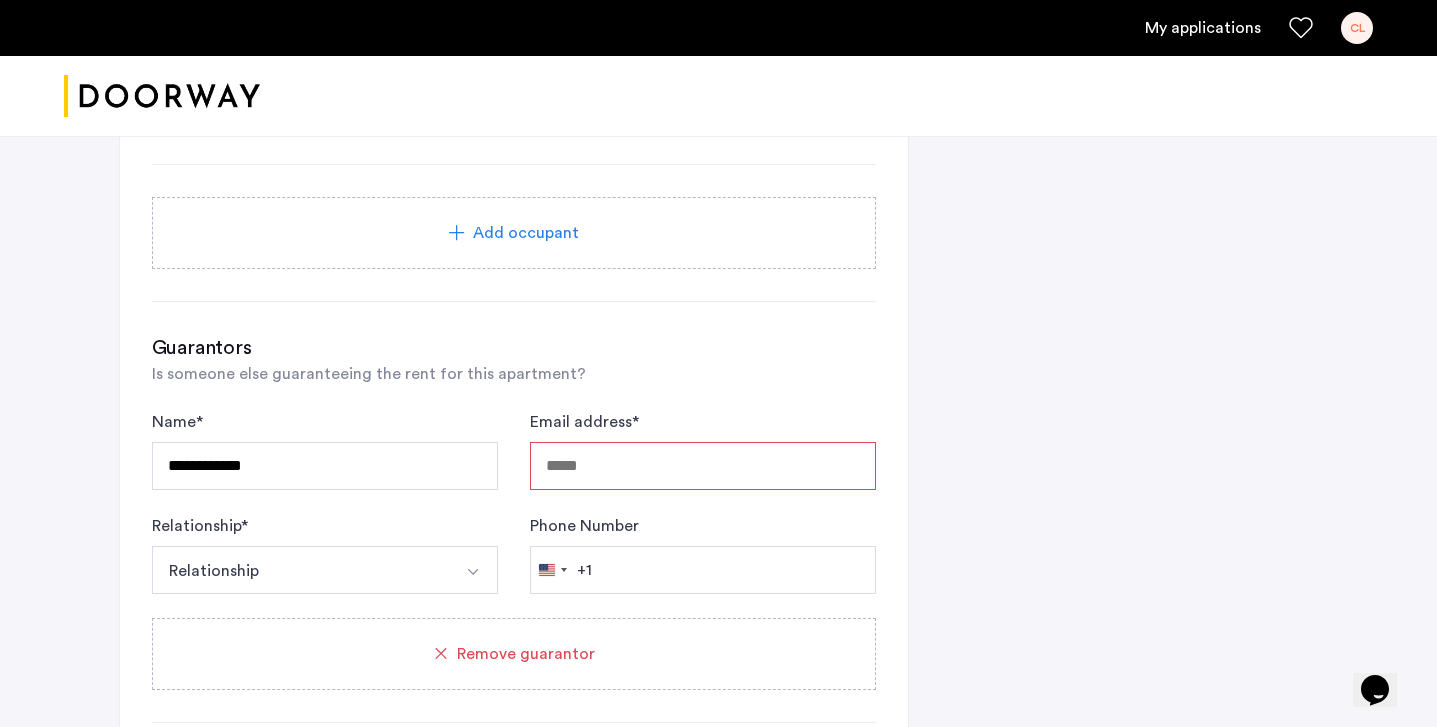 click on "Email address  *" at bounding box center (703, 466) 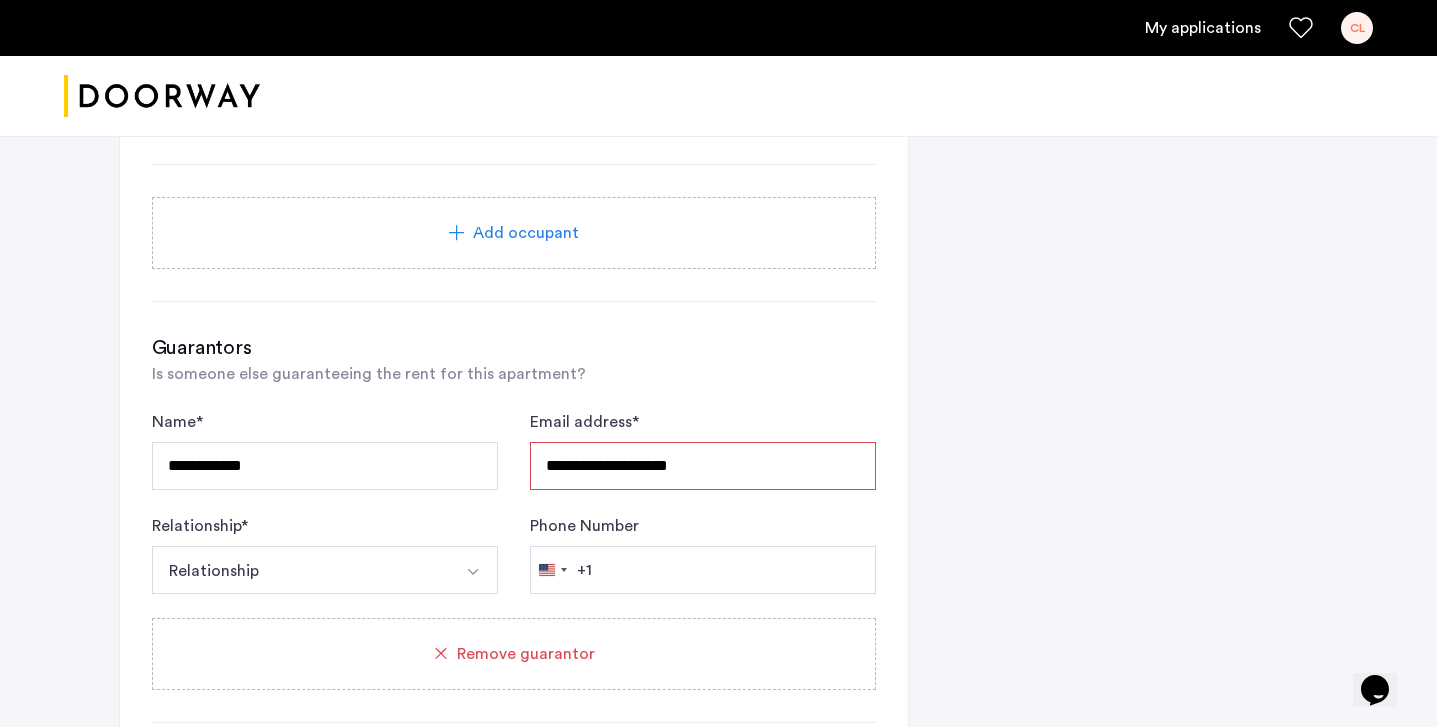 type on "**********" 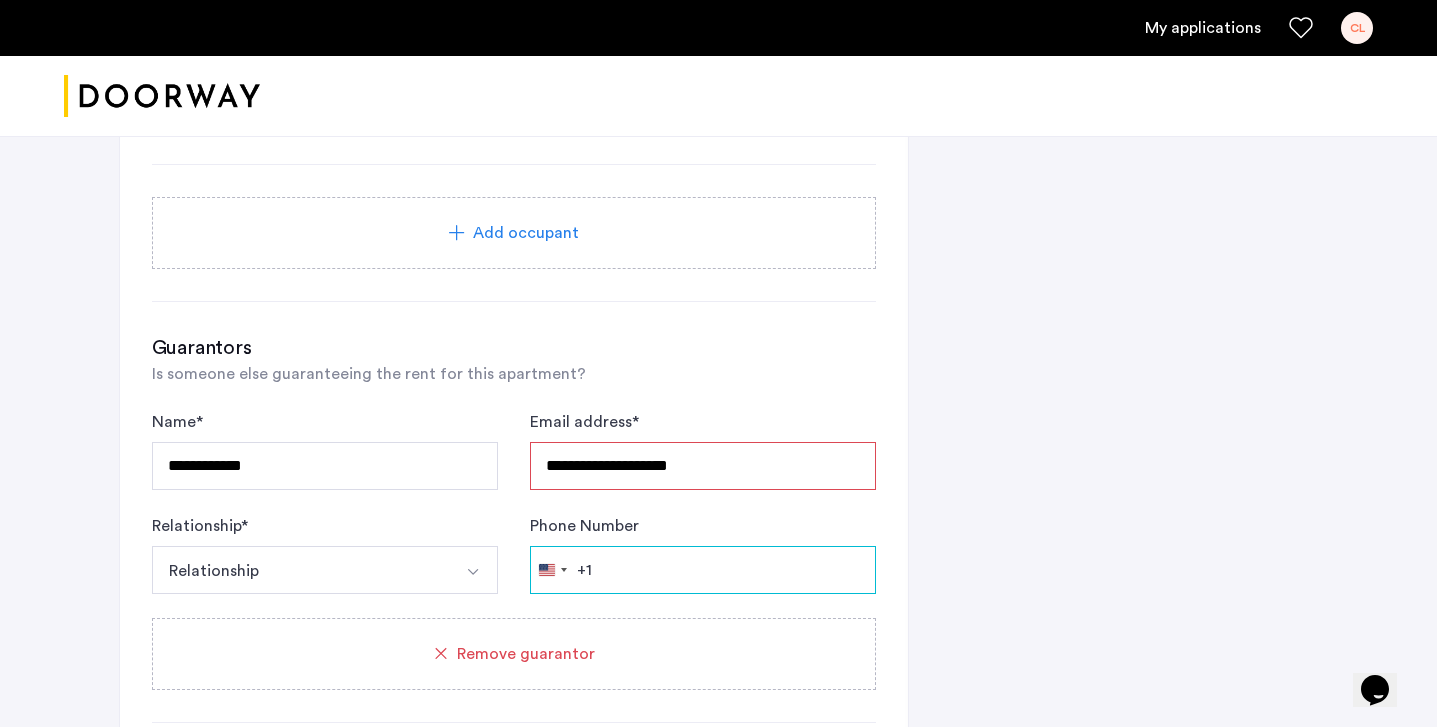 click on "Phone Number" at bounding box center (703, 570) 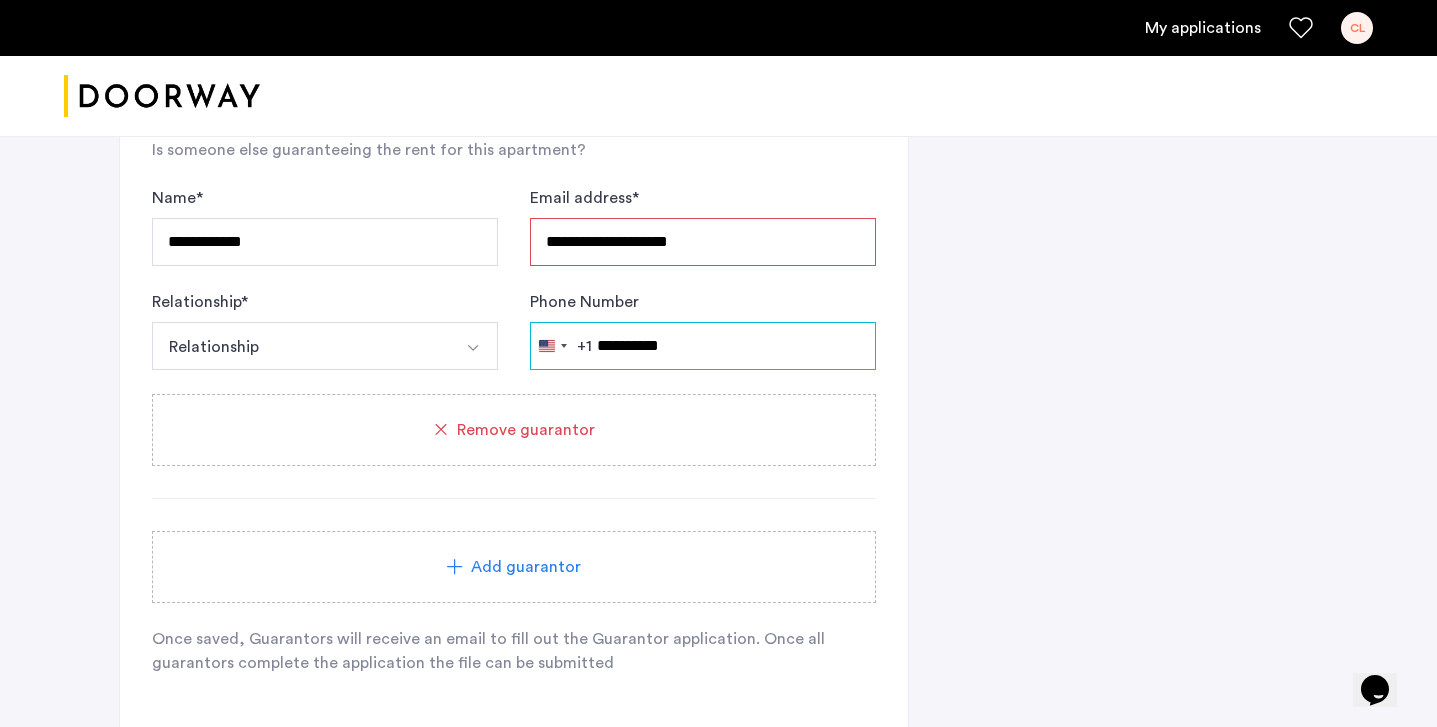 scroll, scrollTop: 1837, scrollLeft: 0, axis: vertical 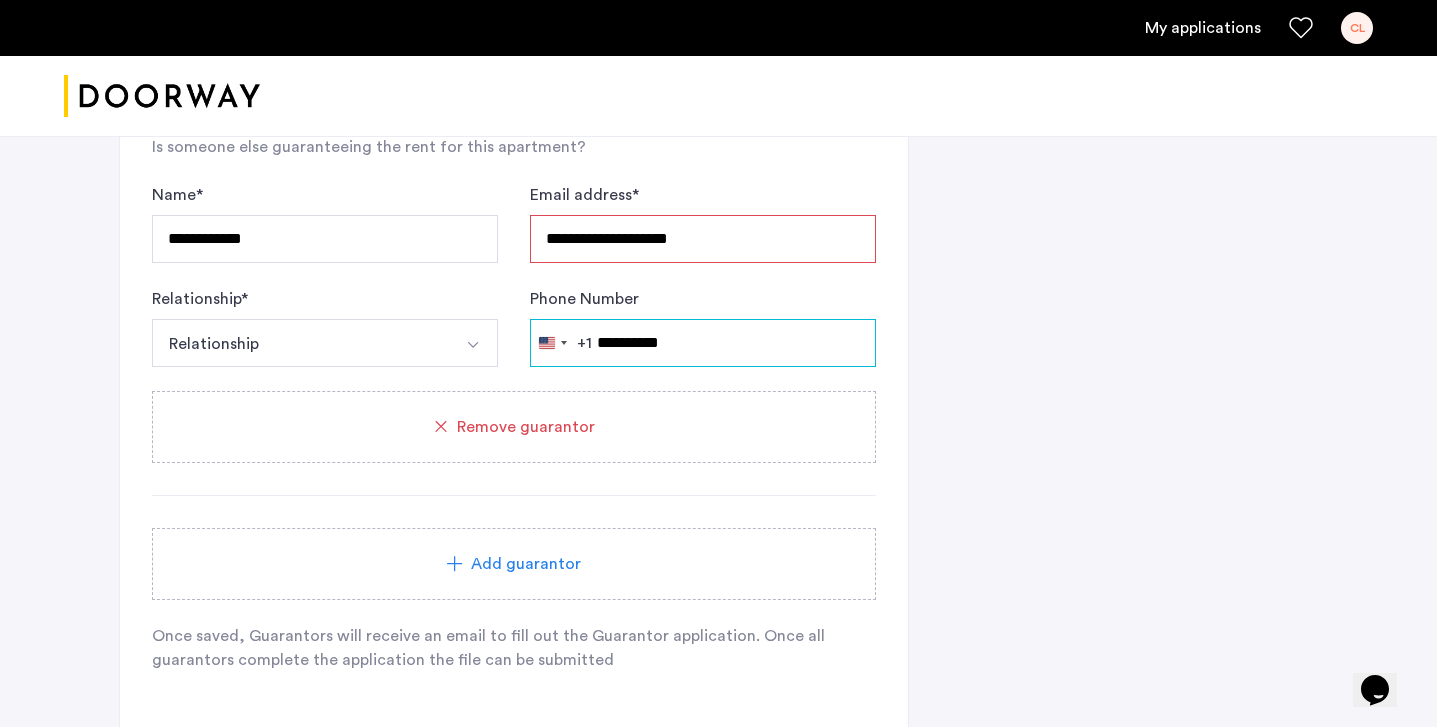 type on "**********" 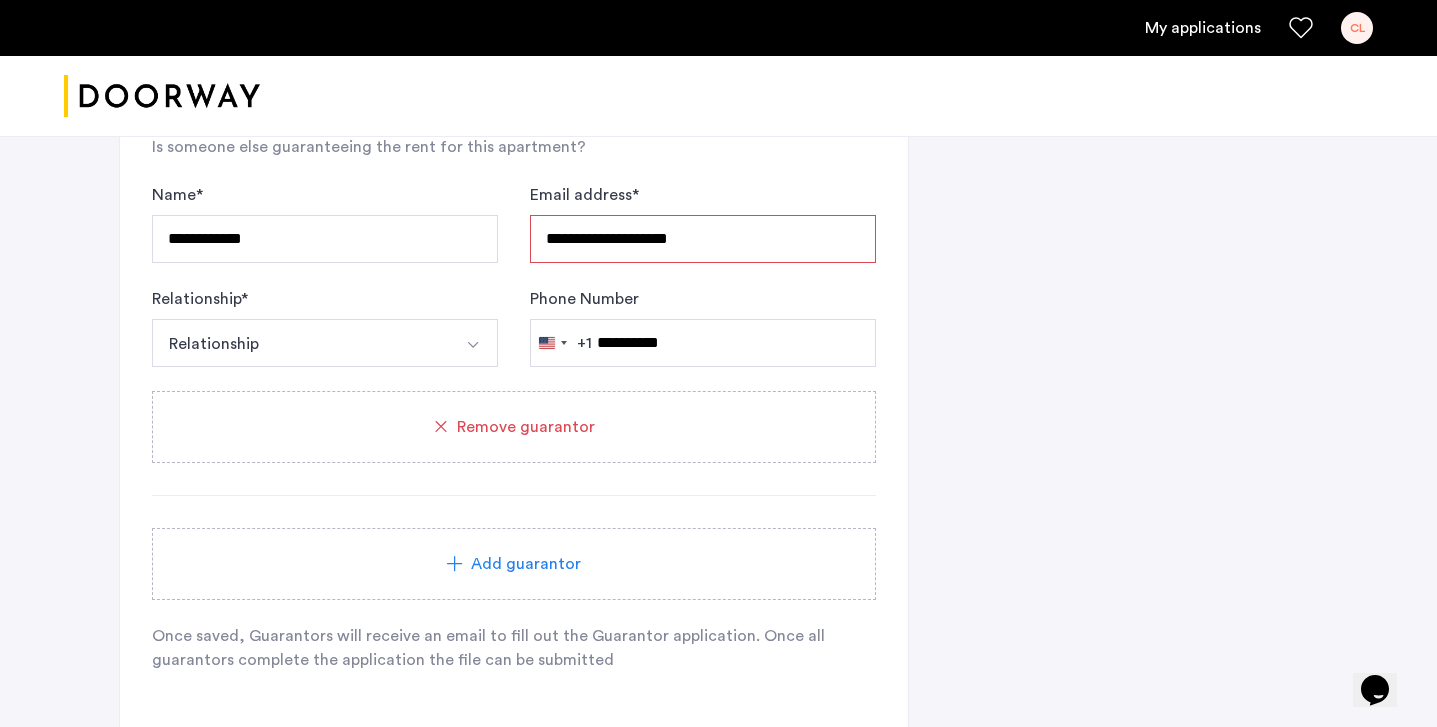 click on "**********" 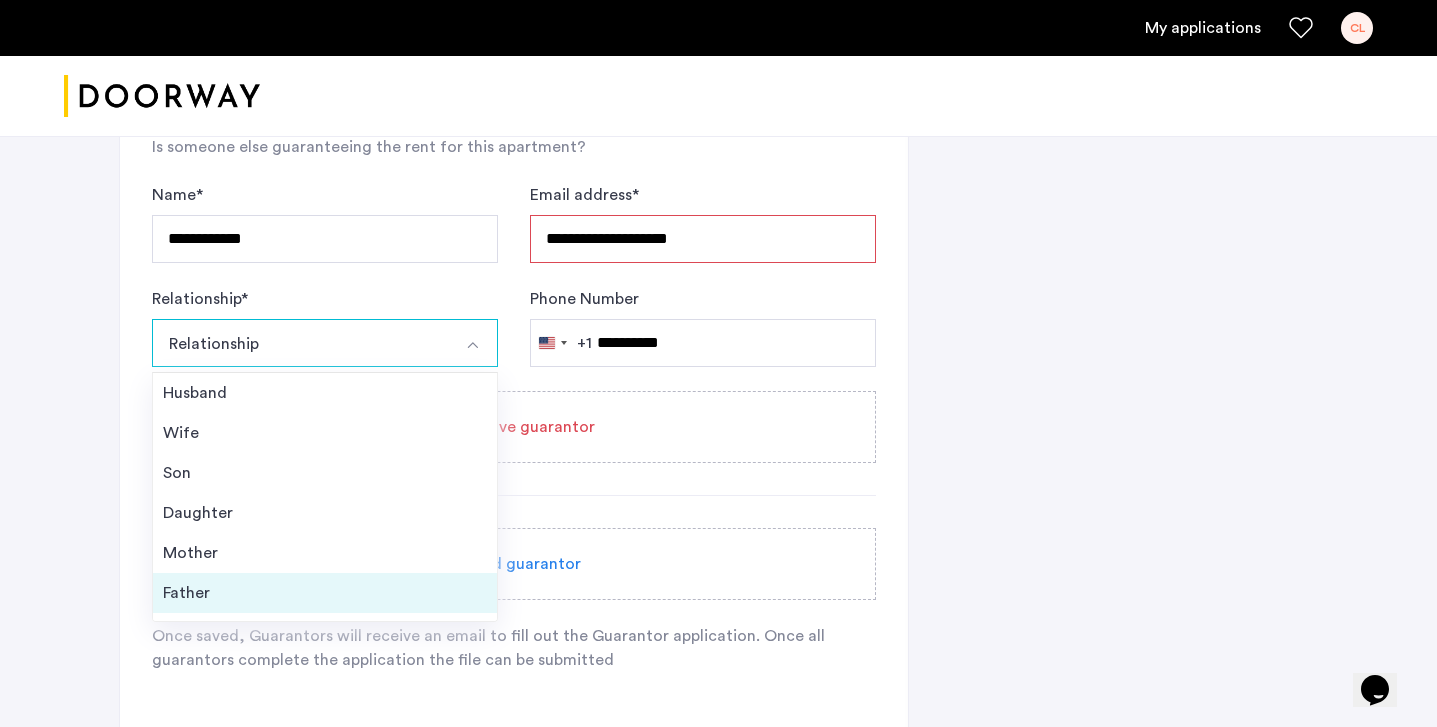 click on "Father" at bounding box center (325, 593) 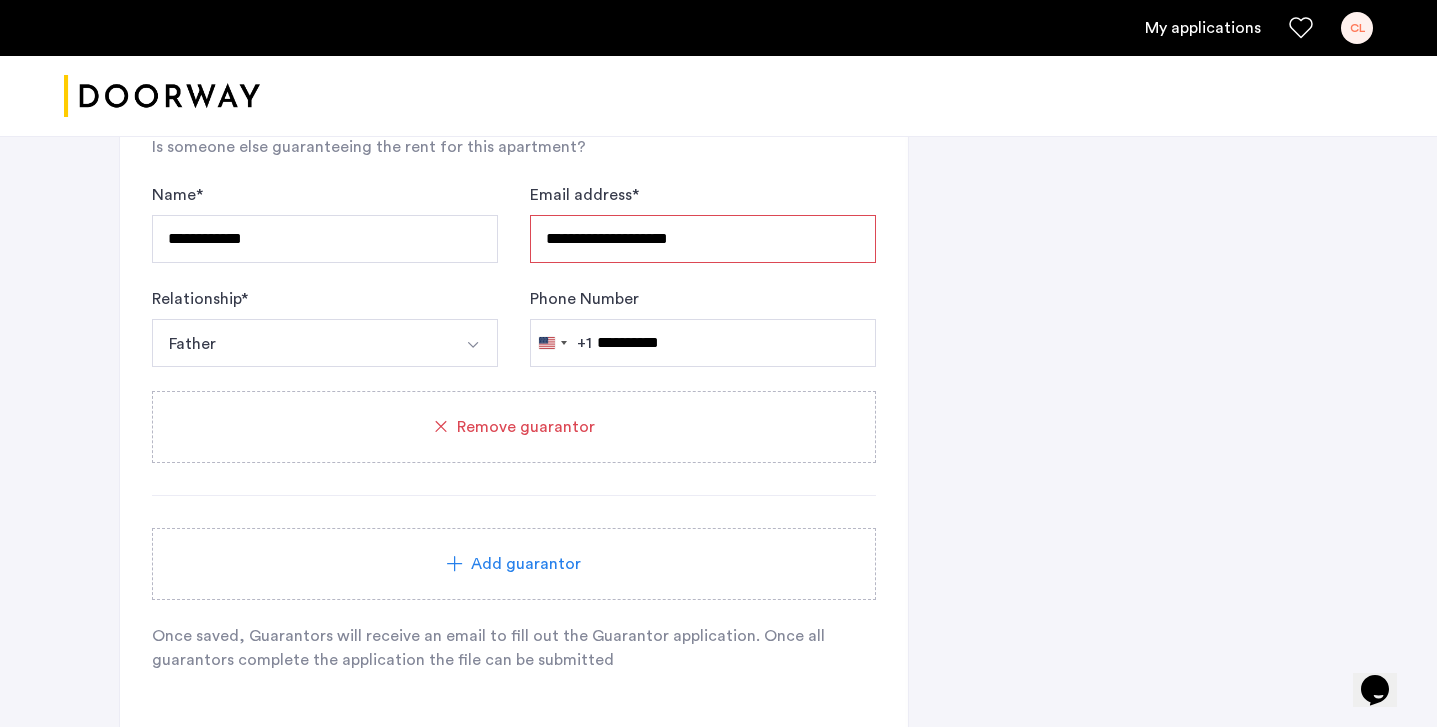 click on "**********" 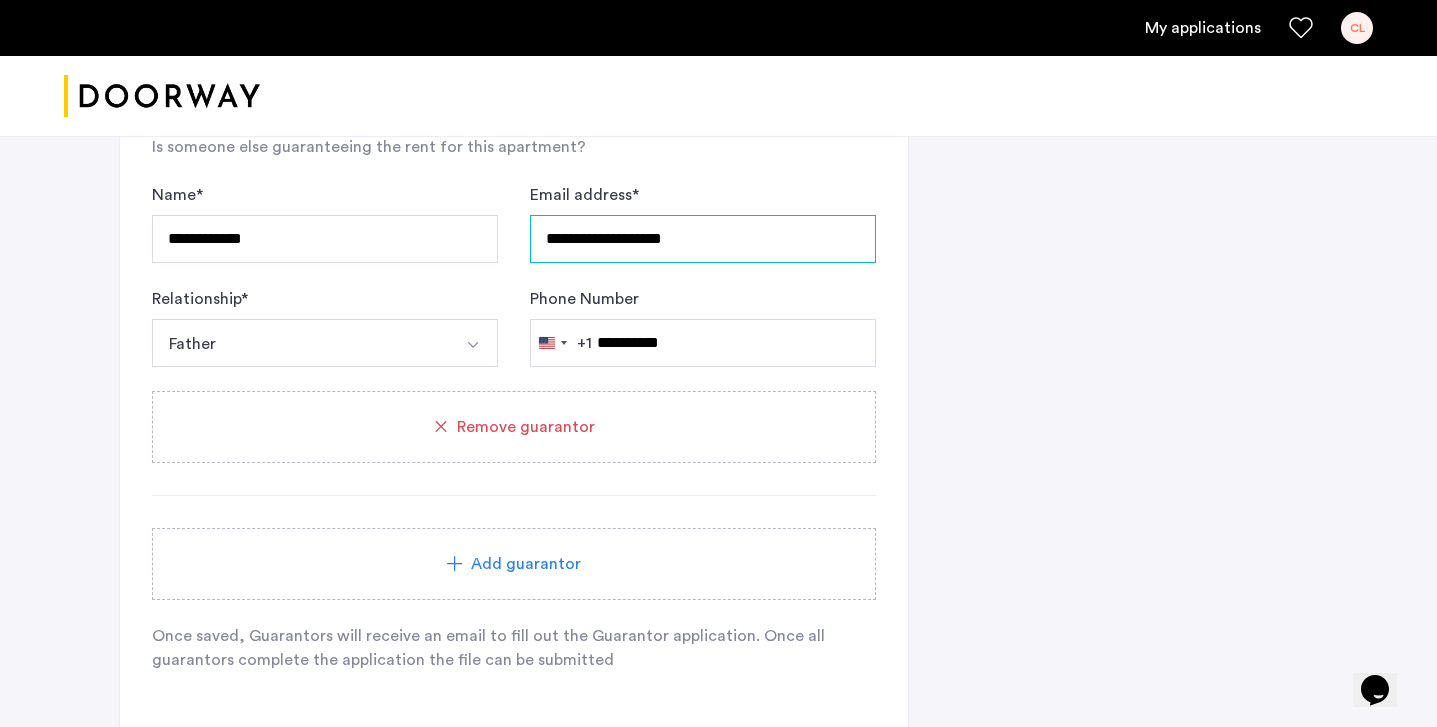 type on "**********" 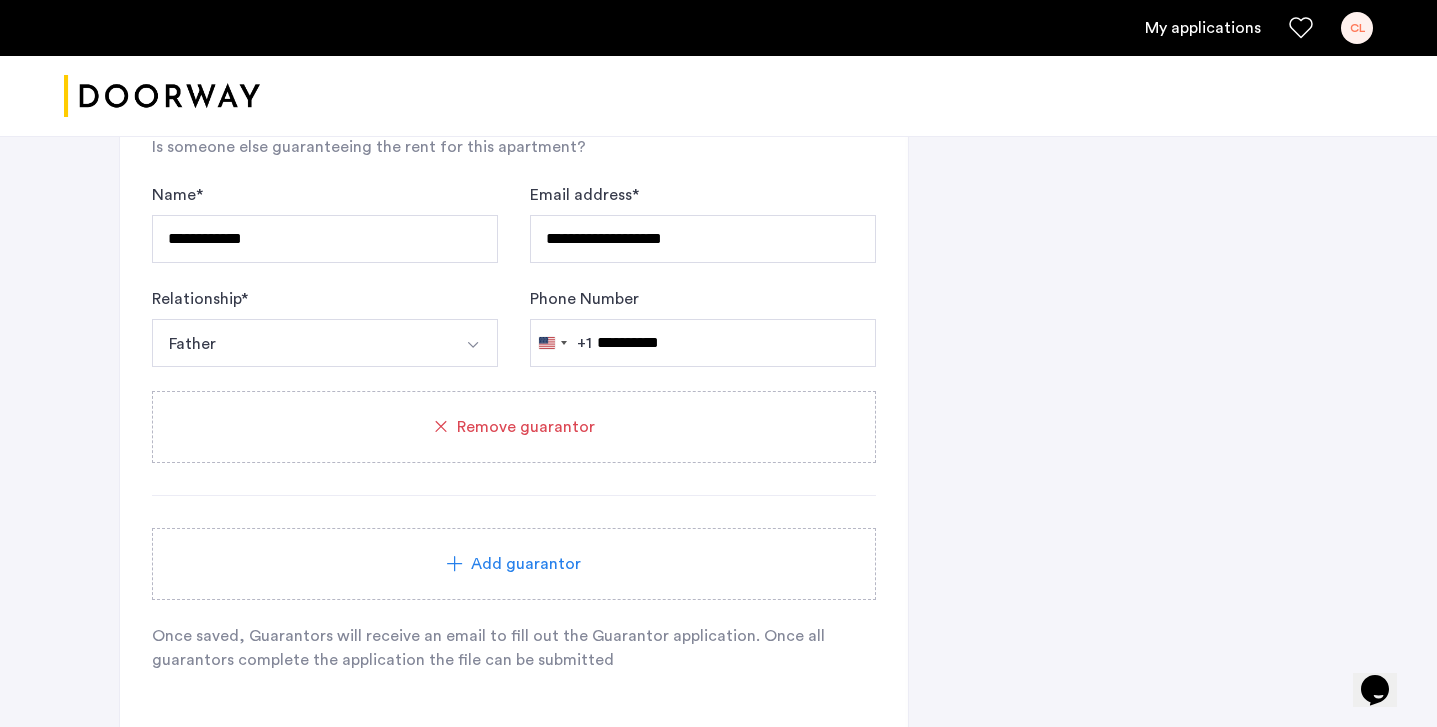 click on "**********" 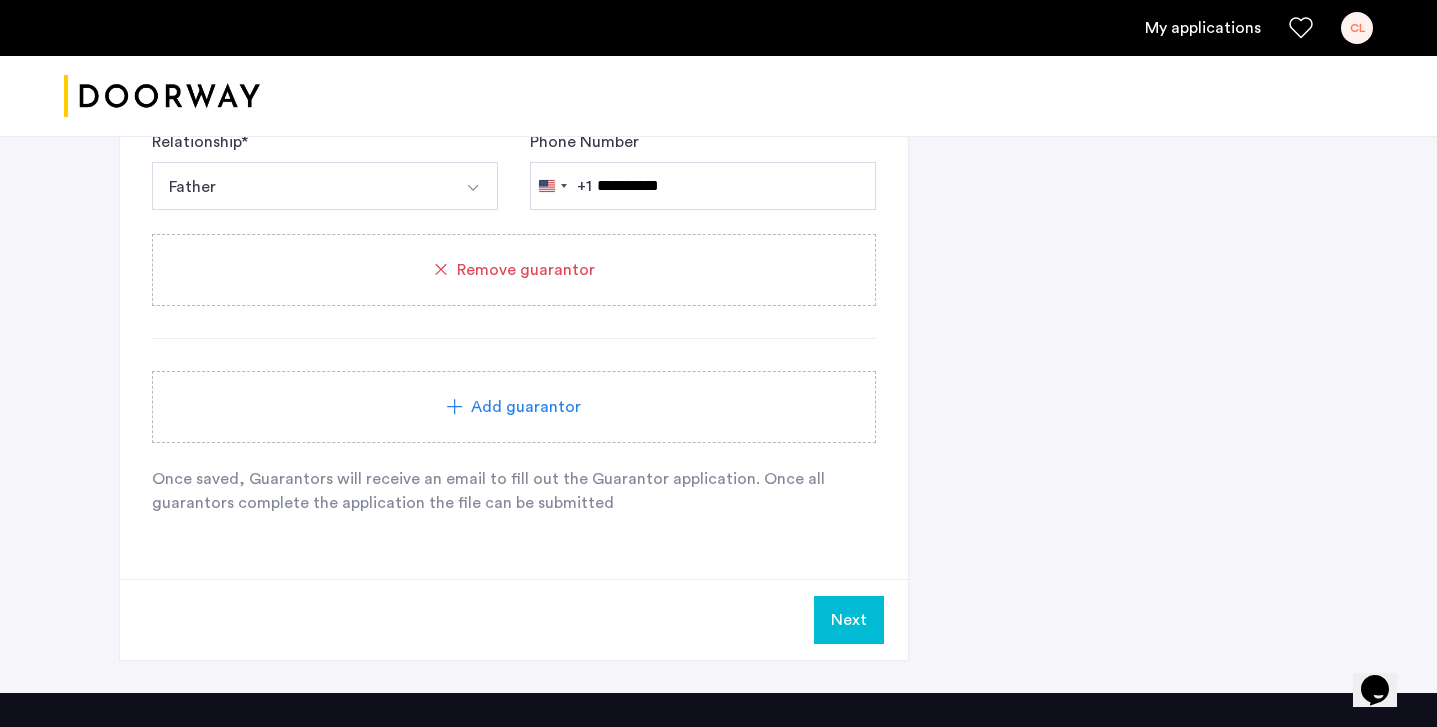 scroll, scrollTop: 2056, scrollLeft: 0, axis: vertical 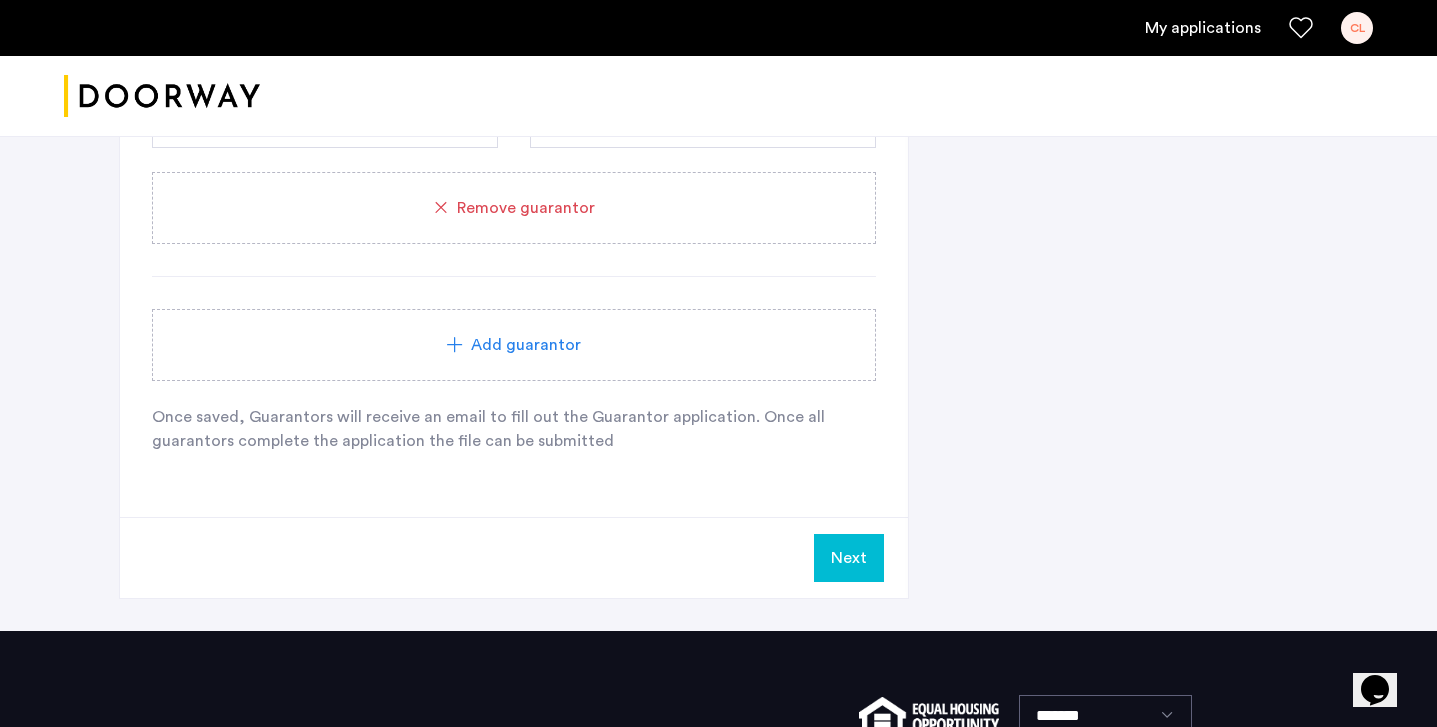 click on "Next" 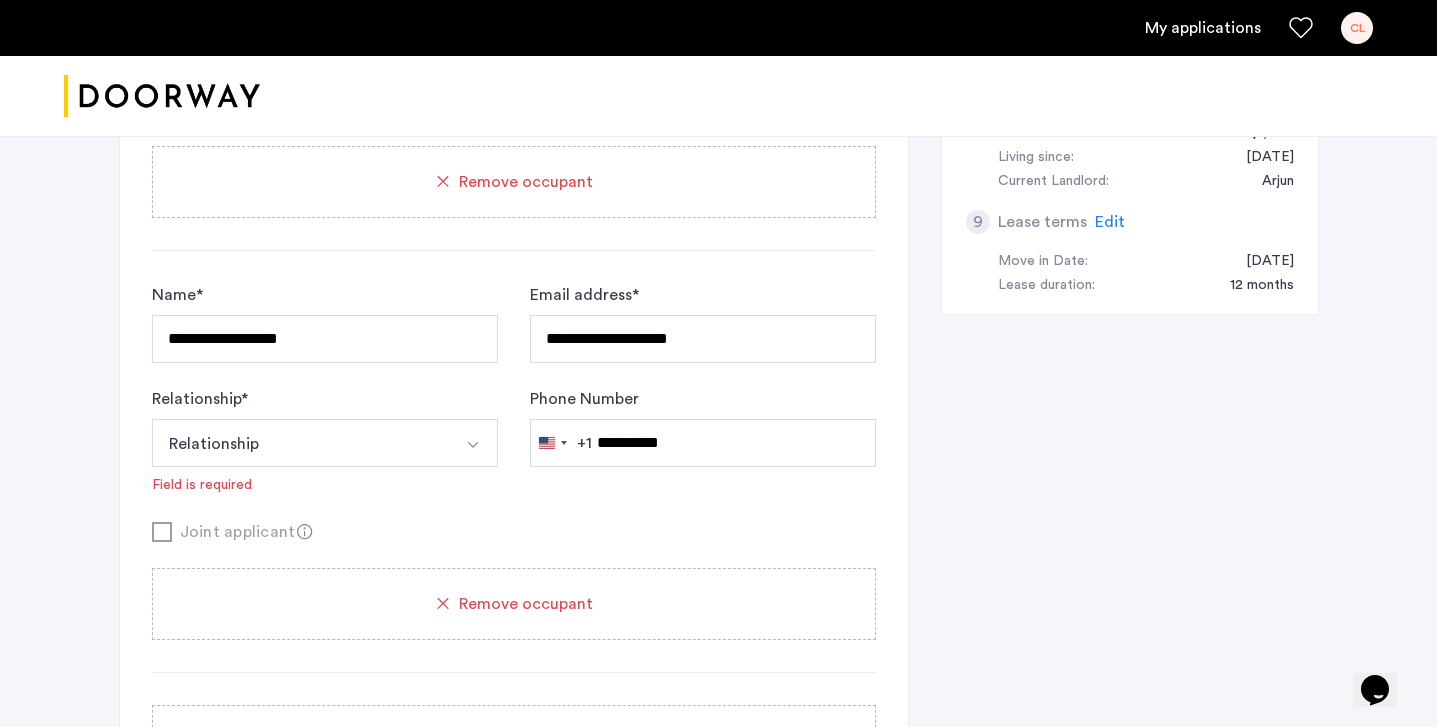scroll, scrollTop: 1118, scrollLeft: 0, axis: vertical 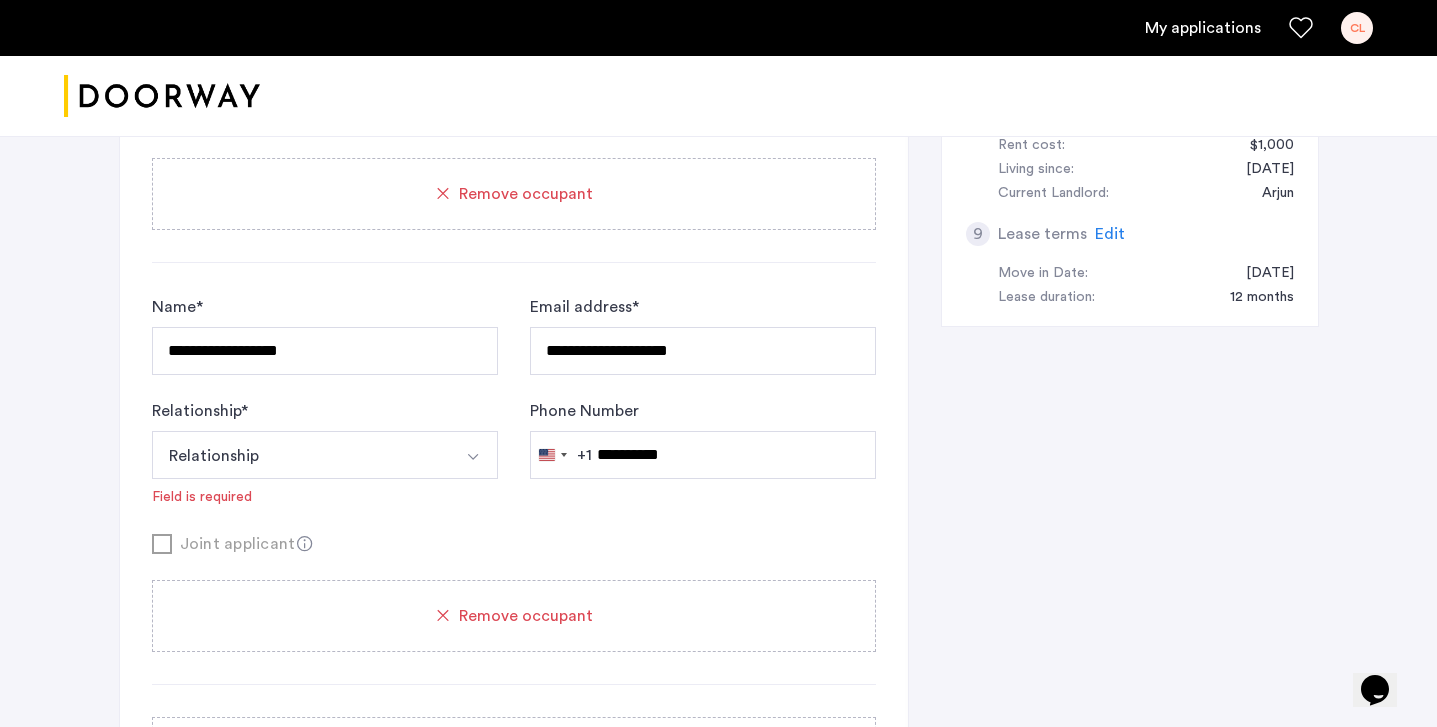 click on "Relationship" at bounding box center [301, 455] 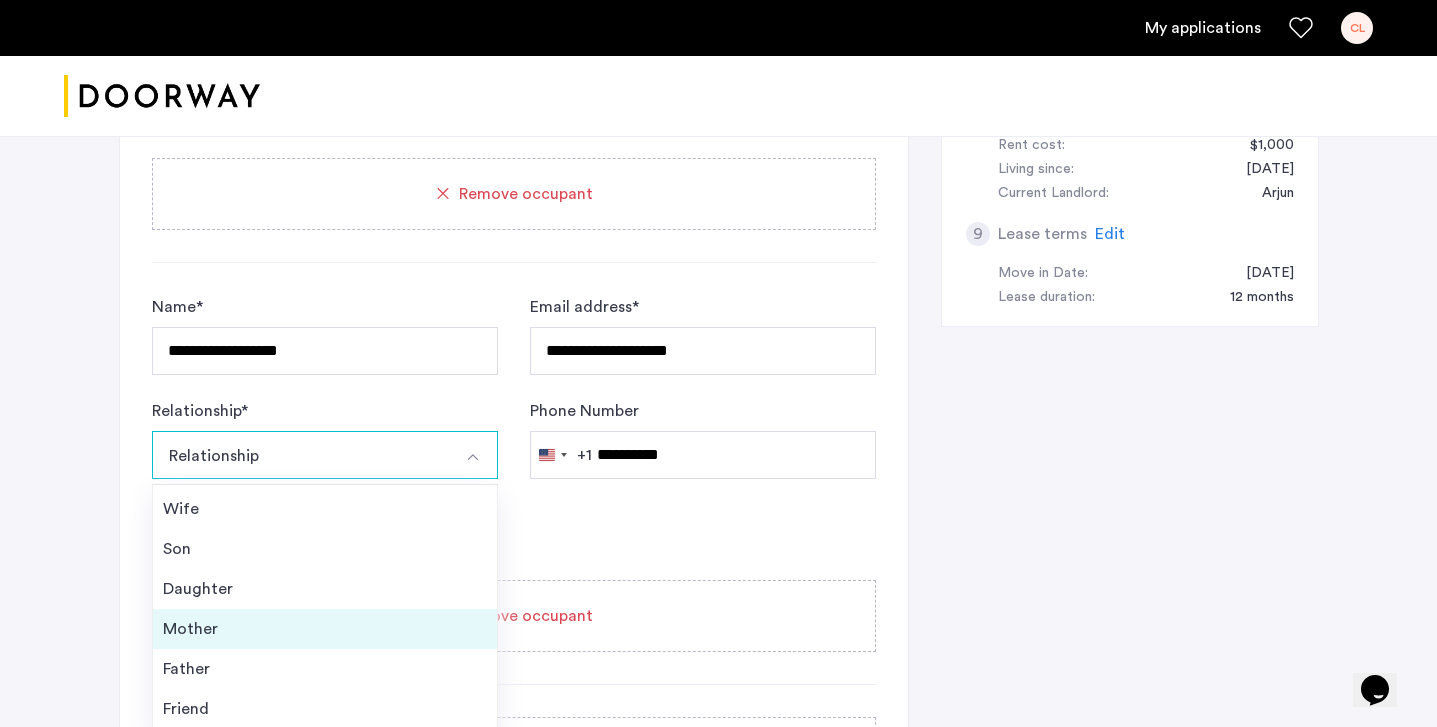 scroll, scrollTop: 42, scrollLeft: 0, axis: vertical 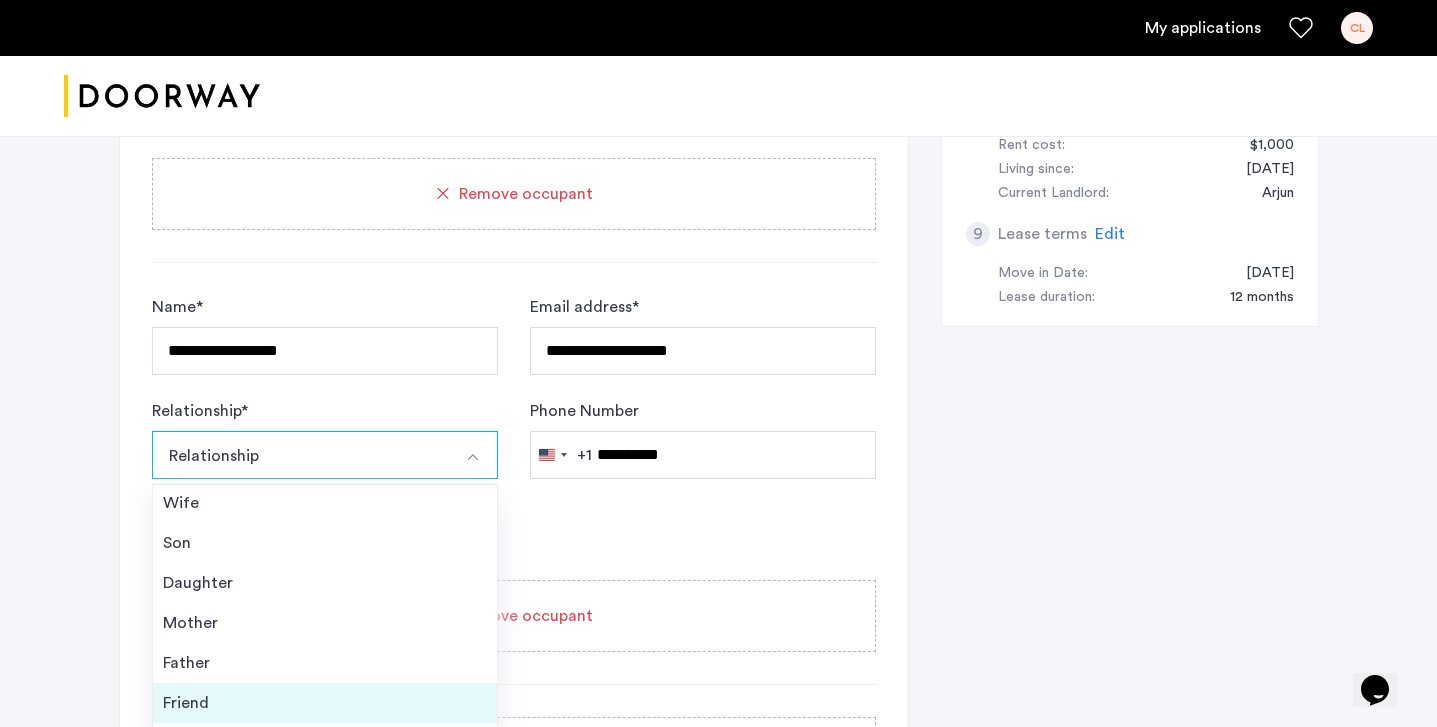 click on "Friend" at bounding box center (325, 703) 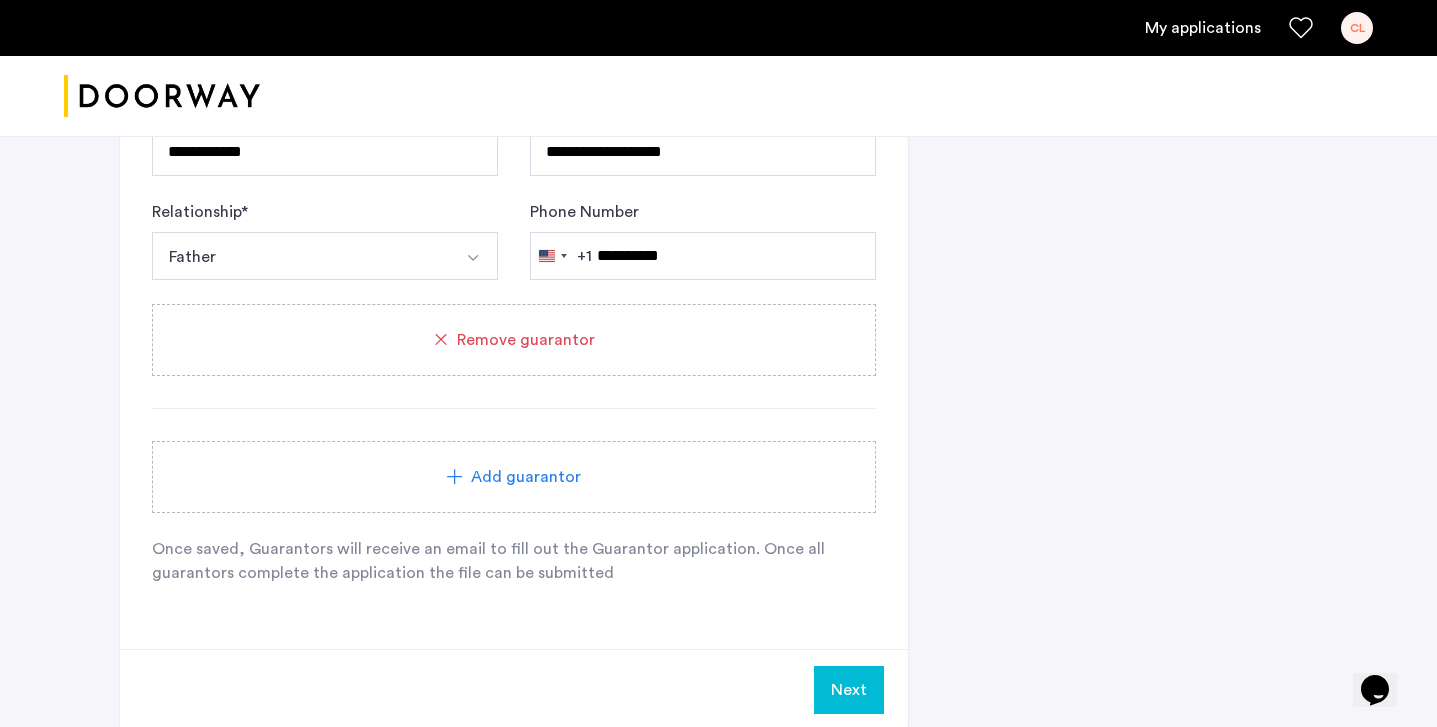 scroll, scrollTop: 2008, scrollLeft: 0, axis: vertical 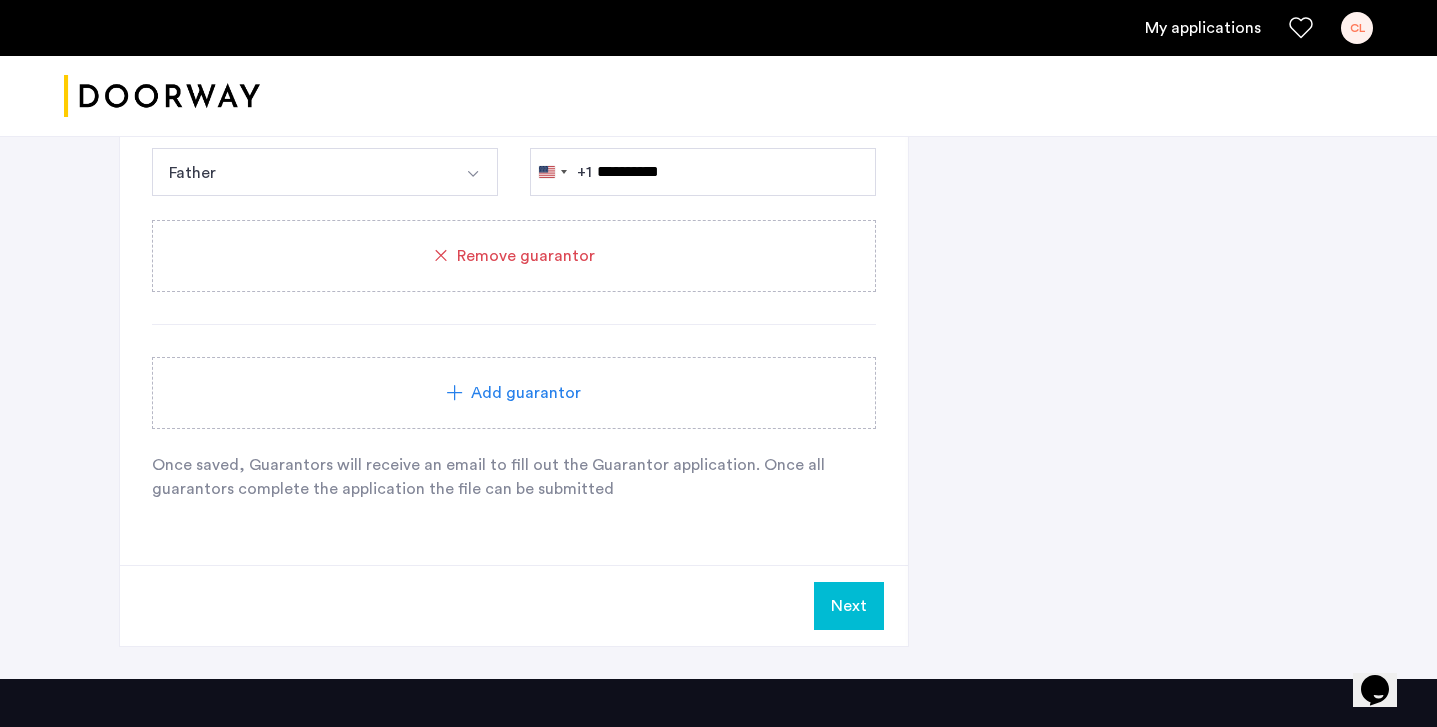 click on "Next" 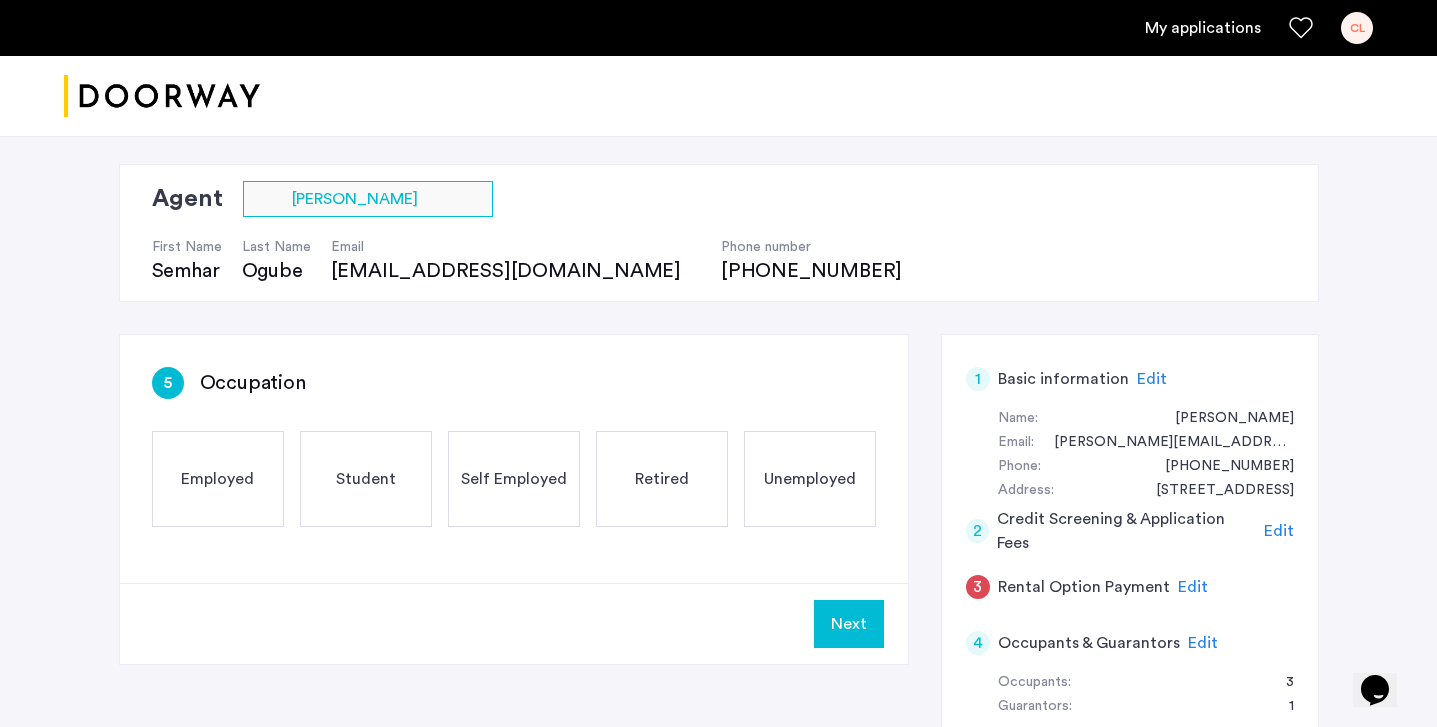 scroll, scrollTop: 112, scrollLeft: 0, axis: vertical 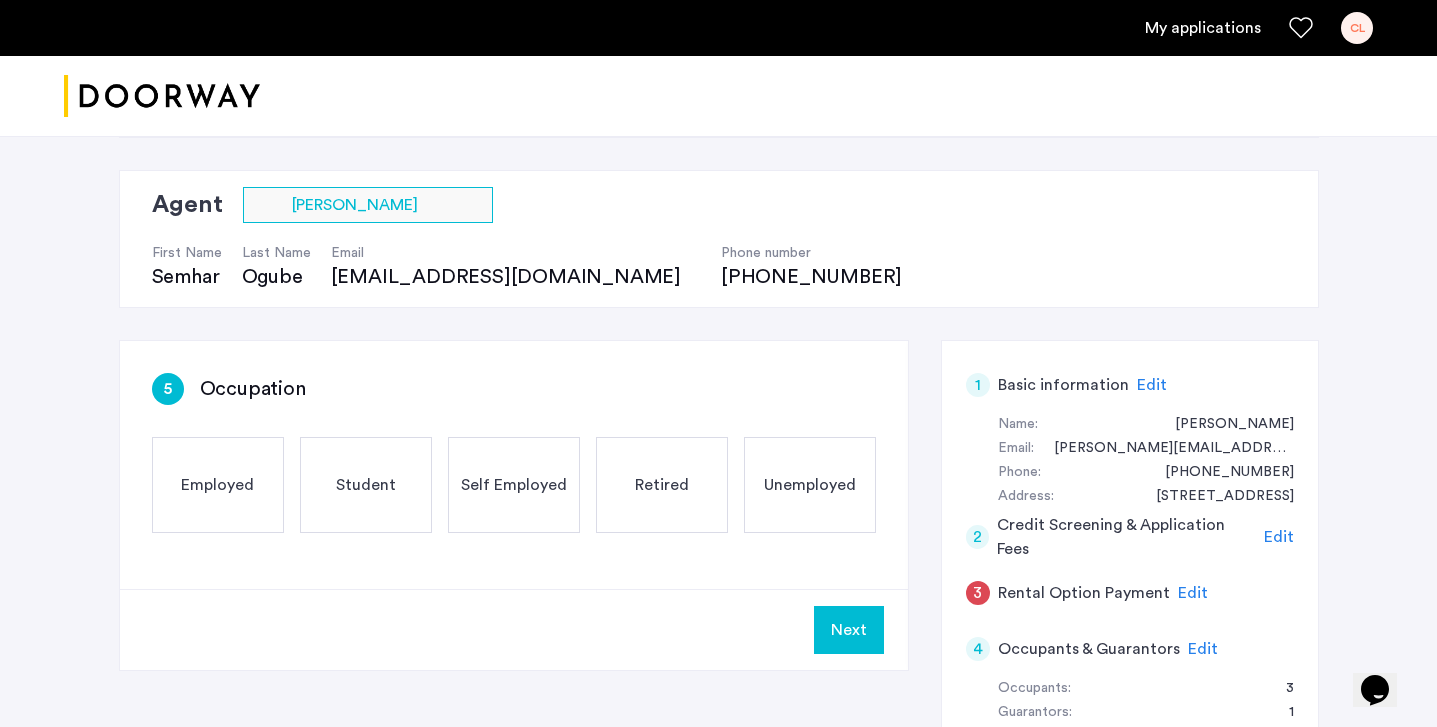 click on "Employed" 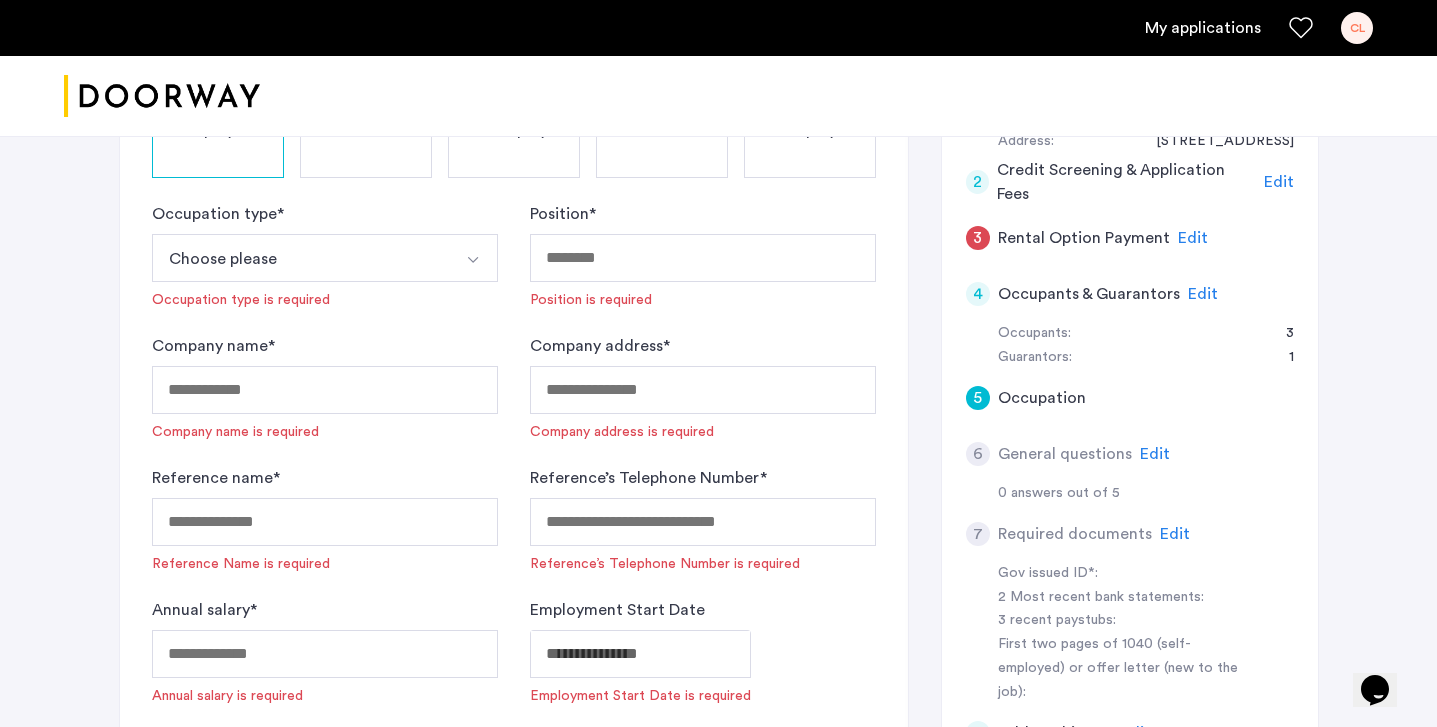 scroll, scrollTop: 470, scrollLeft: 0, axis: vertical 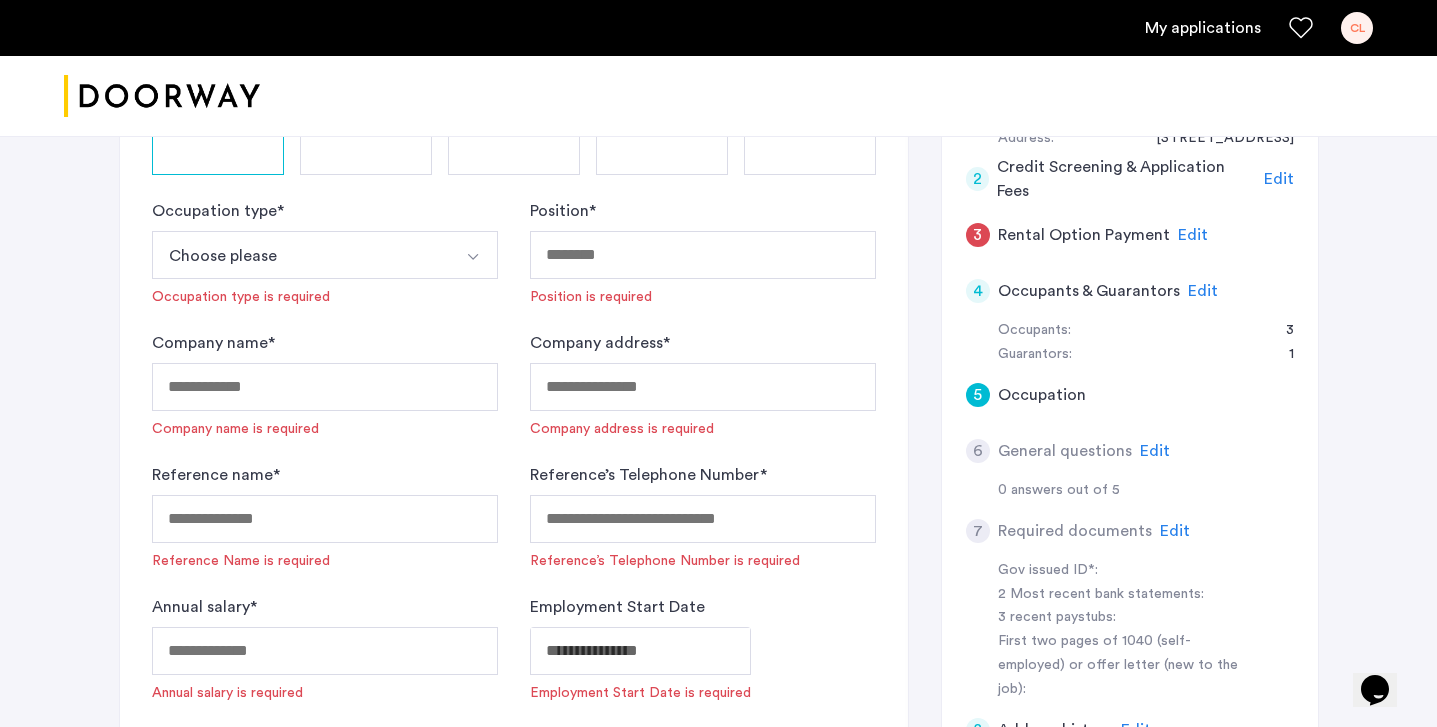 click on "Choose please" at bounding box center (301, 255) 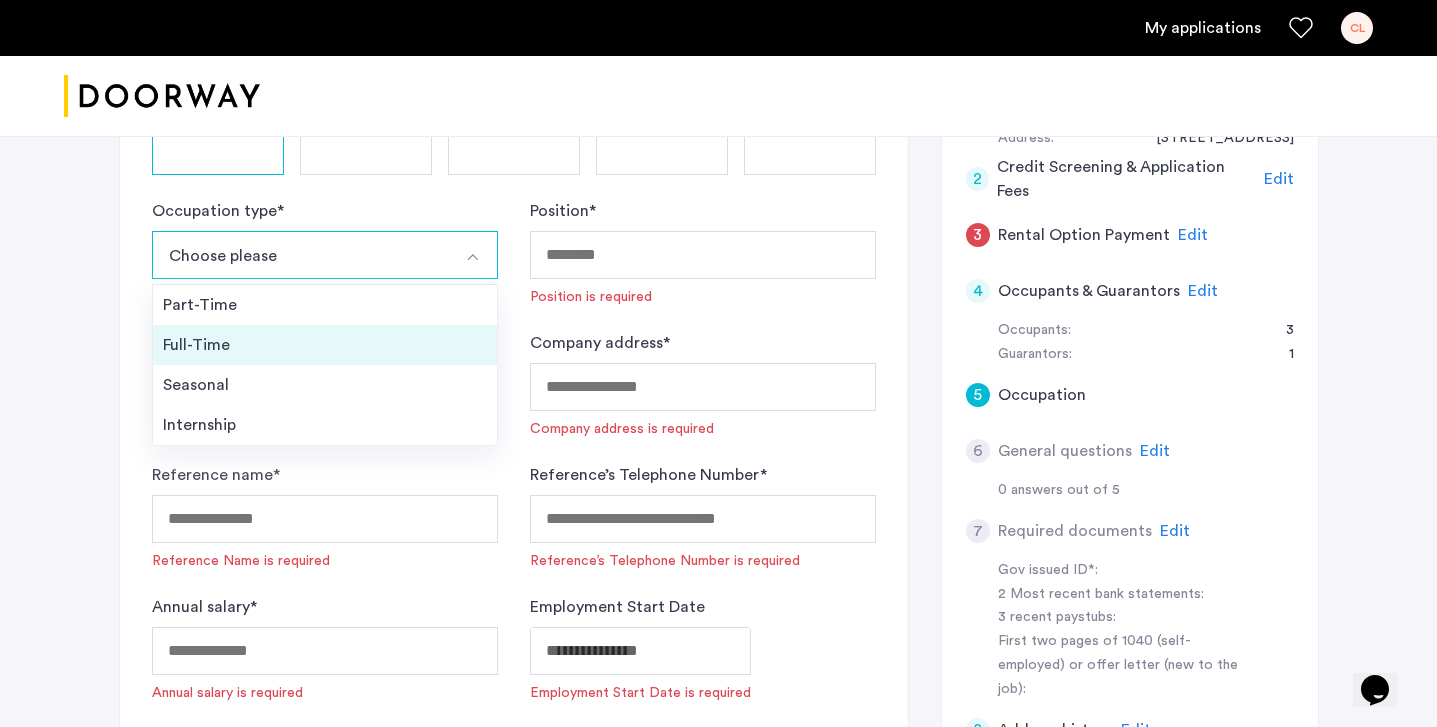click on "Full-Time" at bounding box center [325, 345] 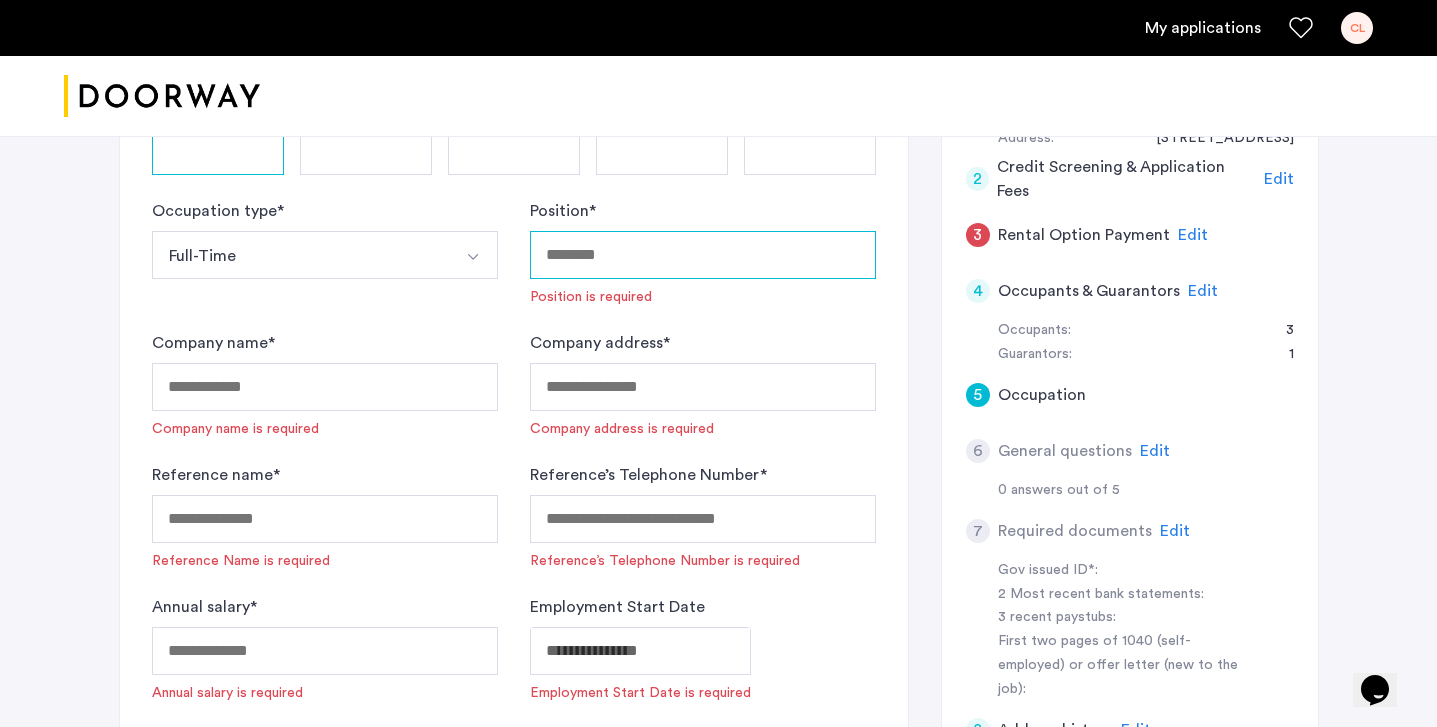 click on "Position  *" at bounding box center [703, 255] 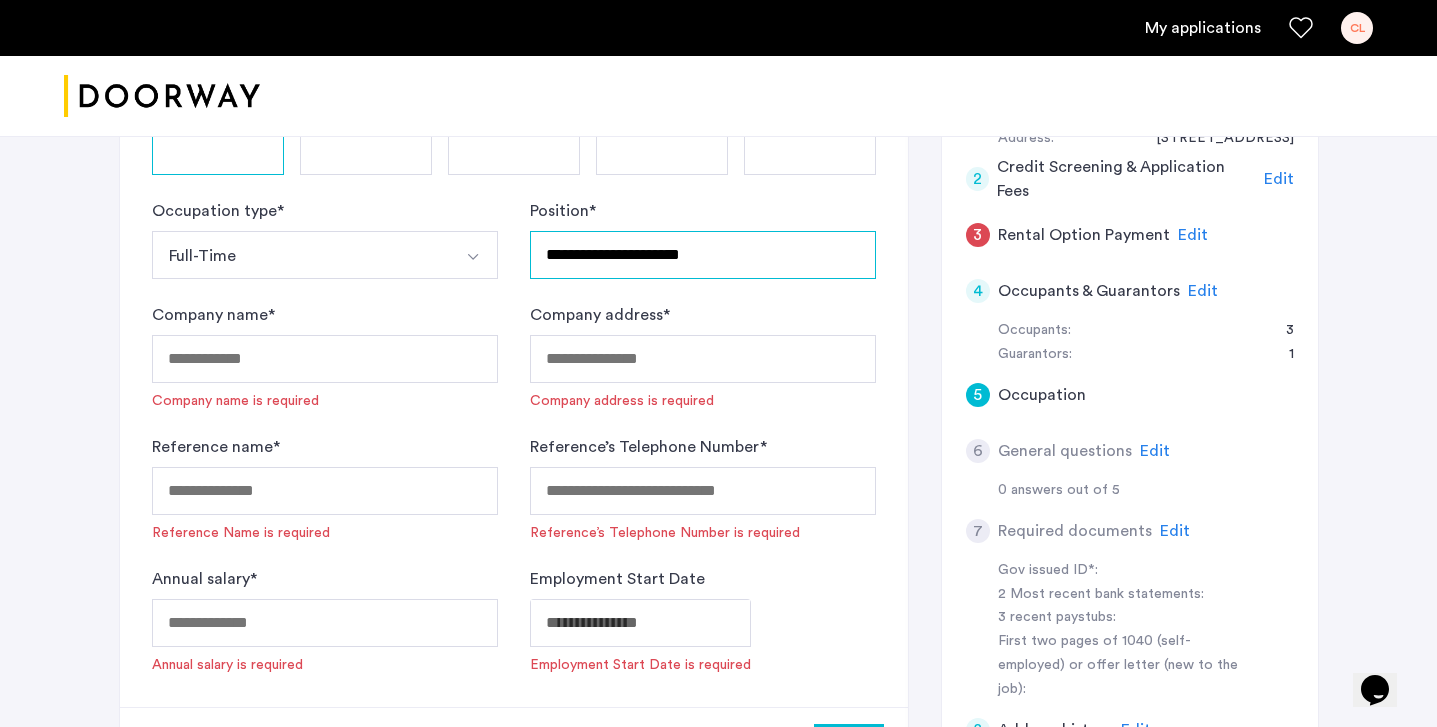 type on "**********" 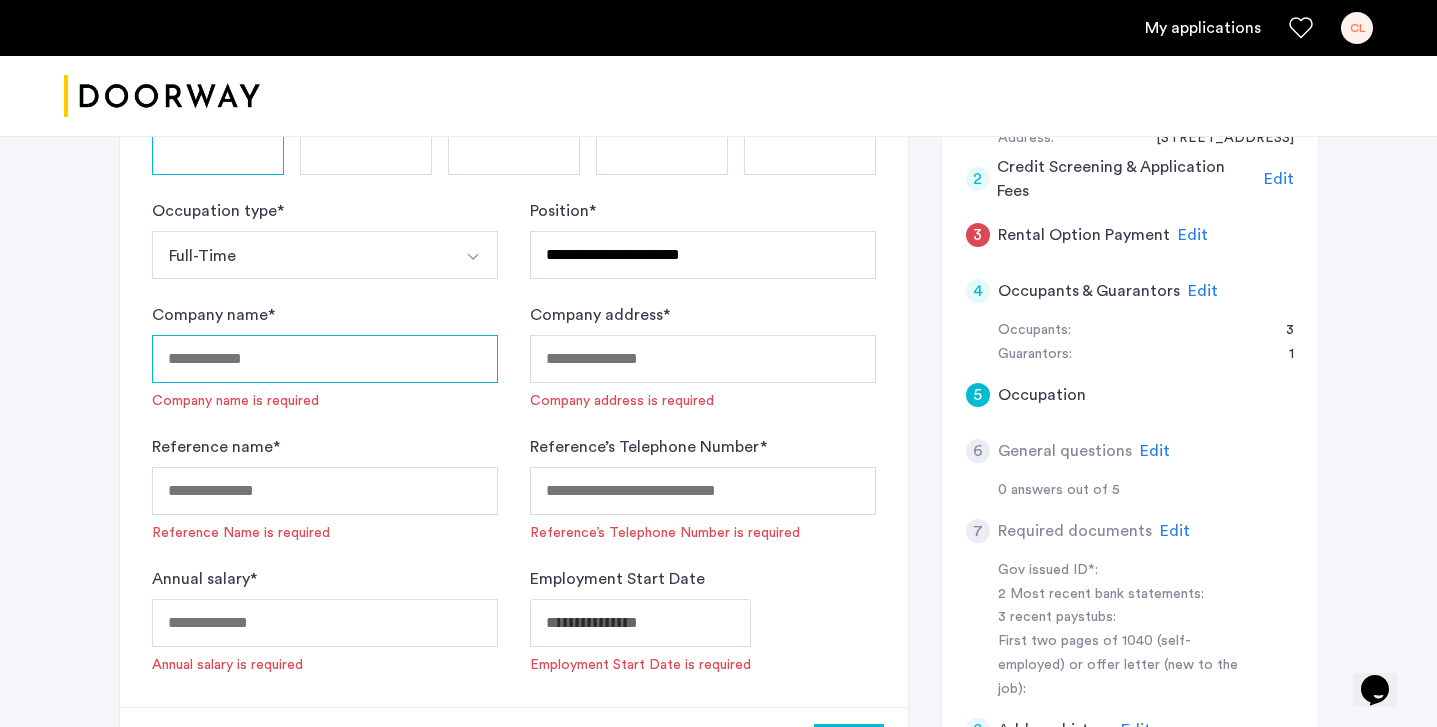 click on "Company name  *" at bounding box center [325, 359] 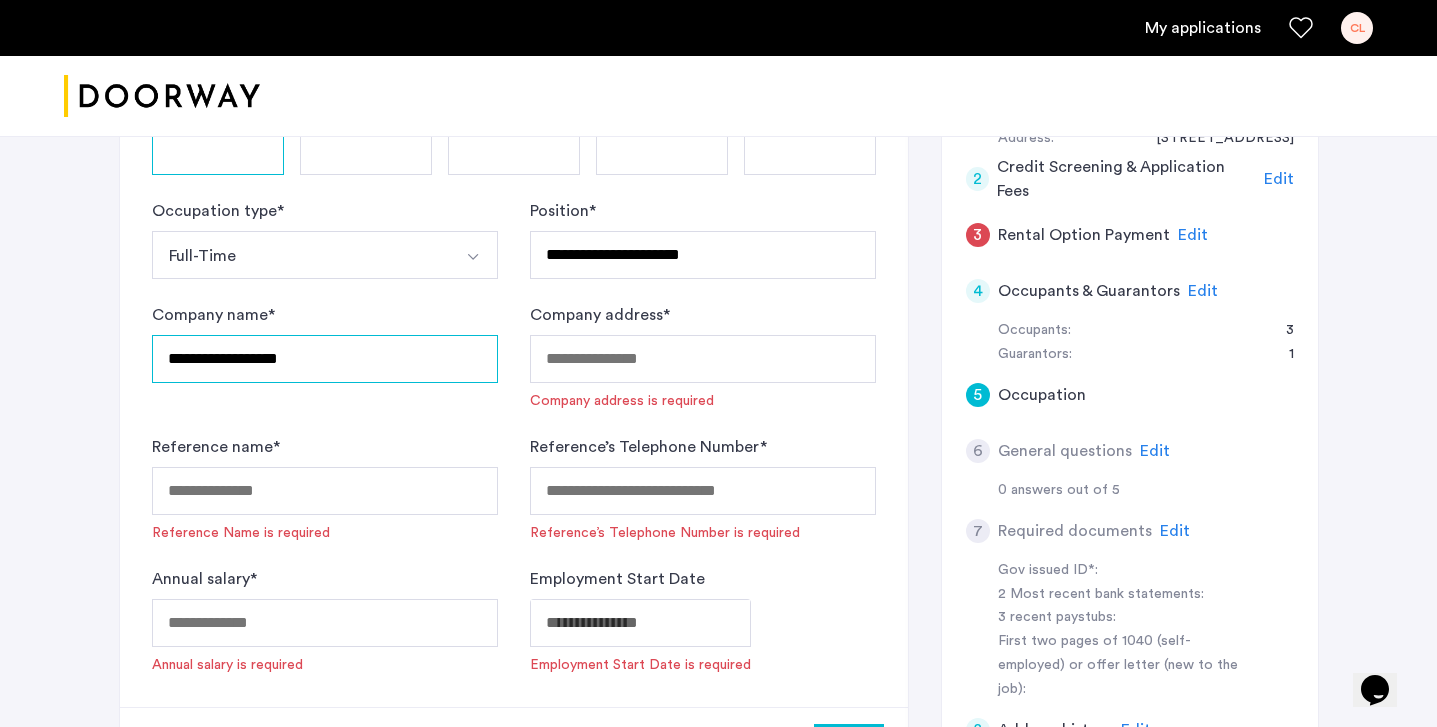 type on "**********" 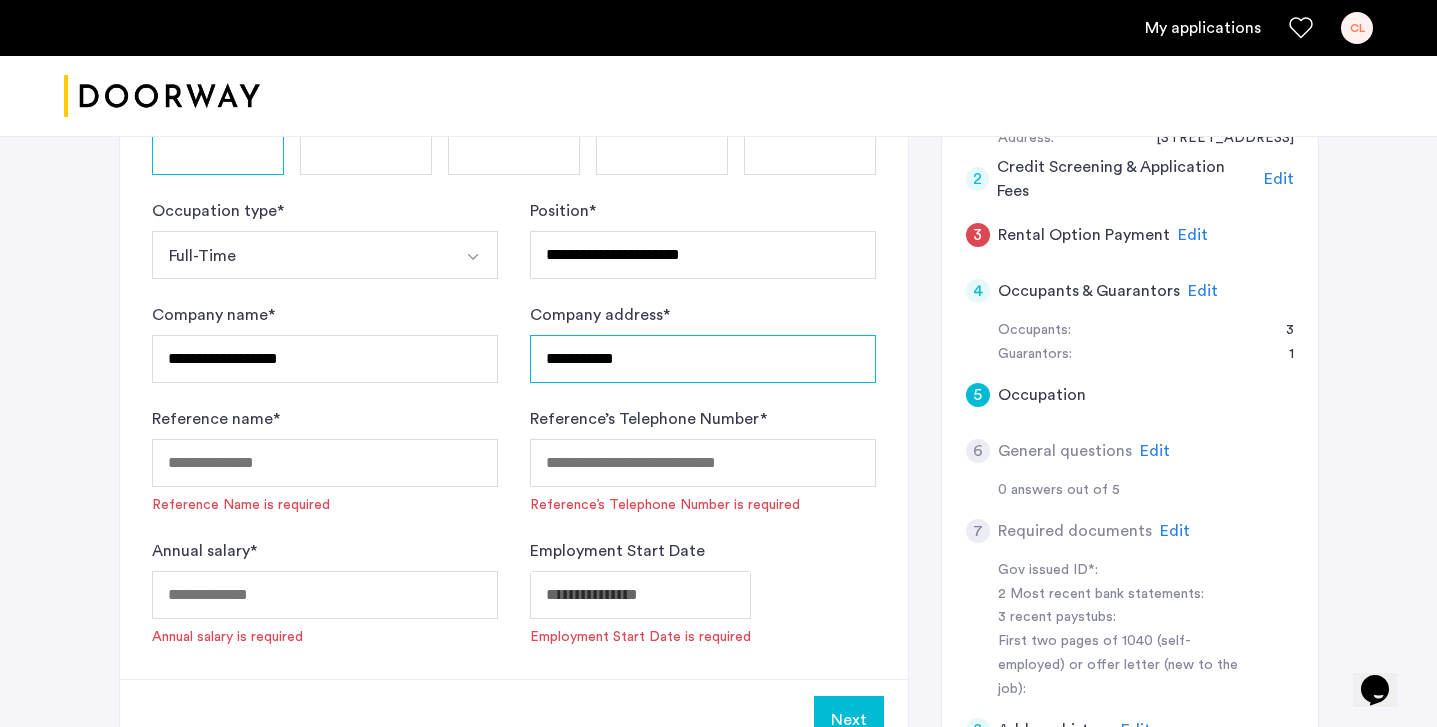 drag, startPoint x: 570, startPoint y: 359, endPoint x: 508, endPoint y: 359, distance: 62 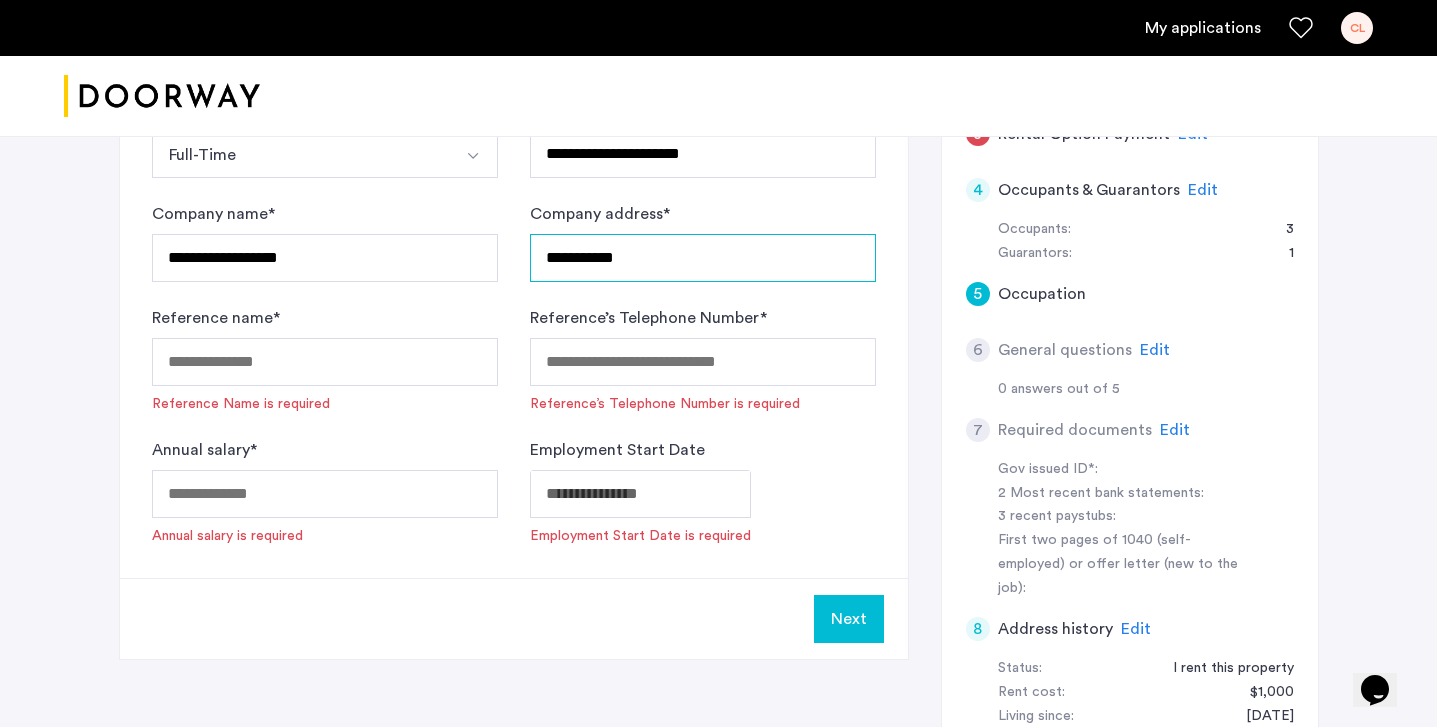 scroll, scrollTop: 578, scrollLeft: 0, axis: vertical 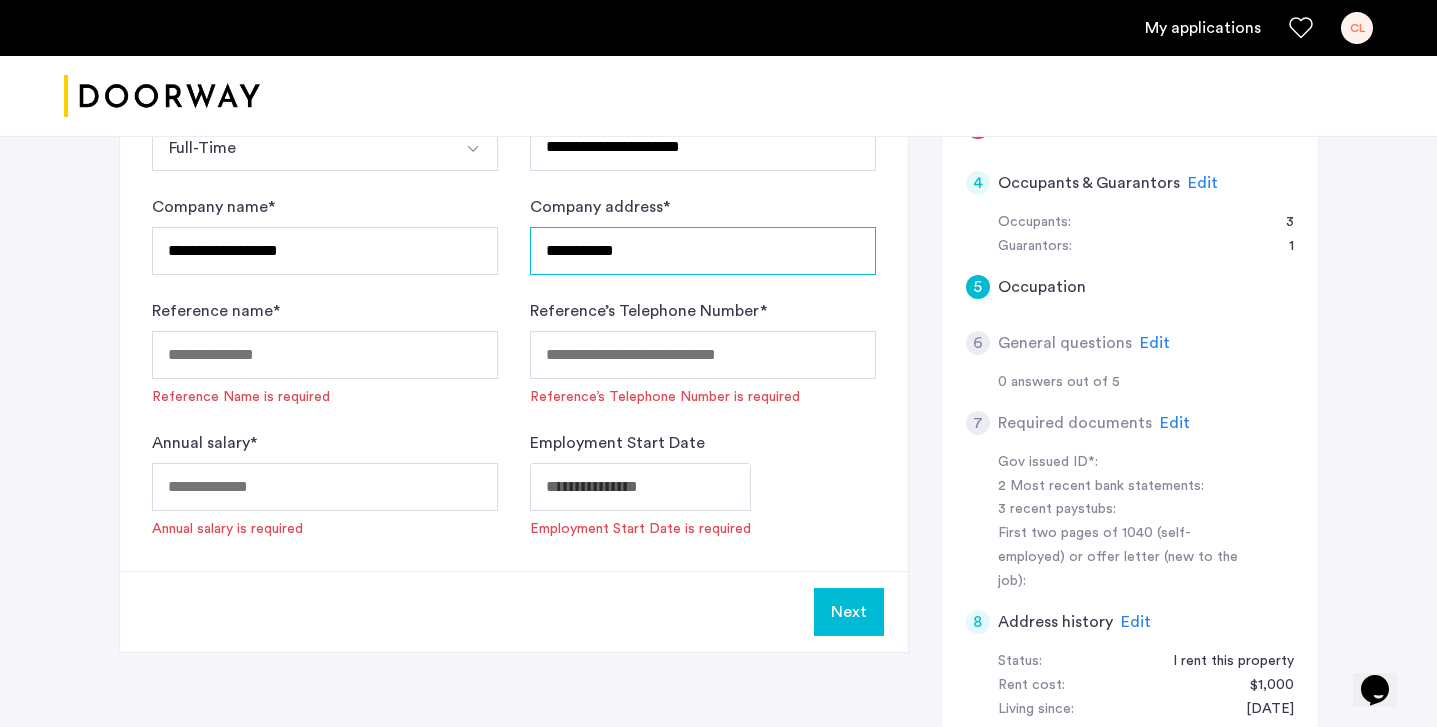 type on "**********" 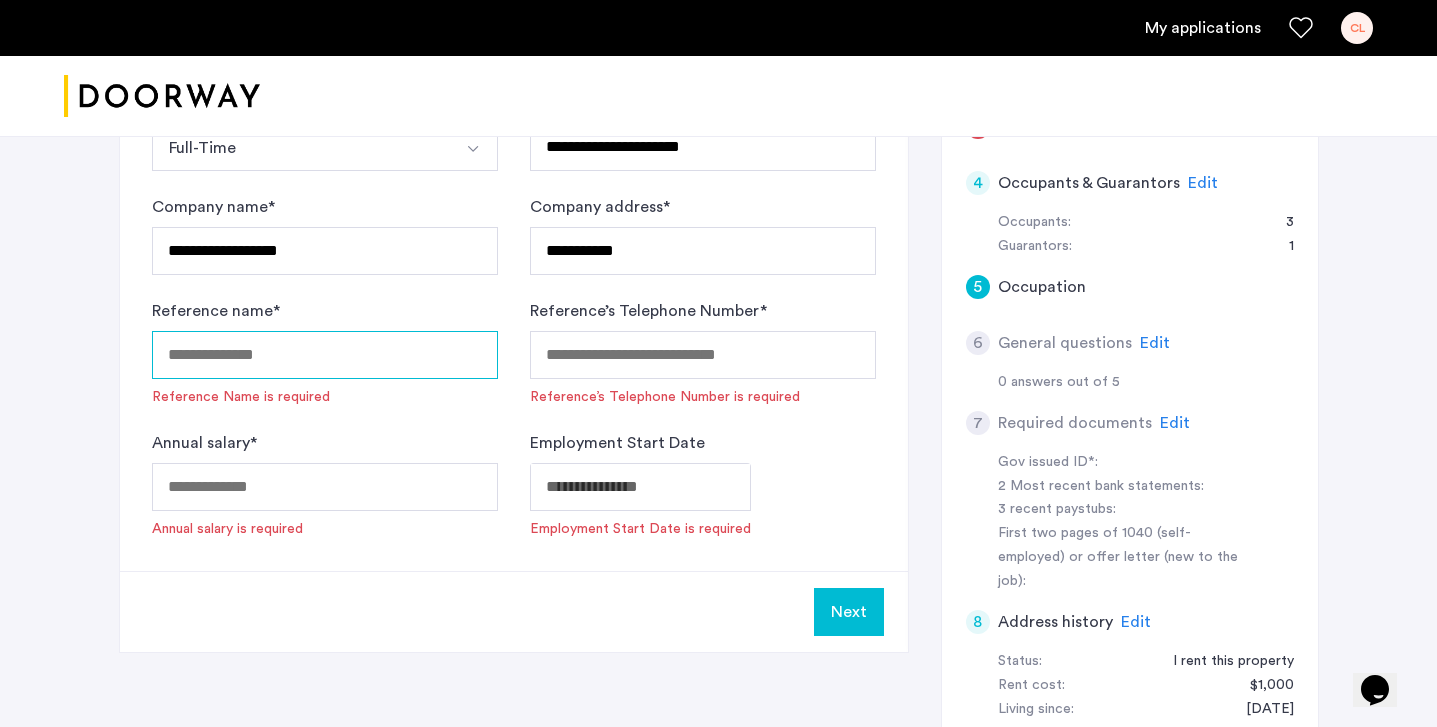 click on "Reference name  *" at bounding box center (325, 355) 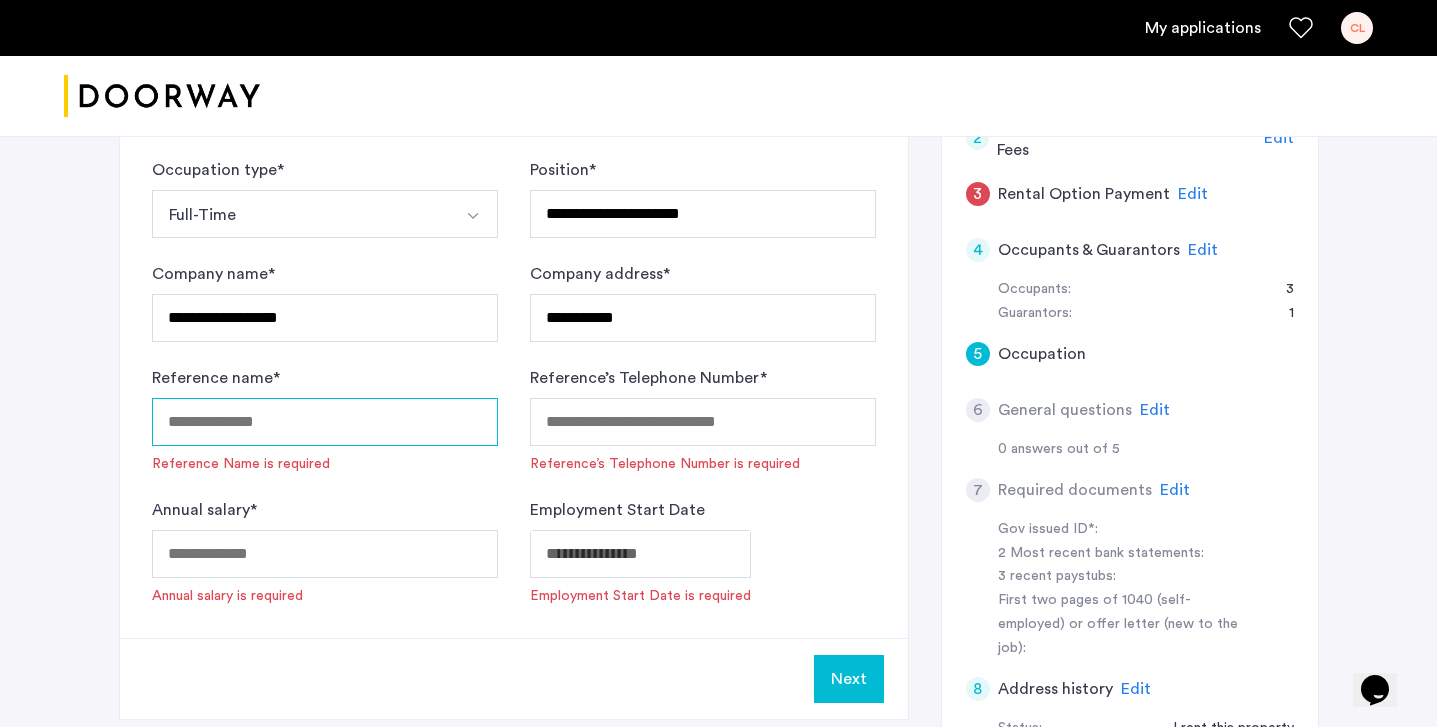 scroll, scrollTop: 509, scrollLeft: 0, axis: vertical 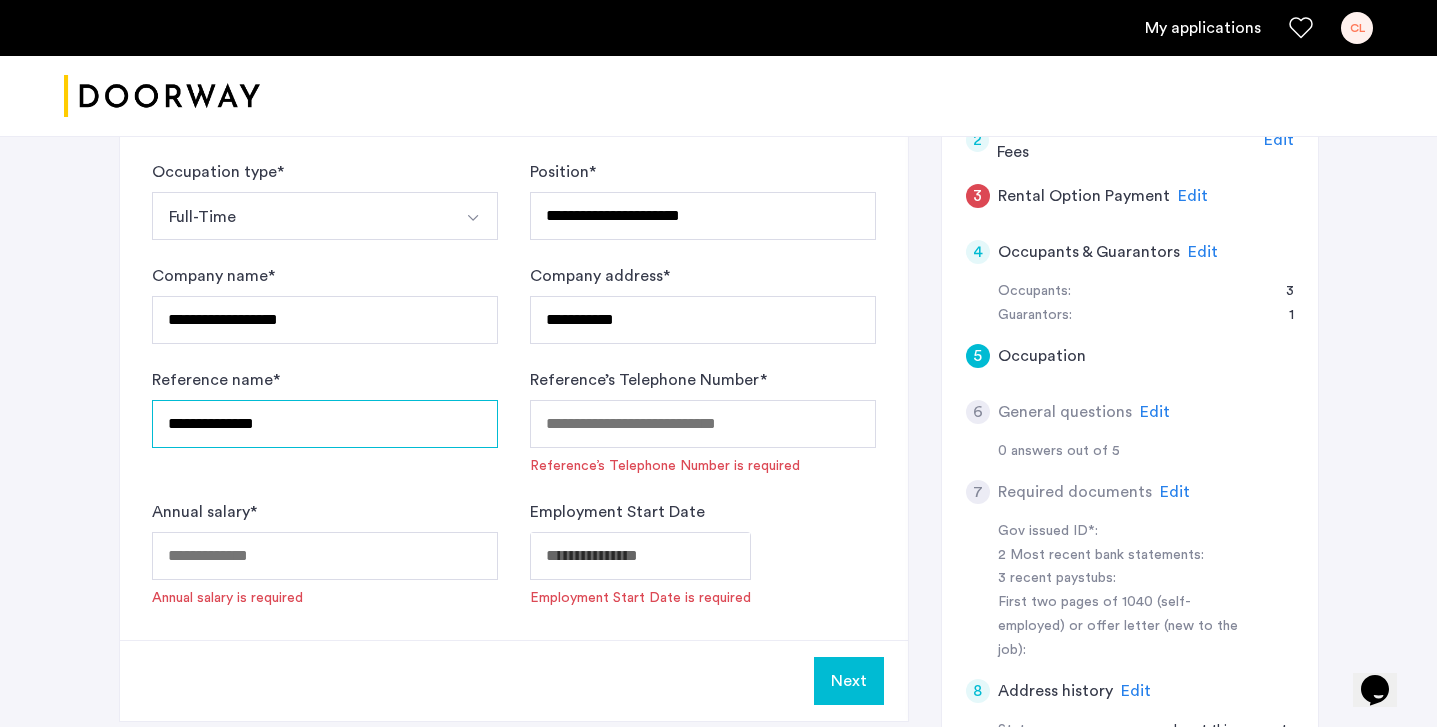 type on "**********" 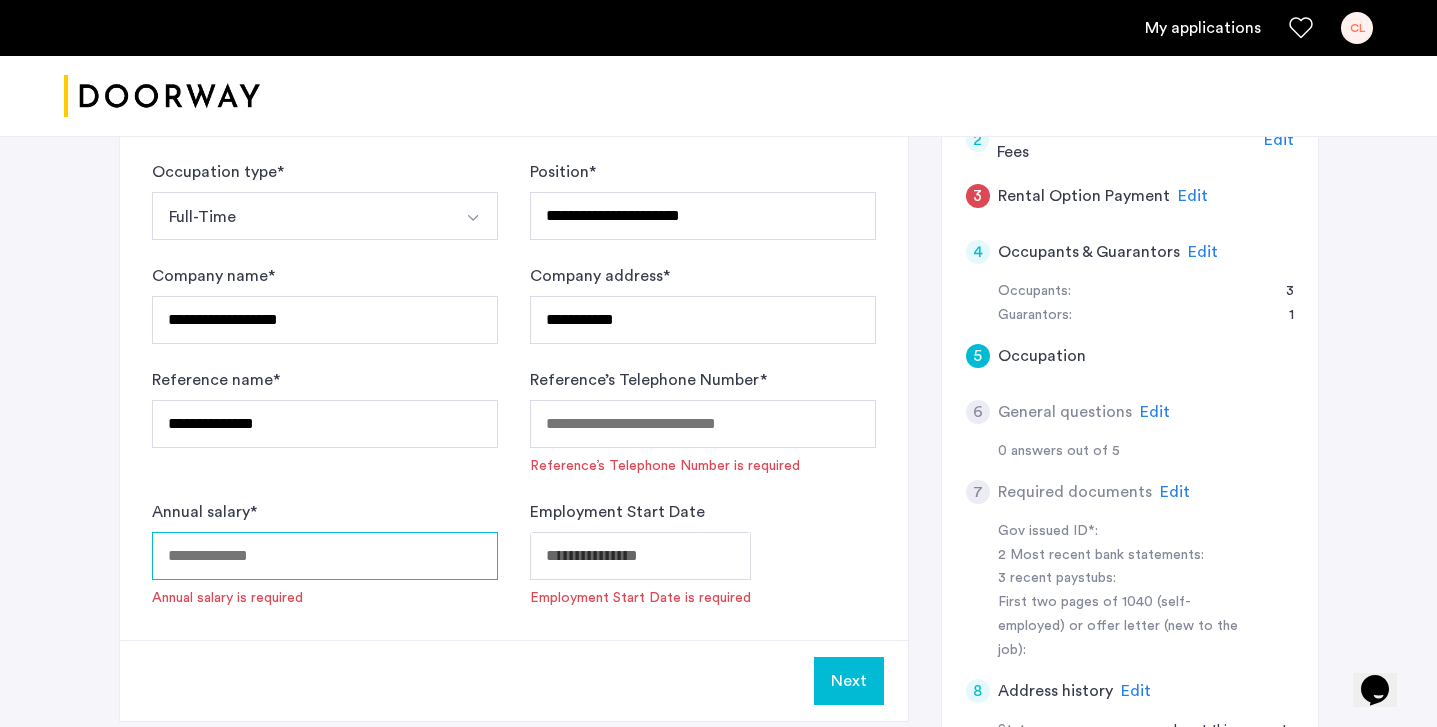 click on "Annual salary  *" at bounding box center [325, 556] 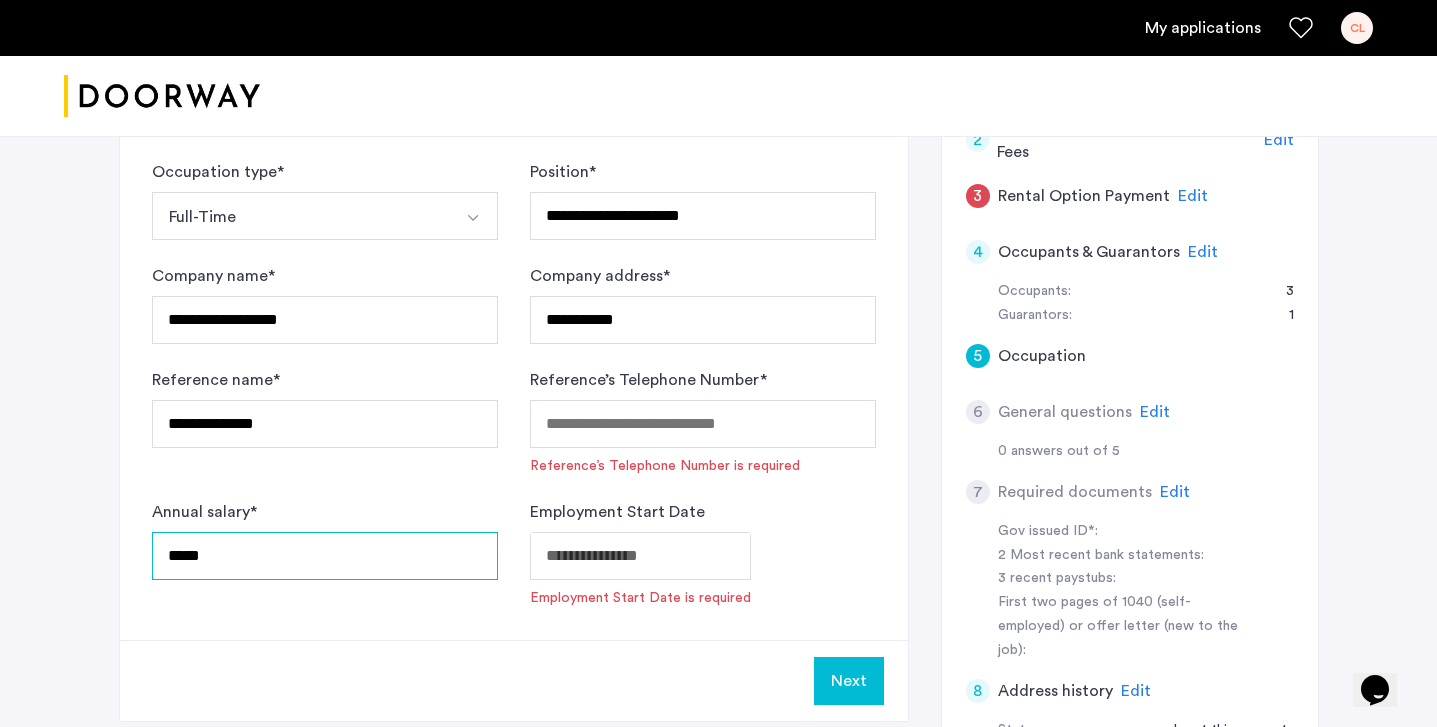 type on "*****" 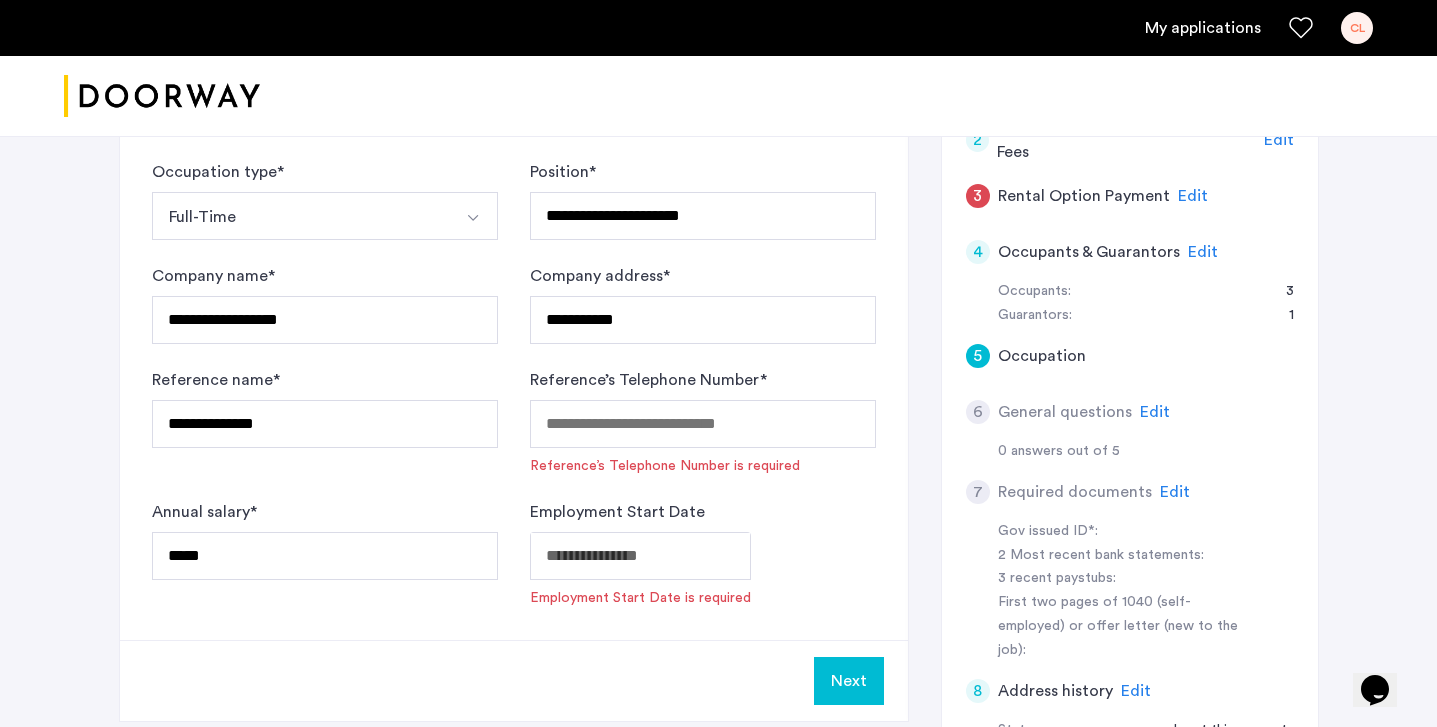 click on "**********" at bounding box center (718, -146) 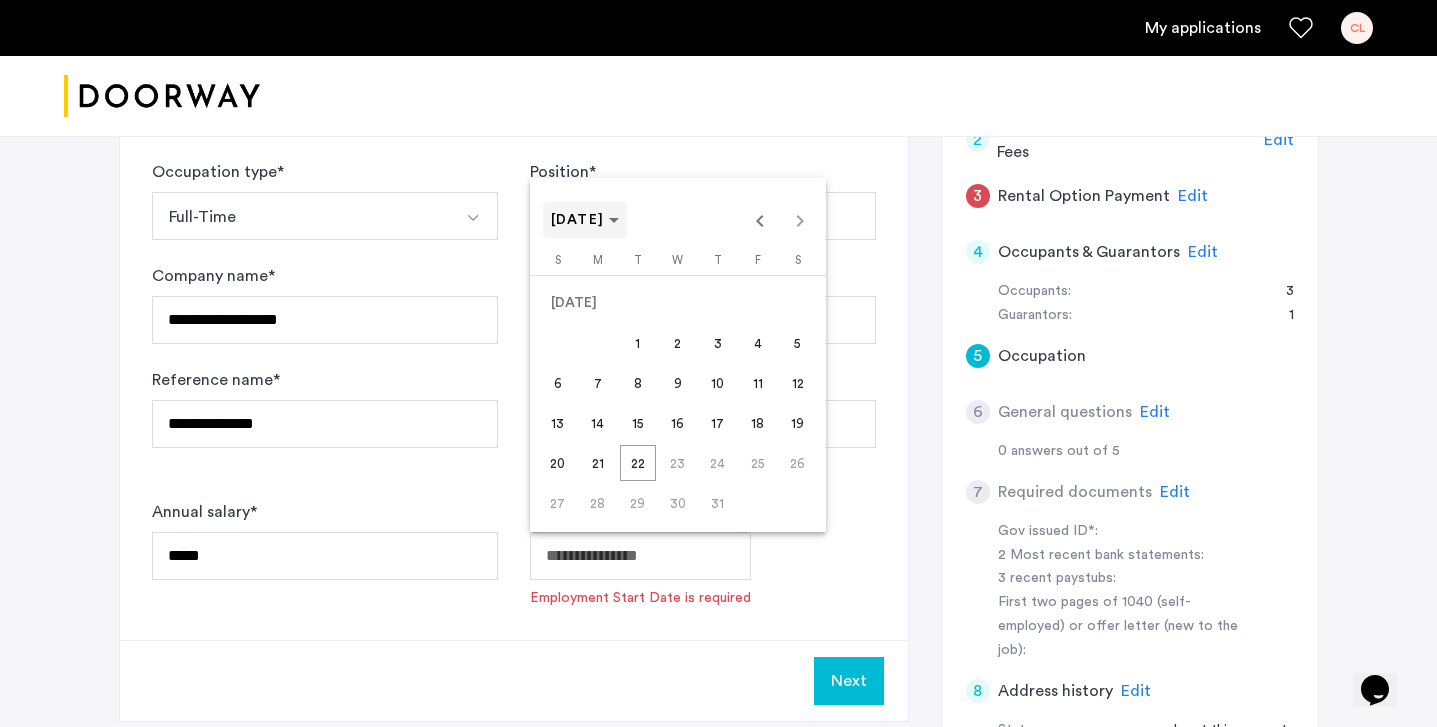 click on "[DATE]" at bounding box center [578, 220] 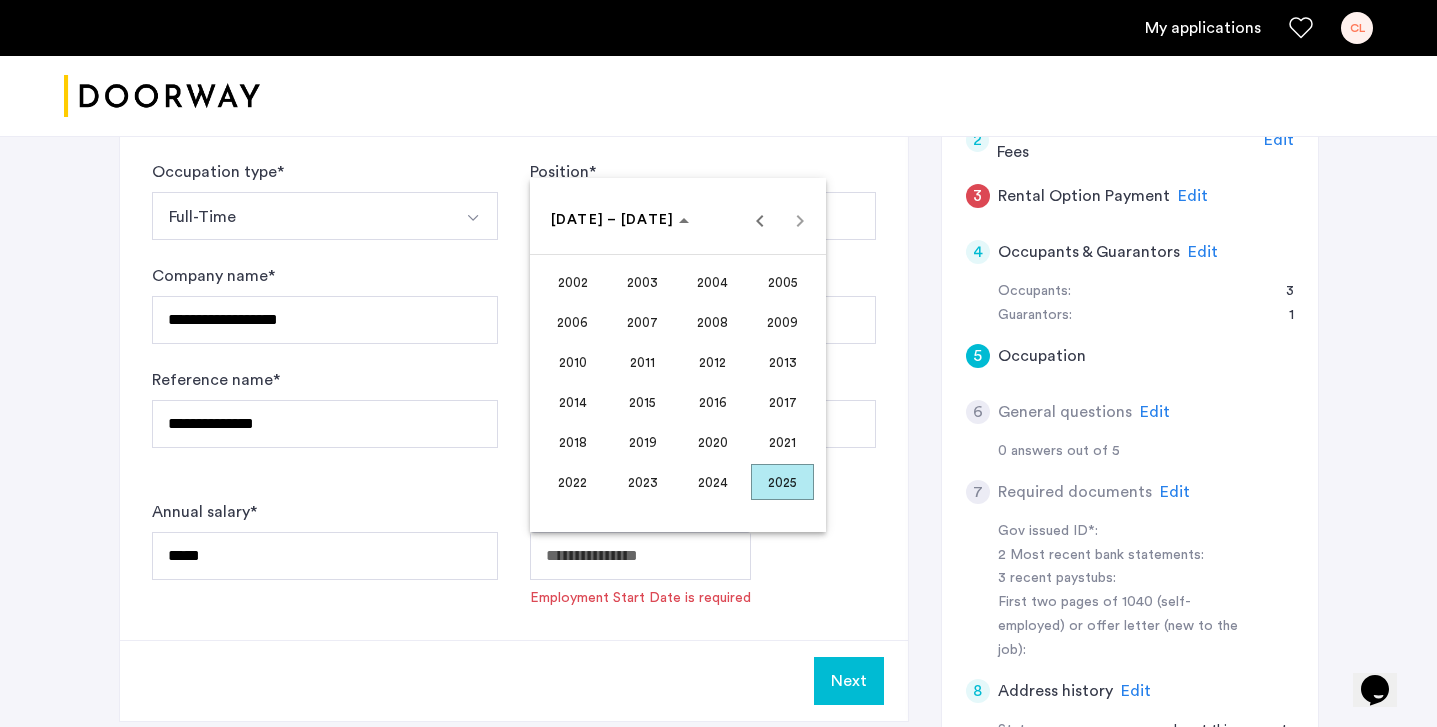 click on "2025" at bounding box center [782, 482] 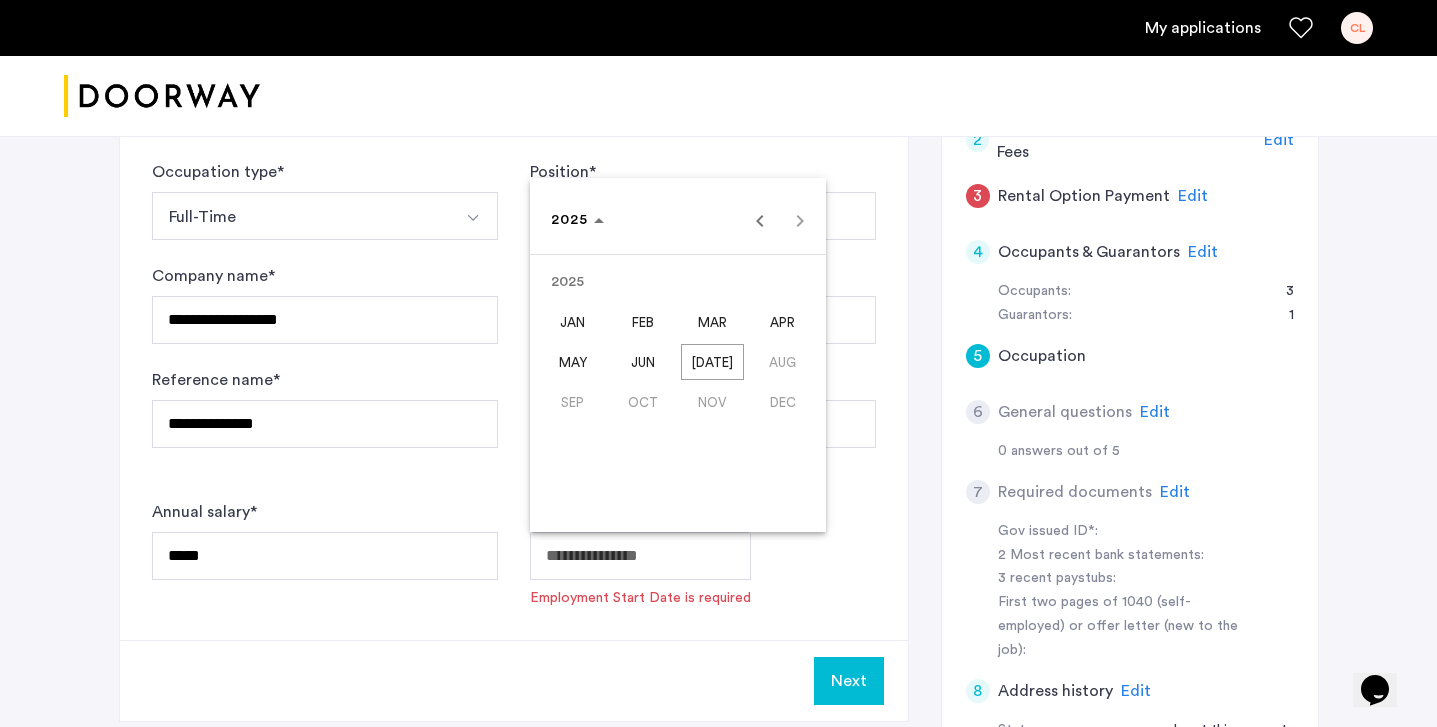 click on "MAR" at bounding box center [712, 322] 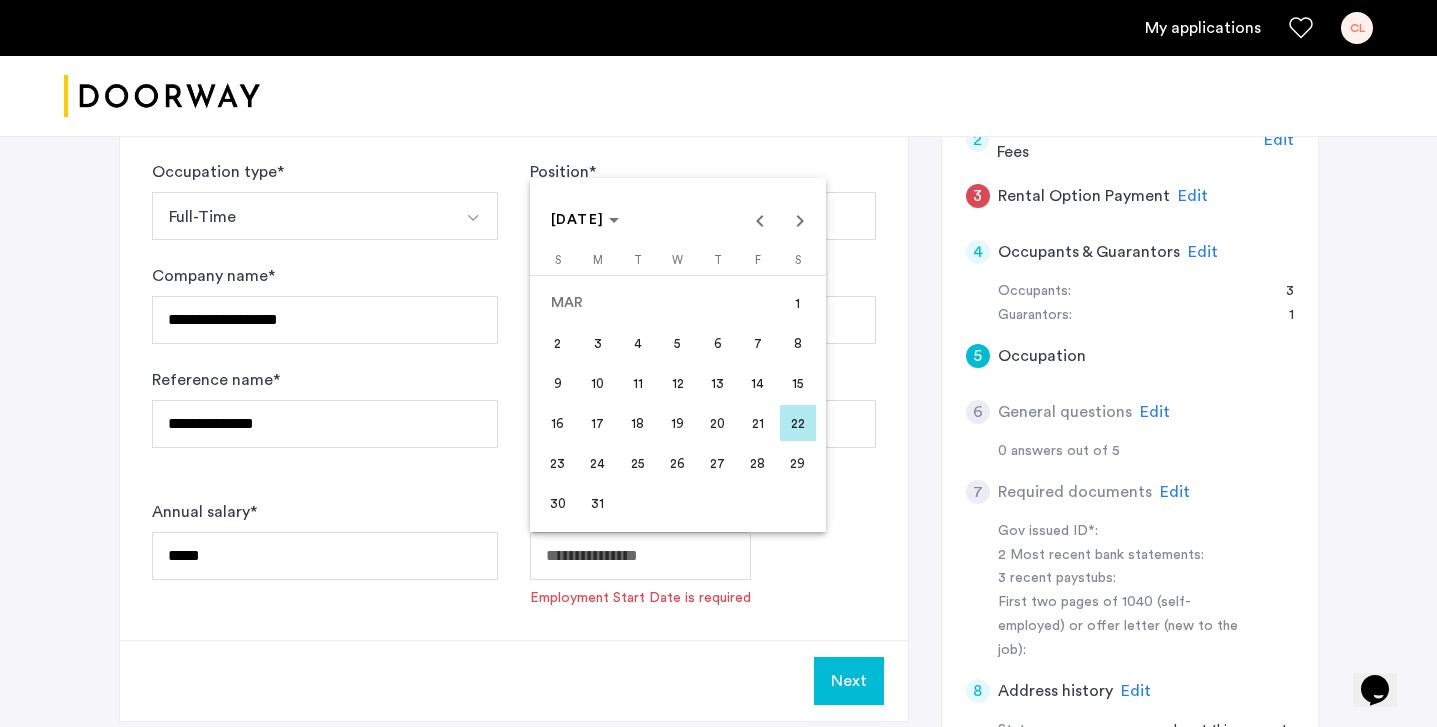 click on "3" at bounding box center (598, 343) 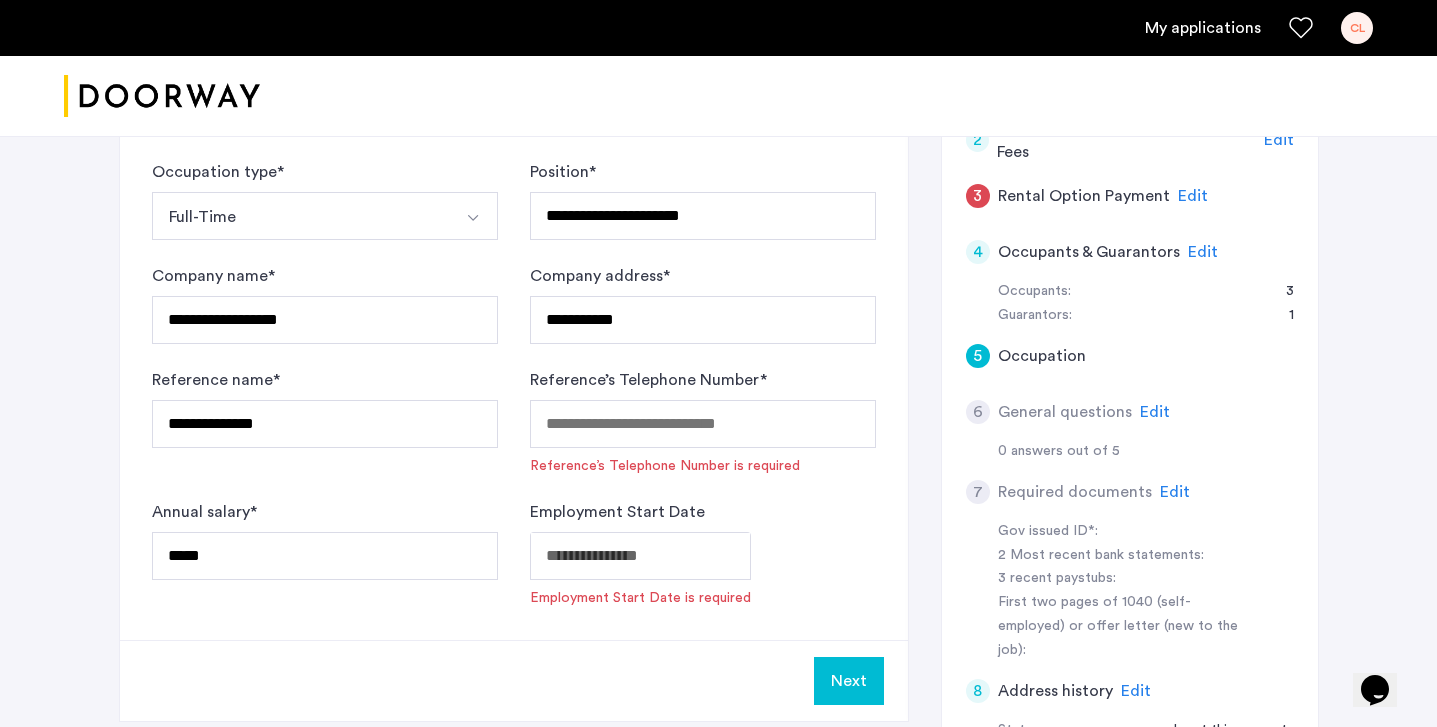 type on "**********" 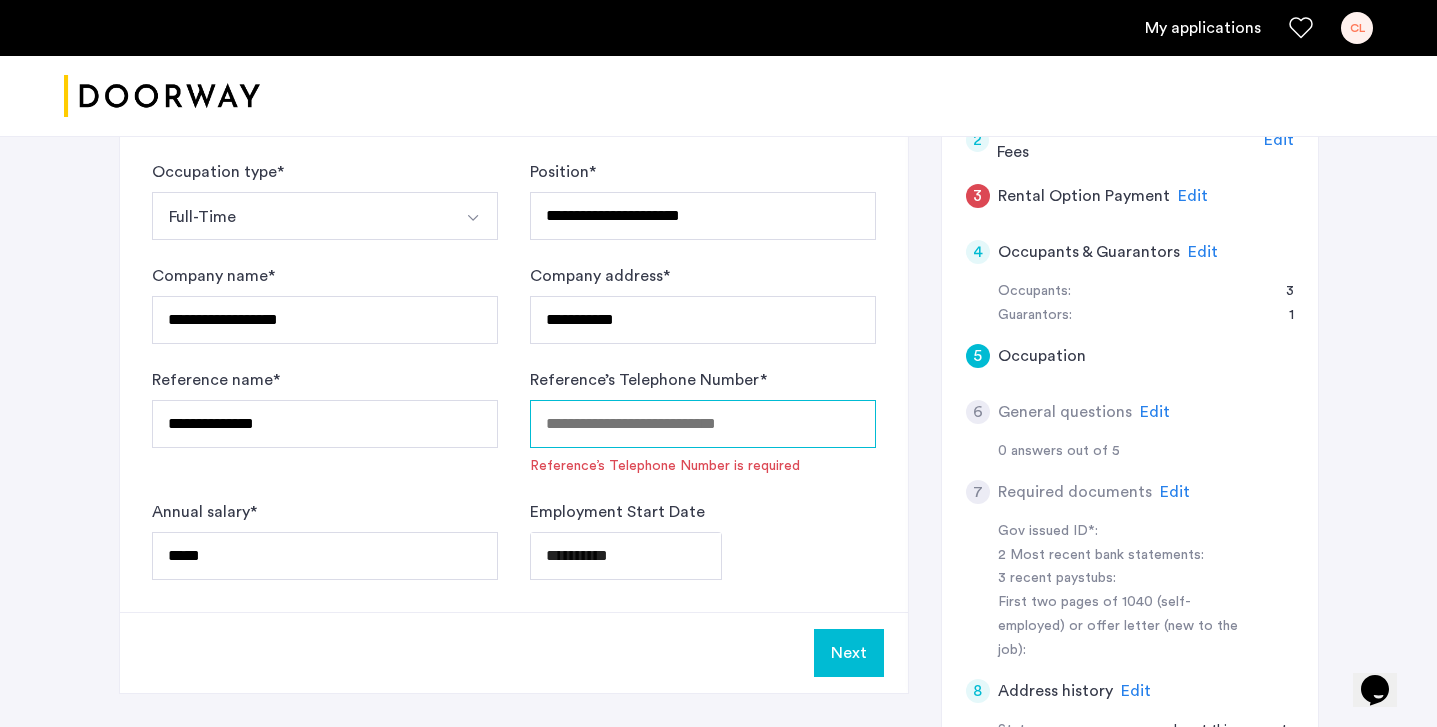 click on "Reference’s Telephone Number  *" at bounding box center [703, 424] 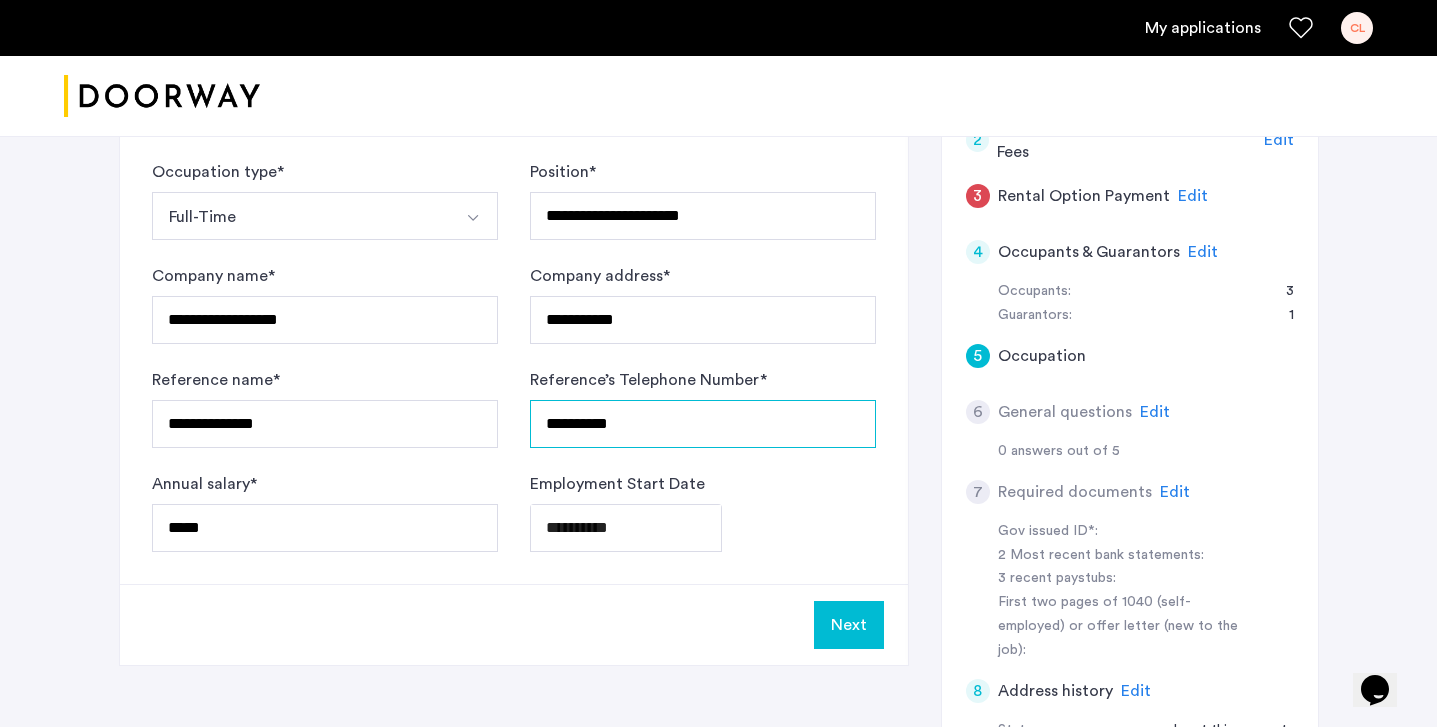 type on "**********" 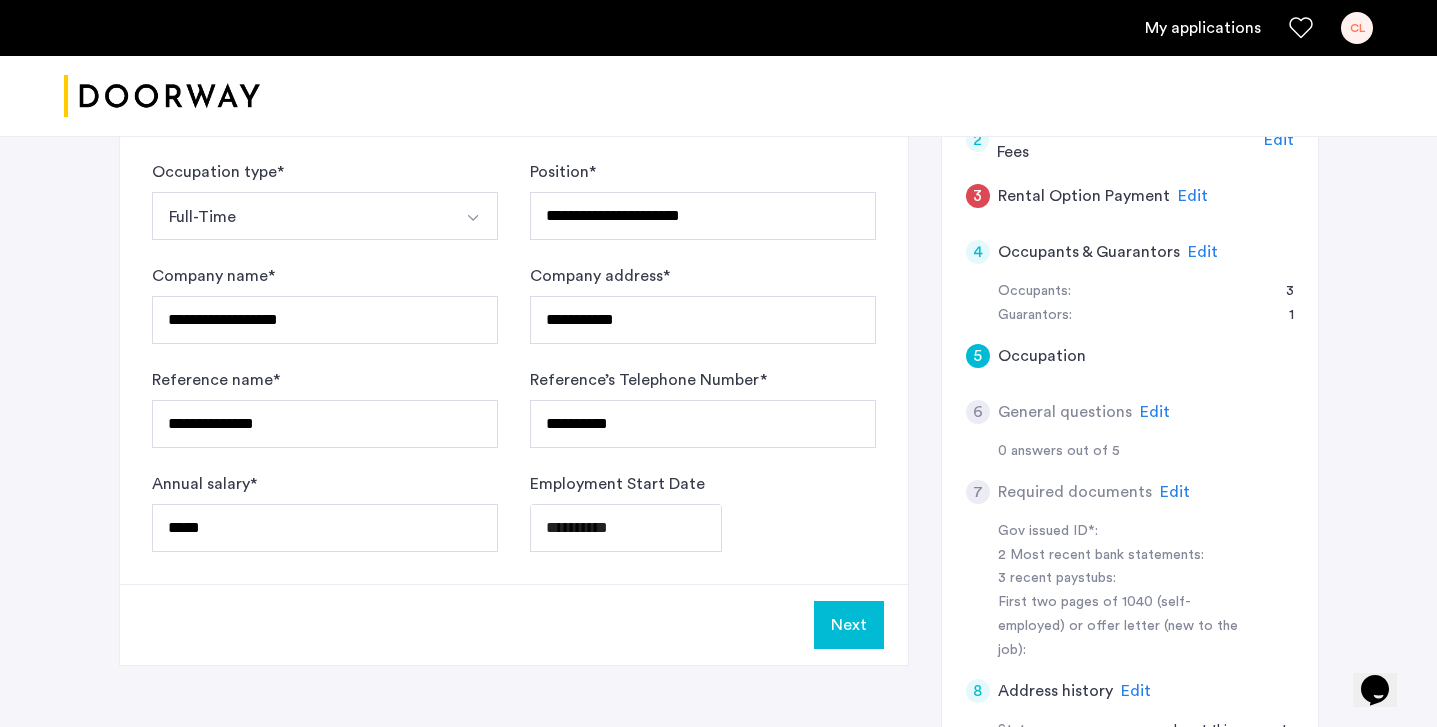 click on "Next" 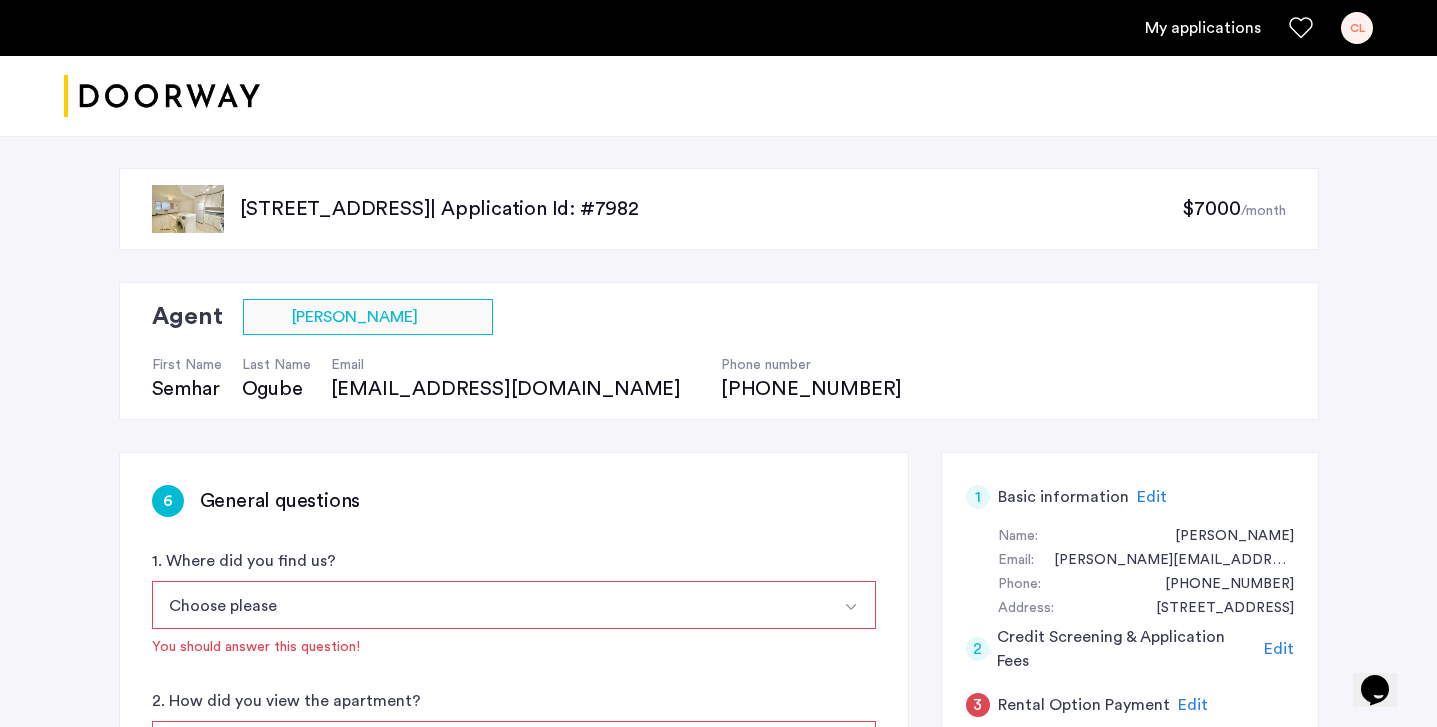 scroll, scrollTop: 258, scrollLeft: 0, axis: vertical 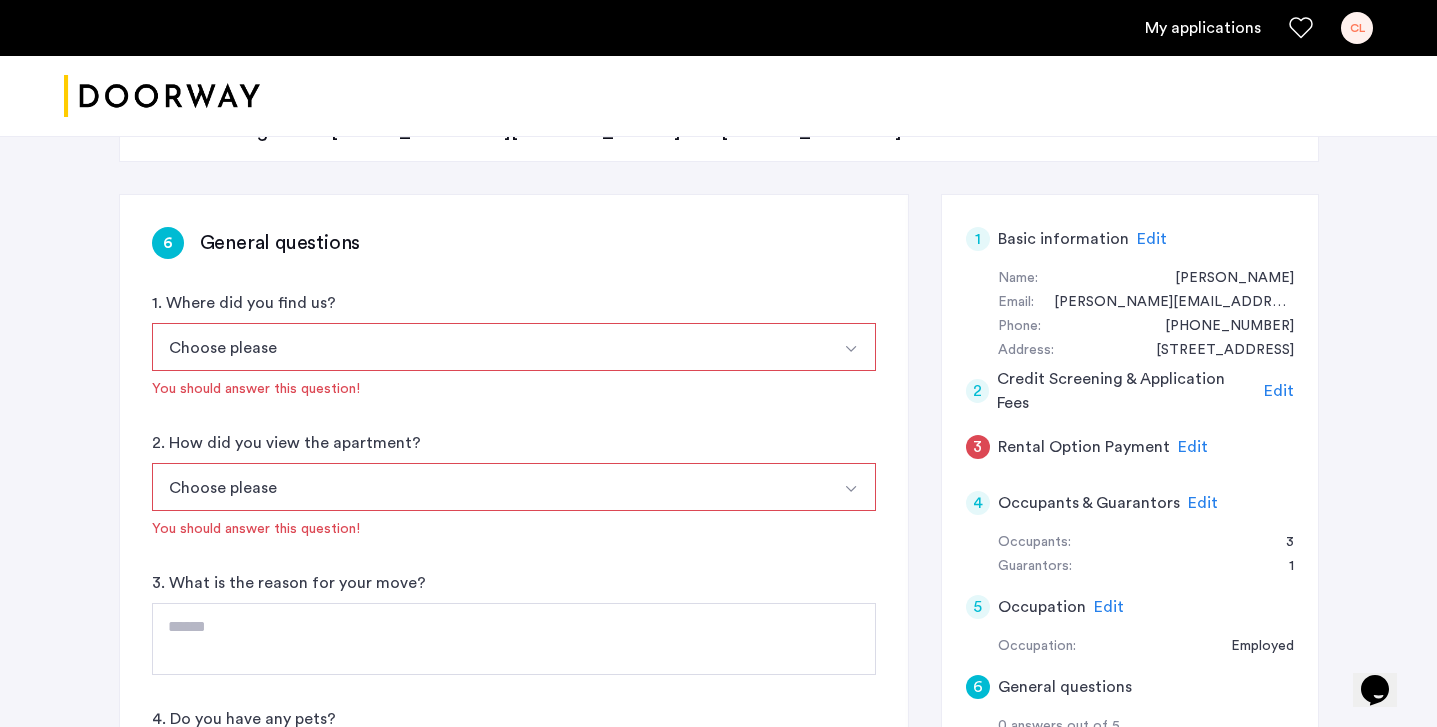 click on "Choose please" at bounding box center [490, 347] 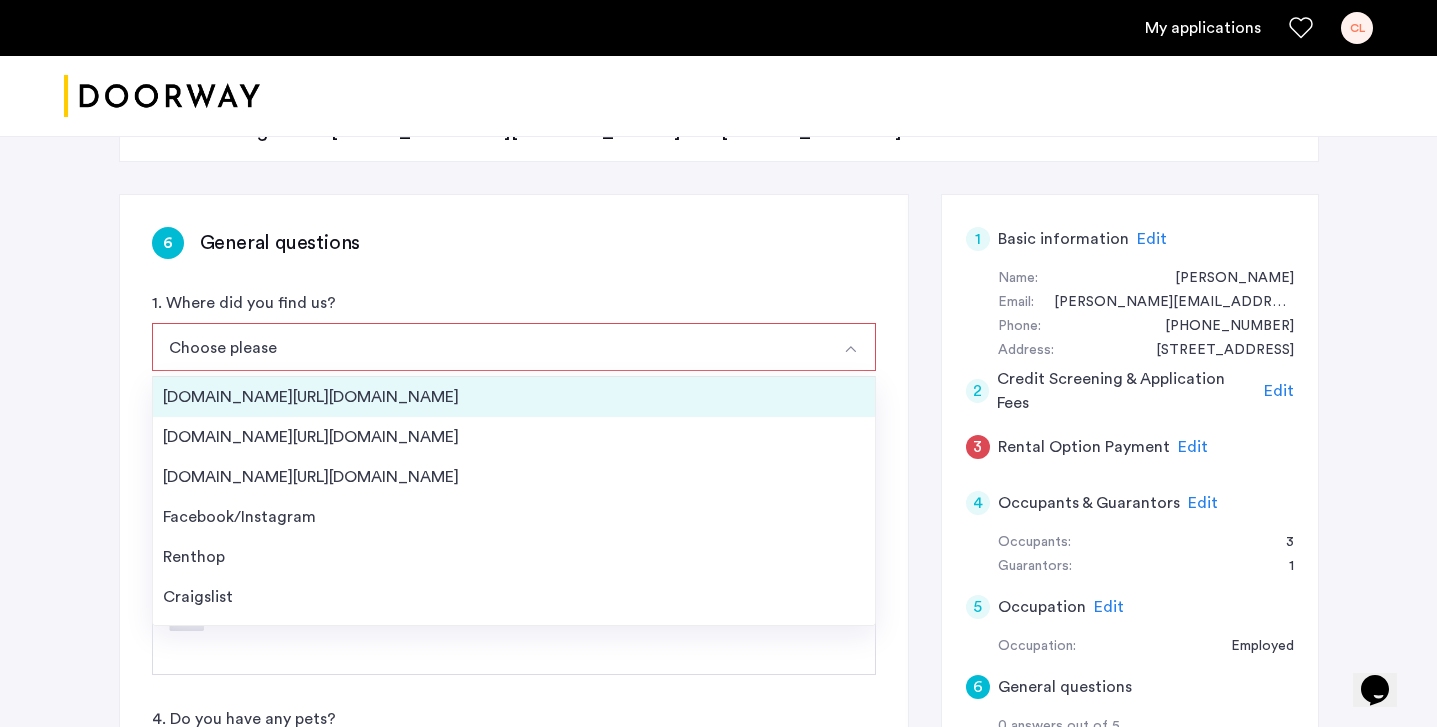 click on "[DOMAIN_NAME][URL][DOMAIN_NAME]" at bounding box center [514, 397] 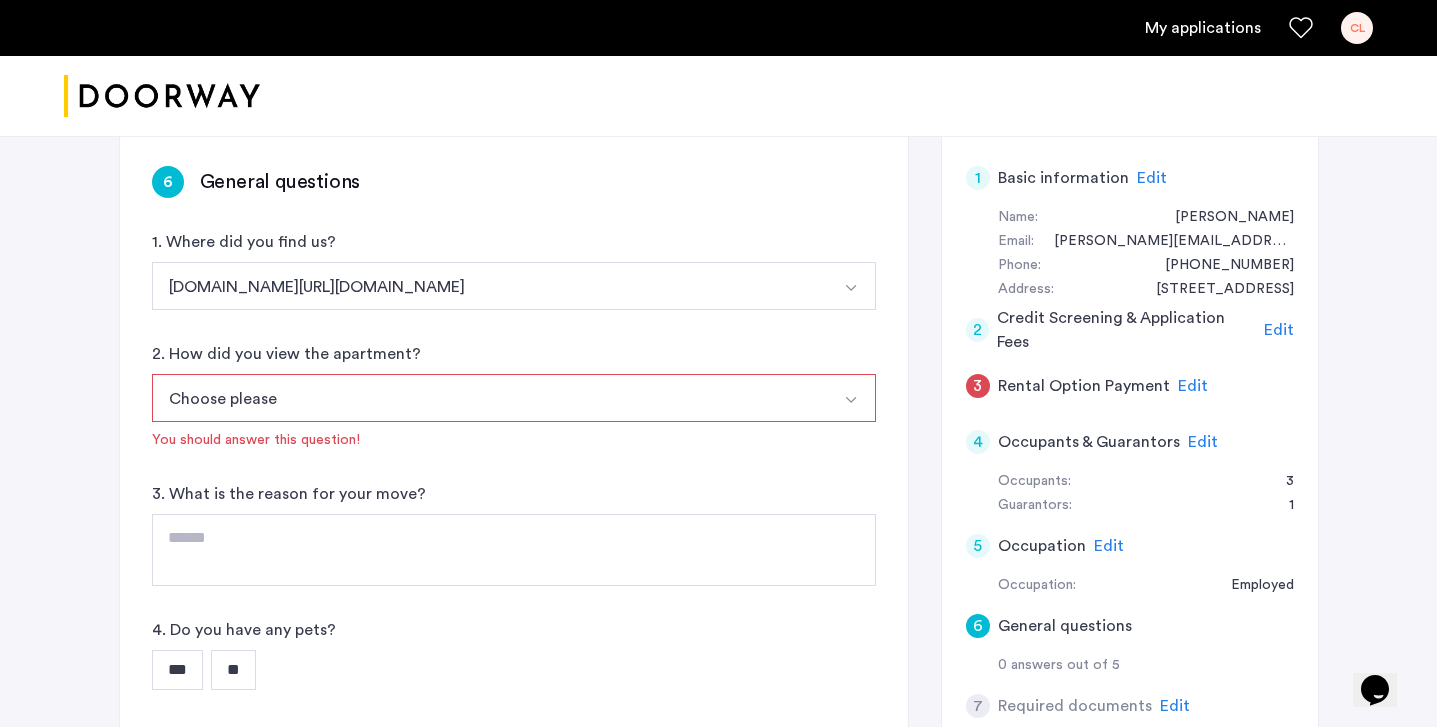 scroll, scrollTop: 328, scrollLeft: 0, axis: vertical 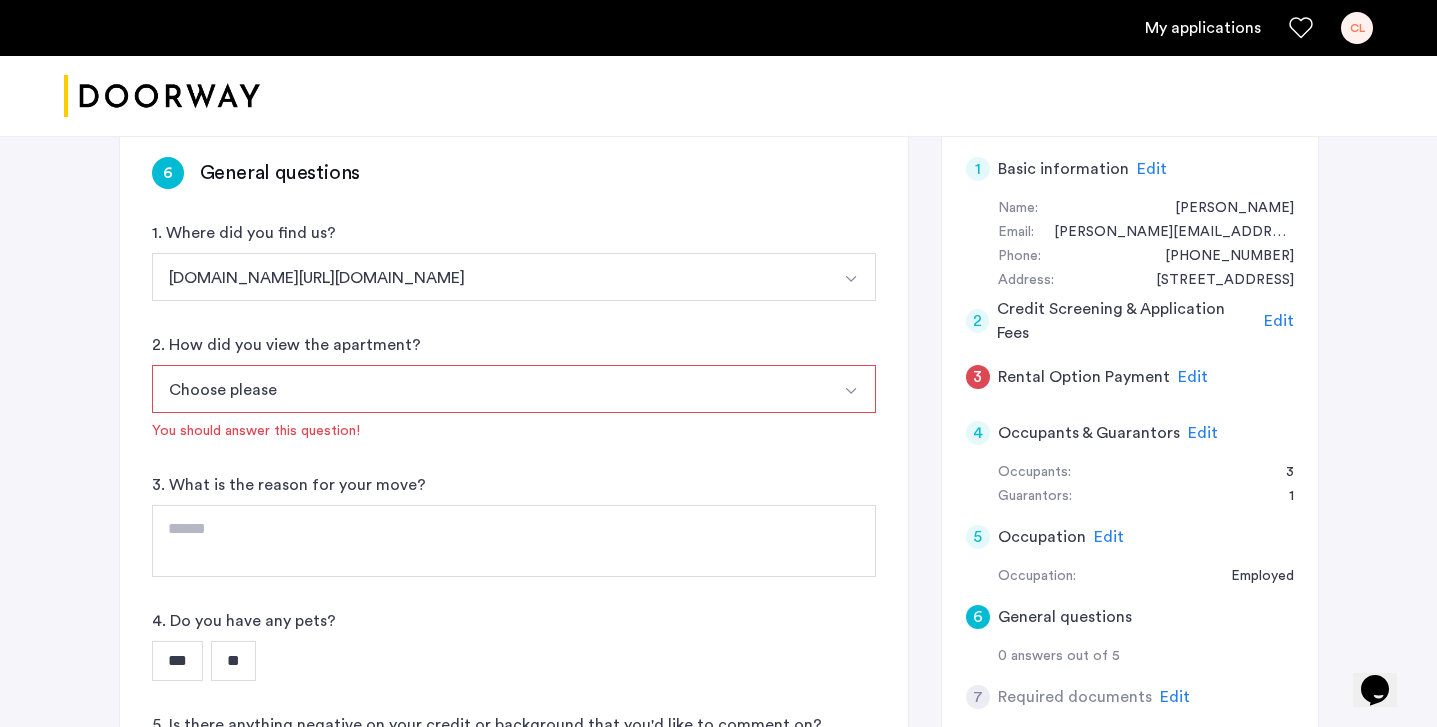 click on "Choose please" at bounding box center [490, 389] 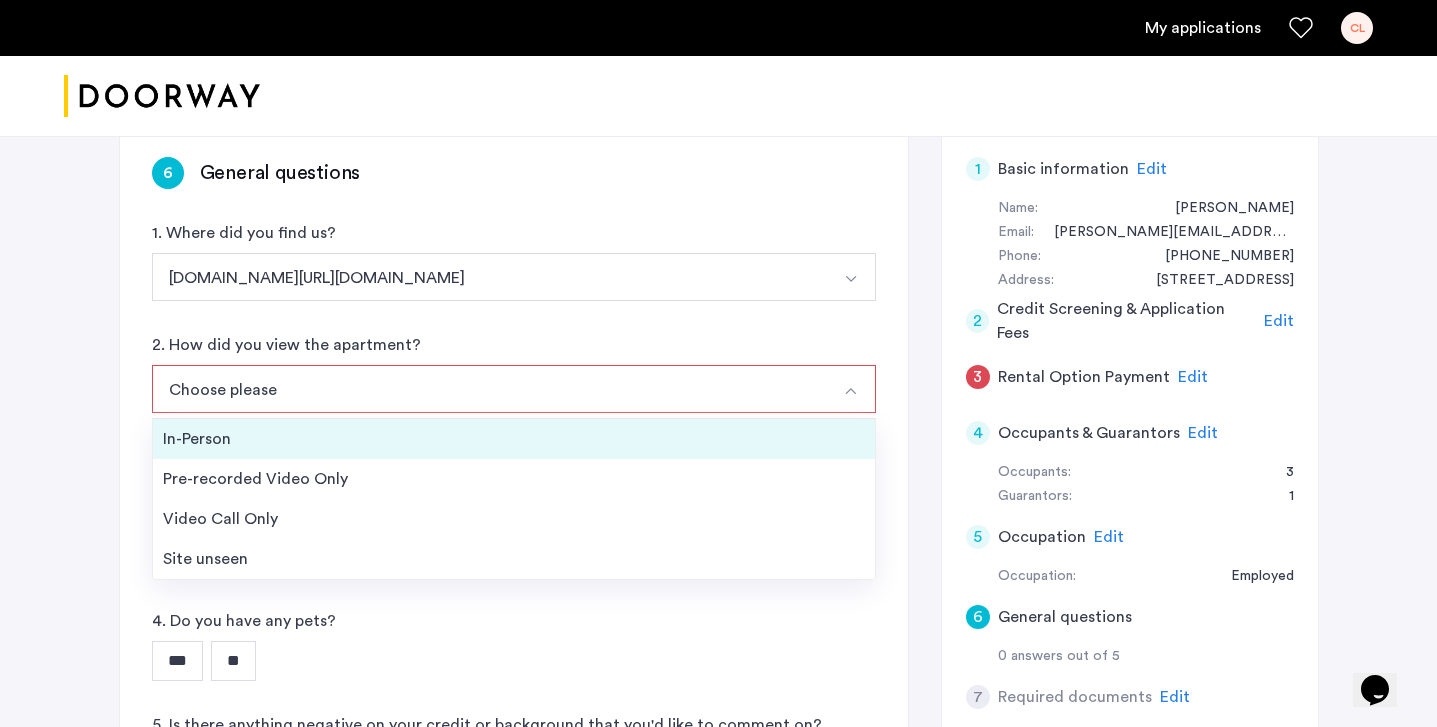 click on "In-Person" at bounding box center (514, 439) 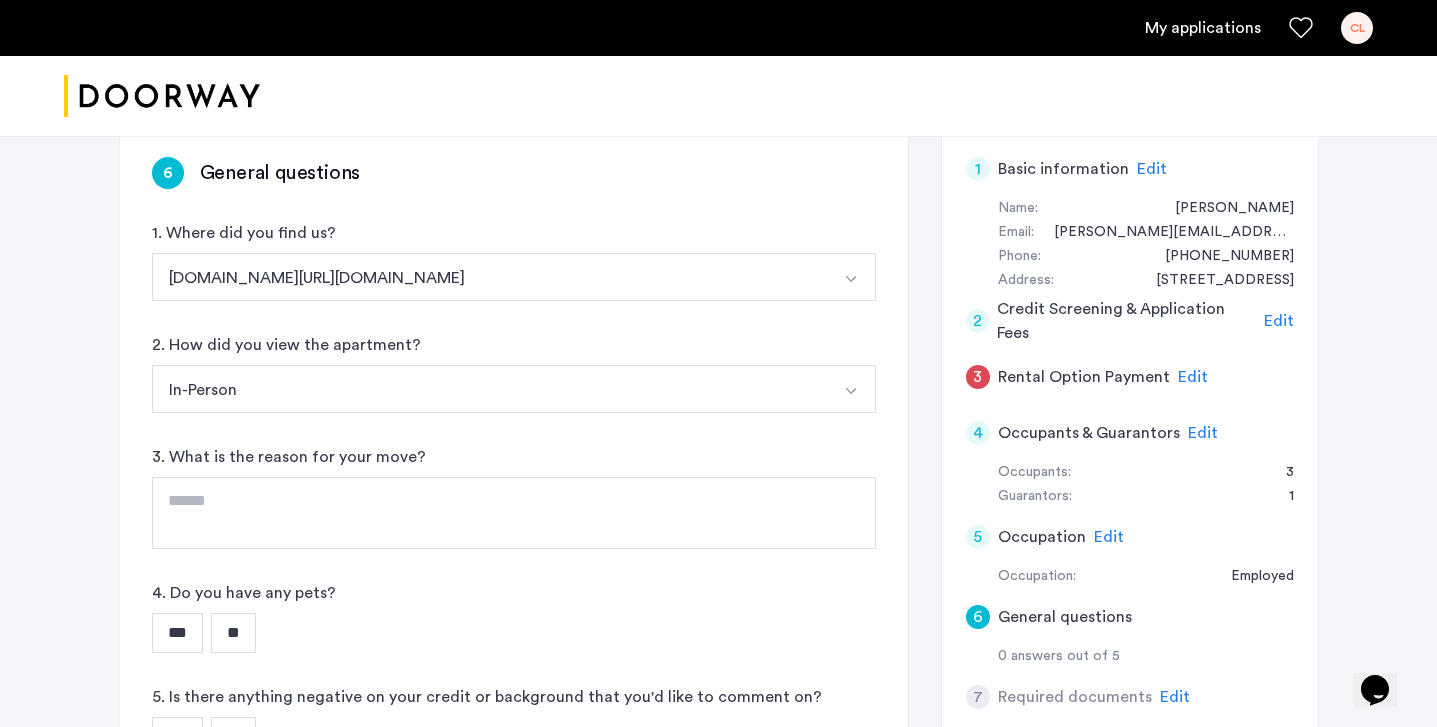 scroll, scrollTop: 551, scrollLeft: 0, axis: vertical 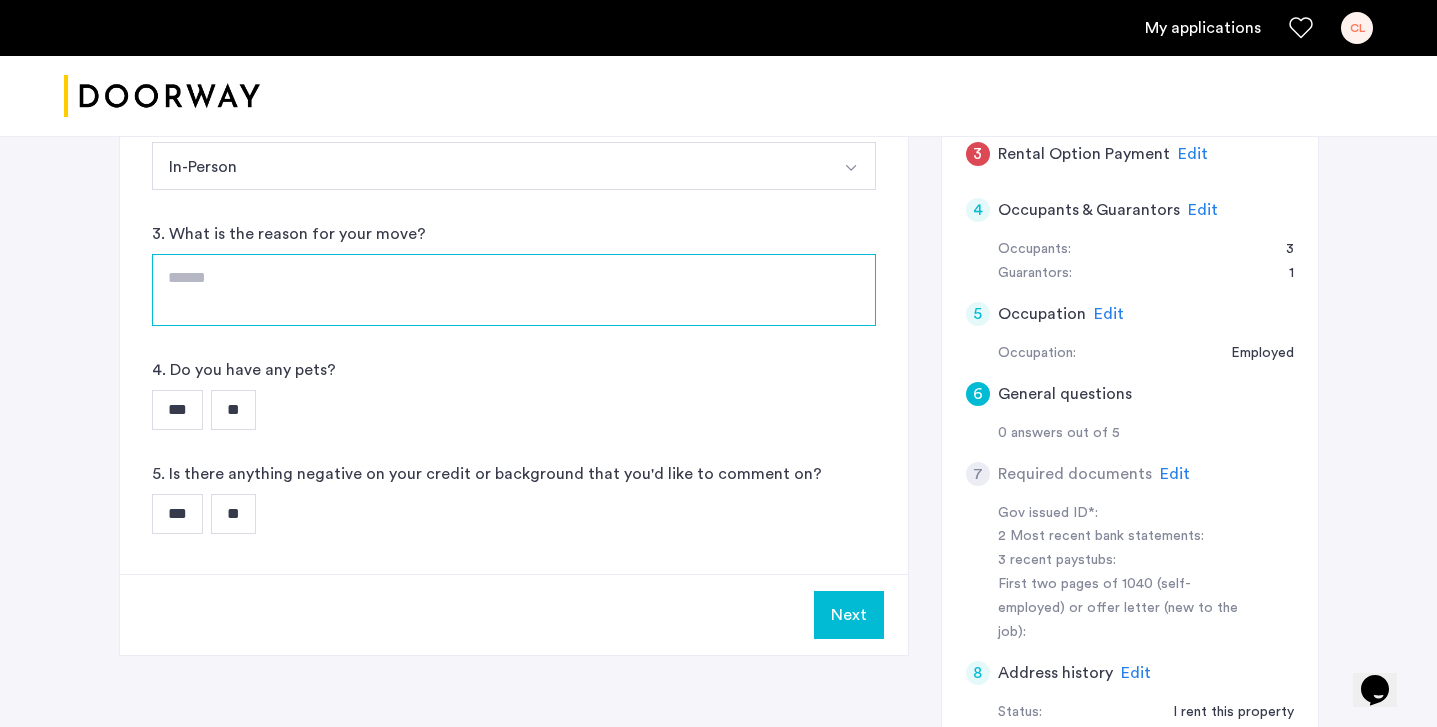 click 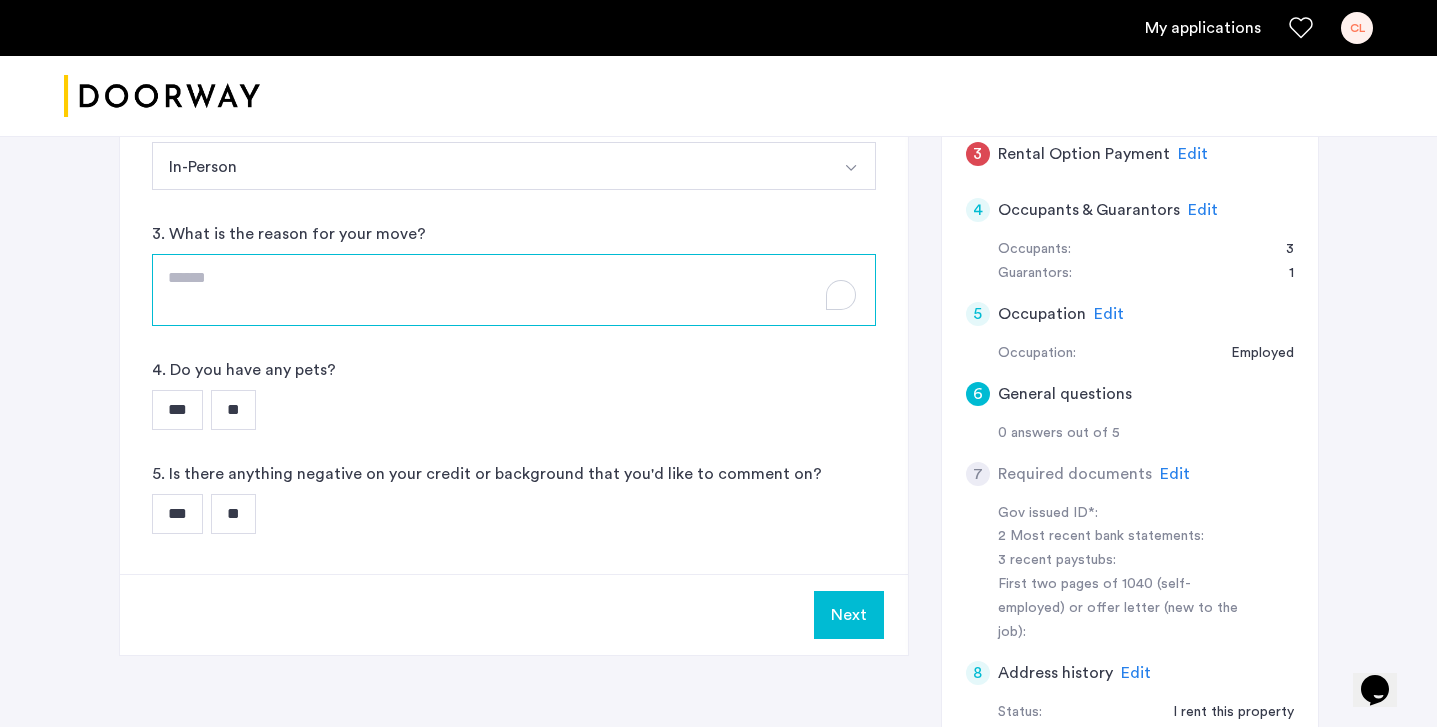 type on "*" 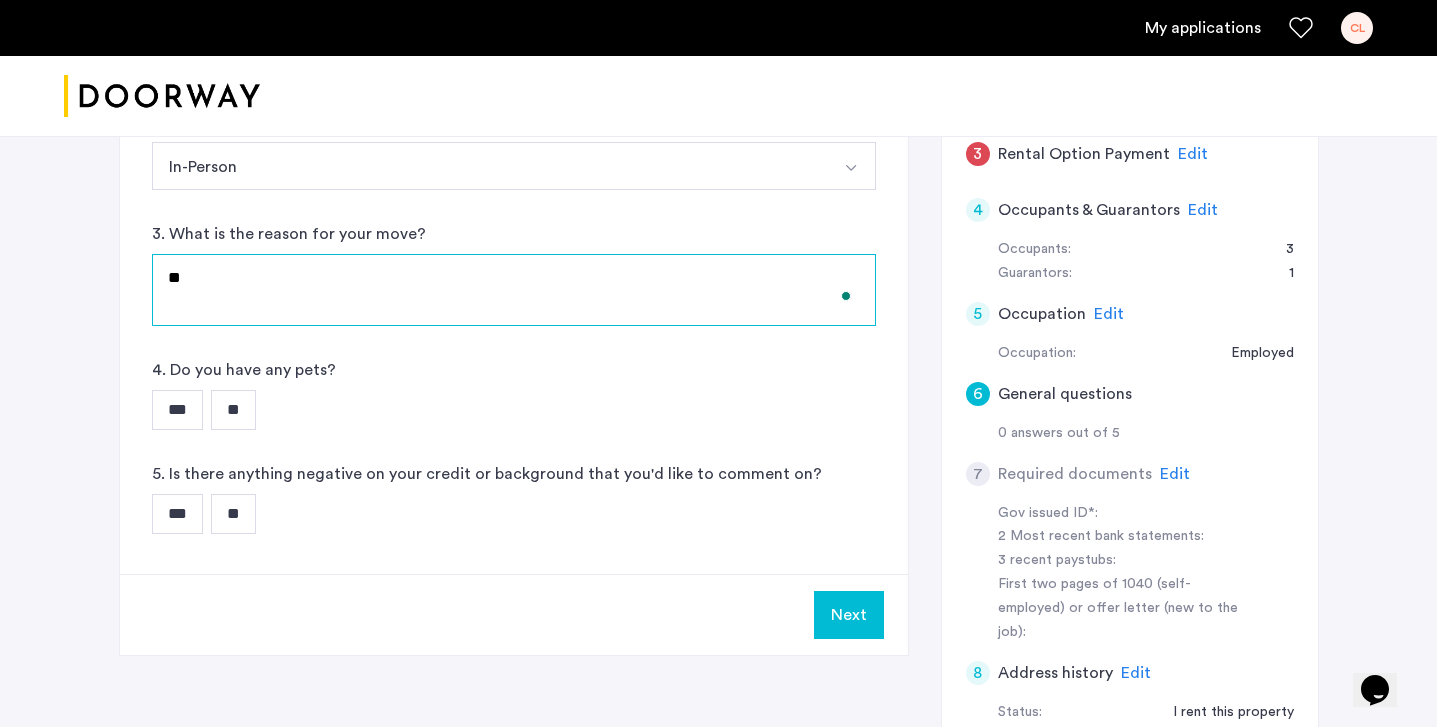 type on "*" 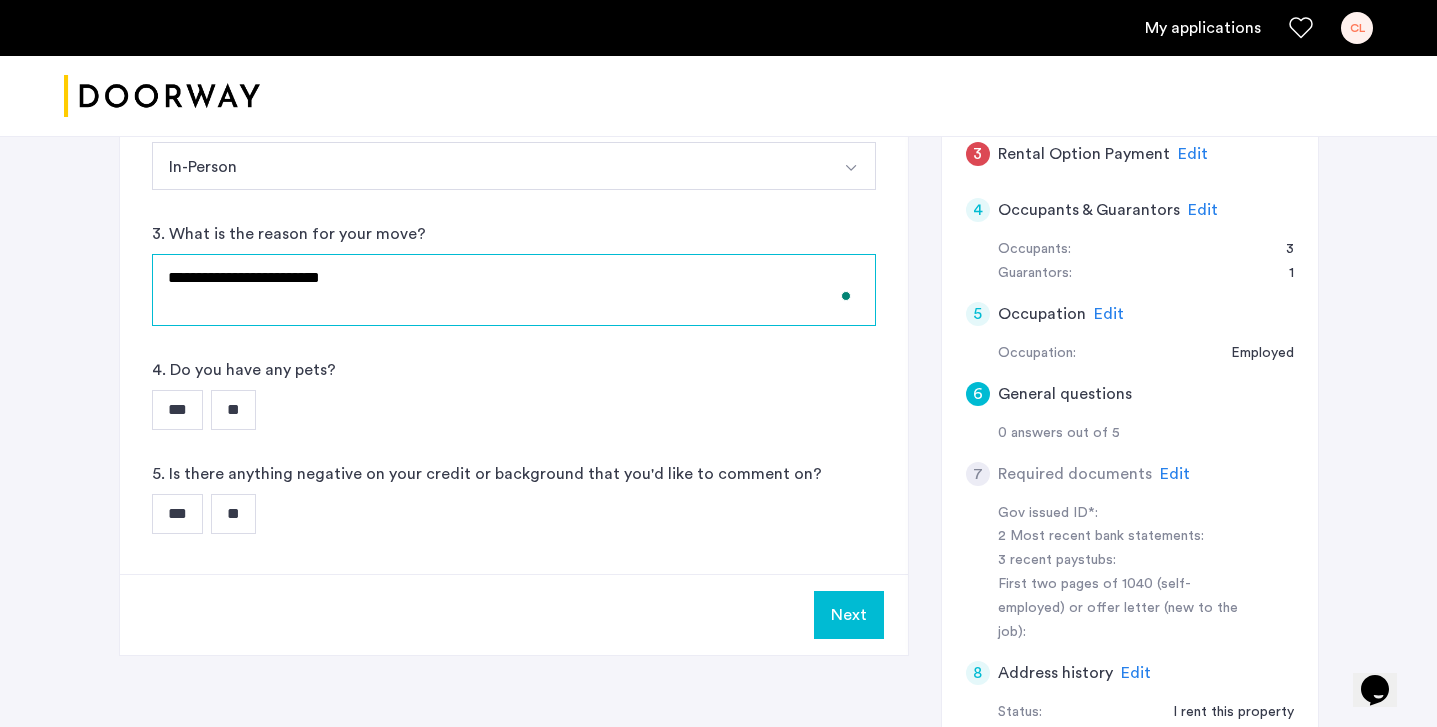 type on "**********" 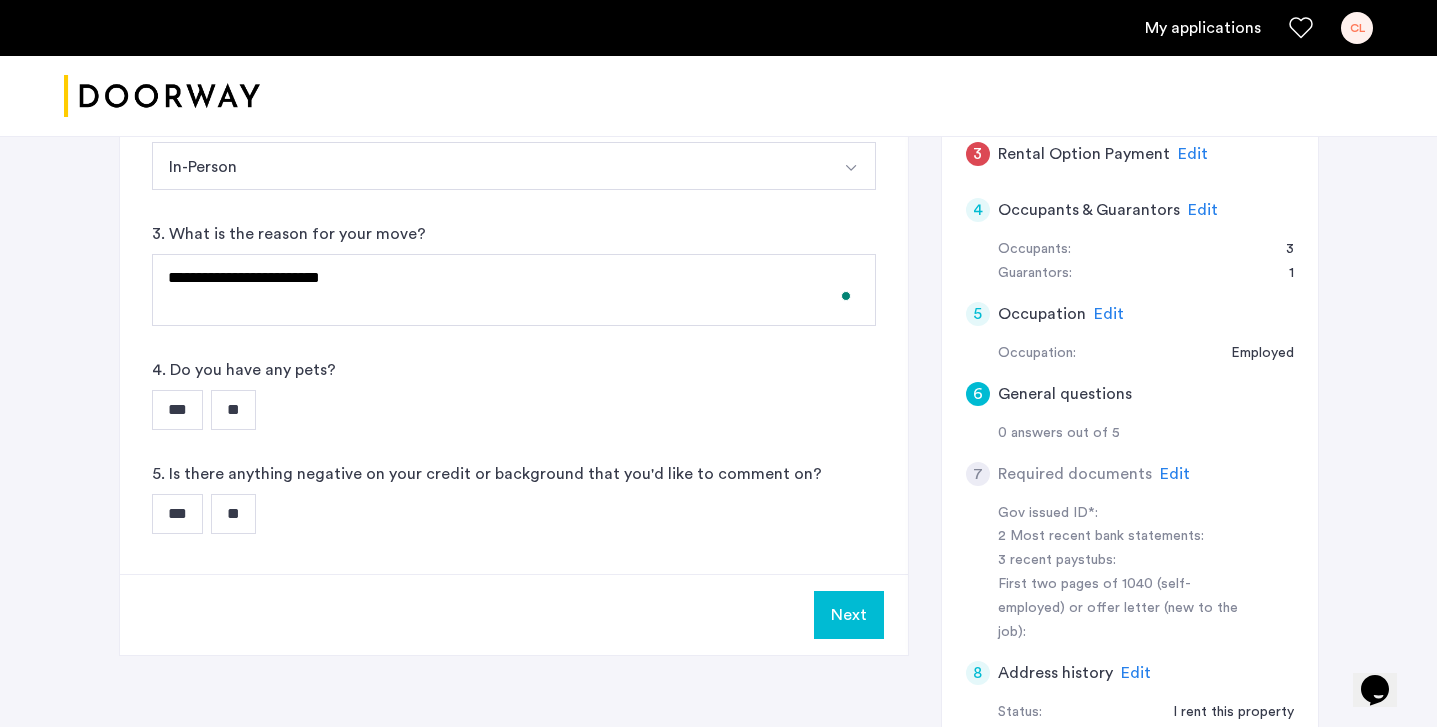 click on "**" at bounding box center (233, 410) 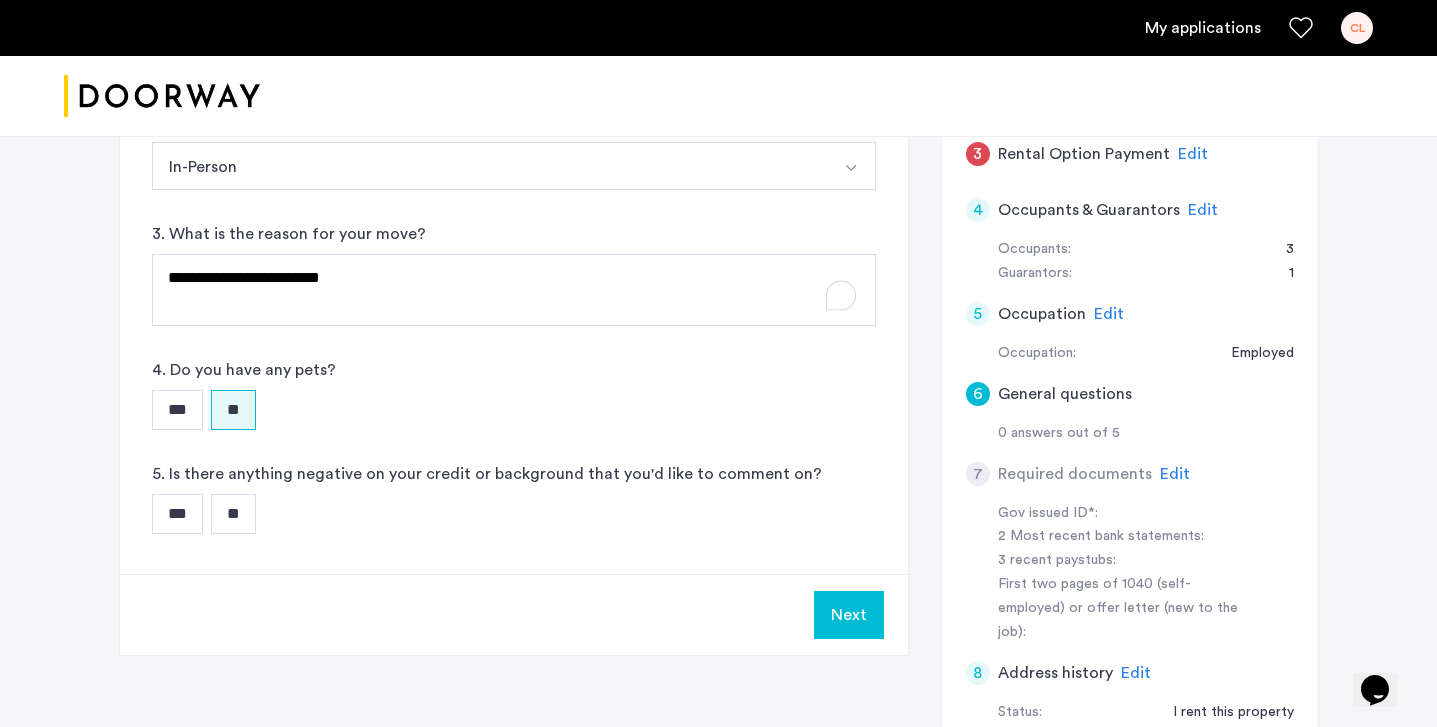 click on "**********" 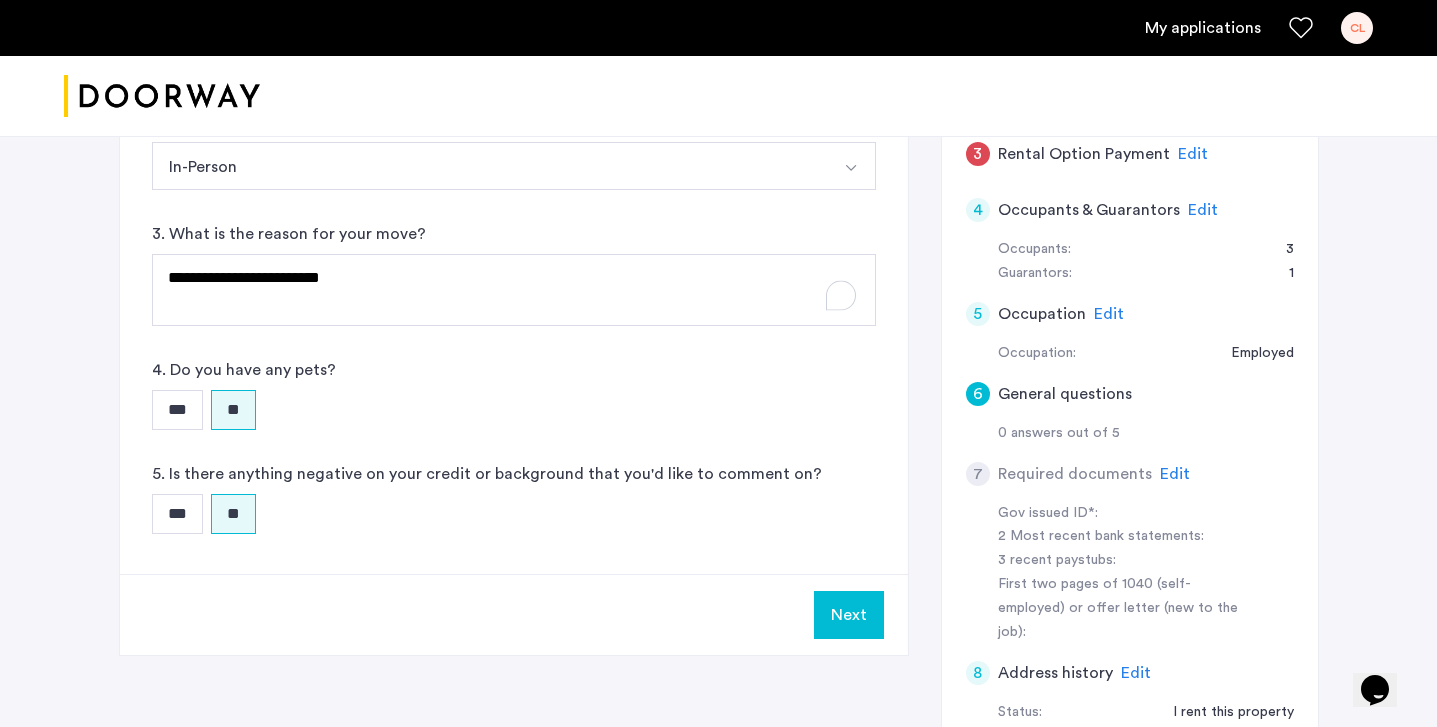 click on "Next" at bounding box center (849, 615) 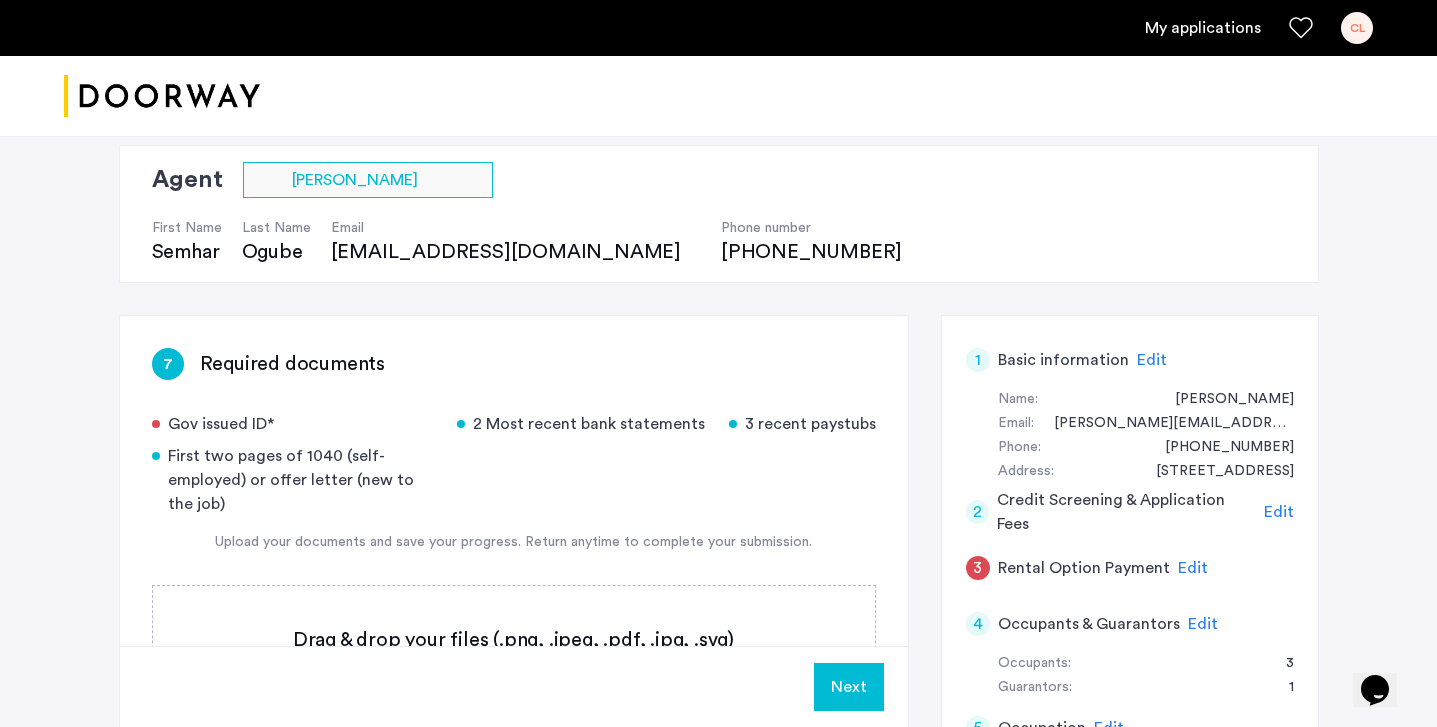 scroll, scrollTop: 200, scrollLeft: 0, axis: vertical 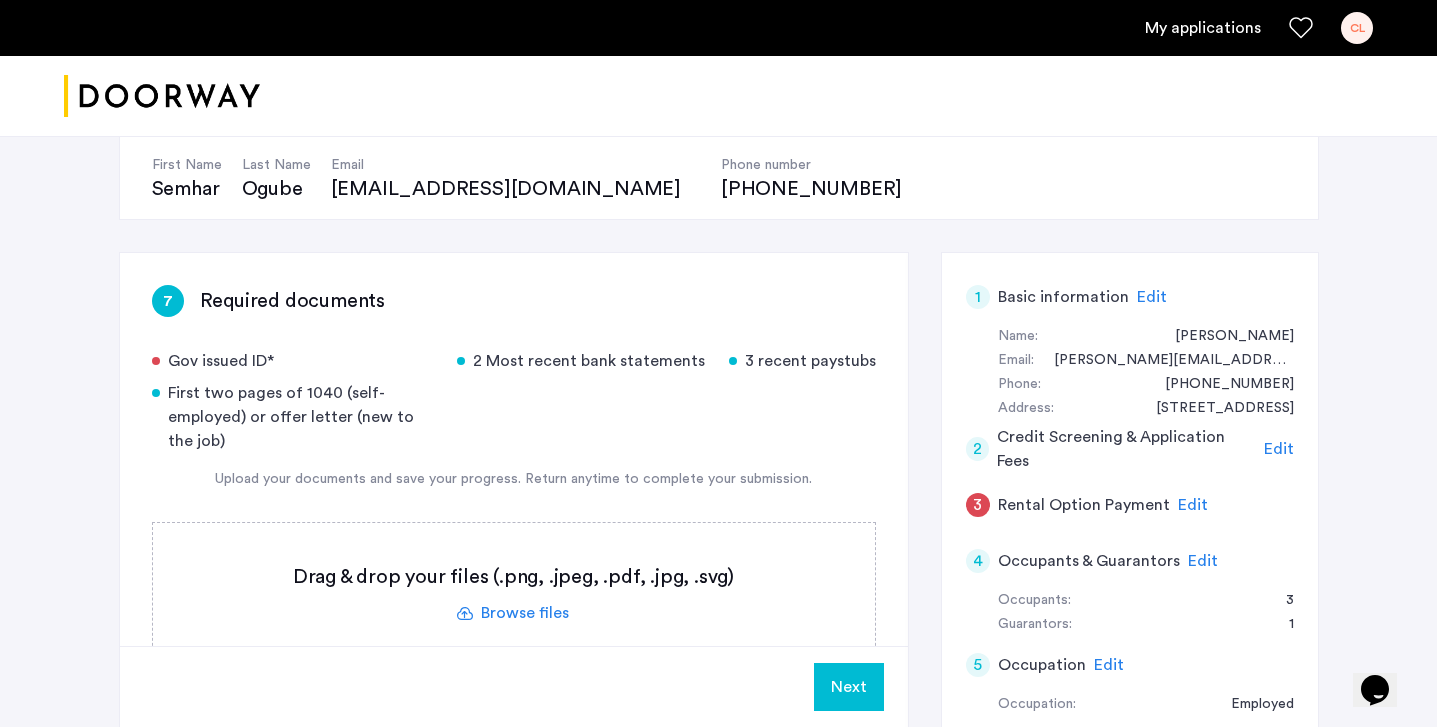 click 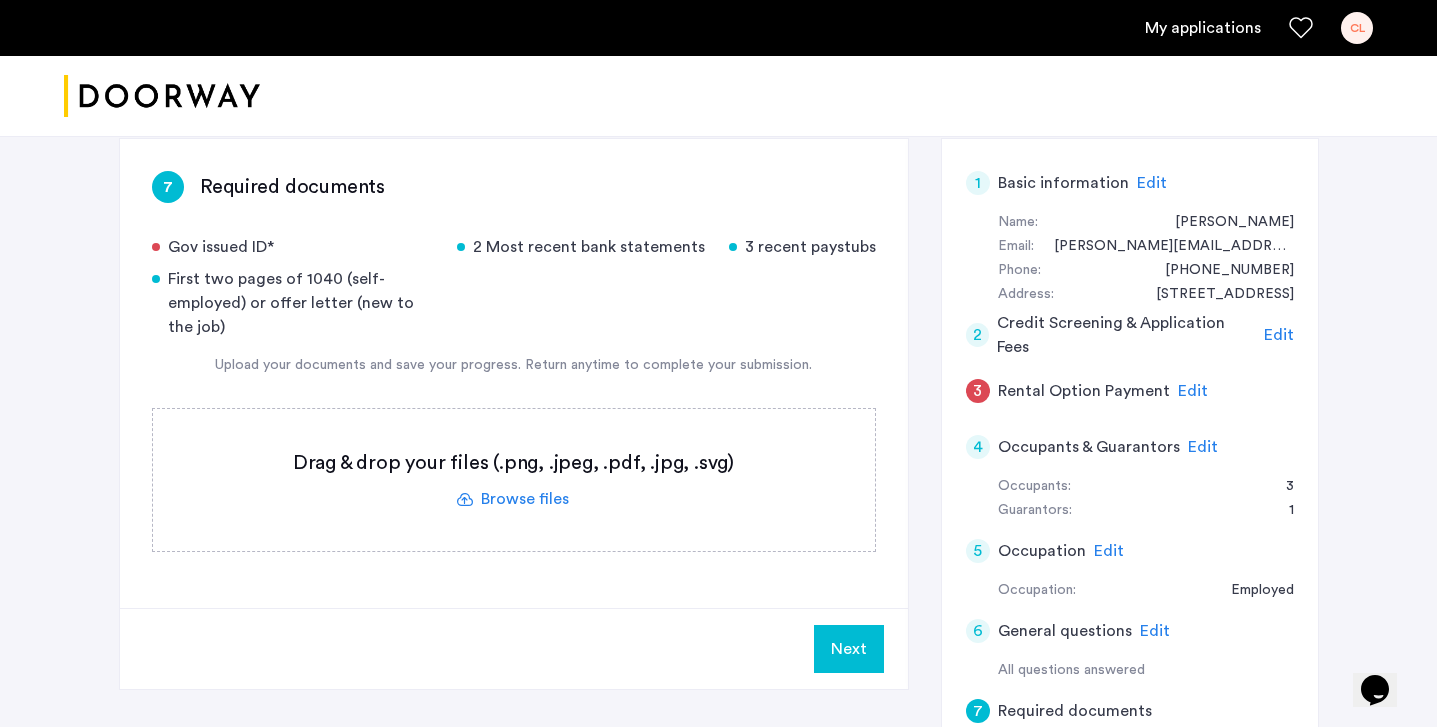 scroll, scrollTop: 328, scrollLeft: 0, axis: vertical 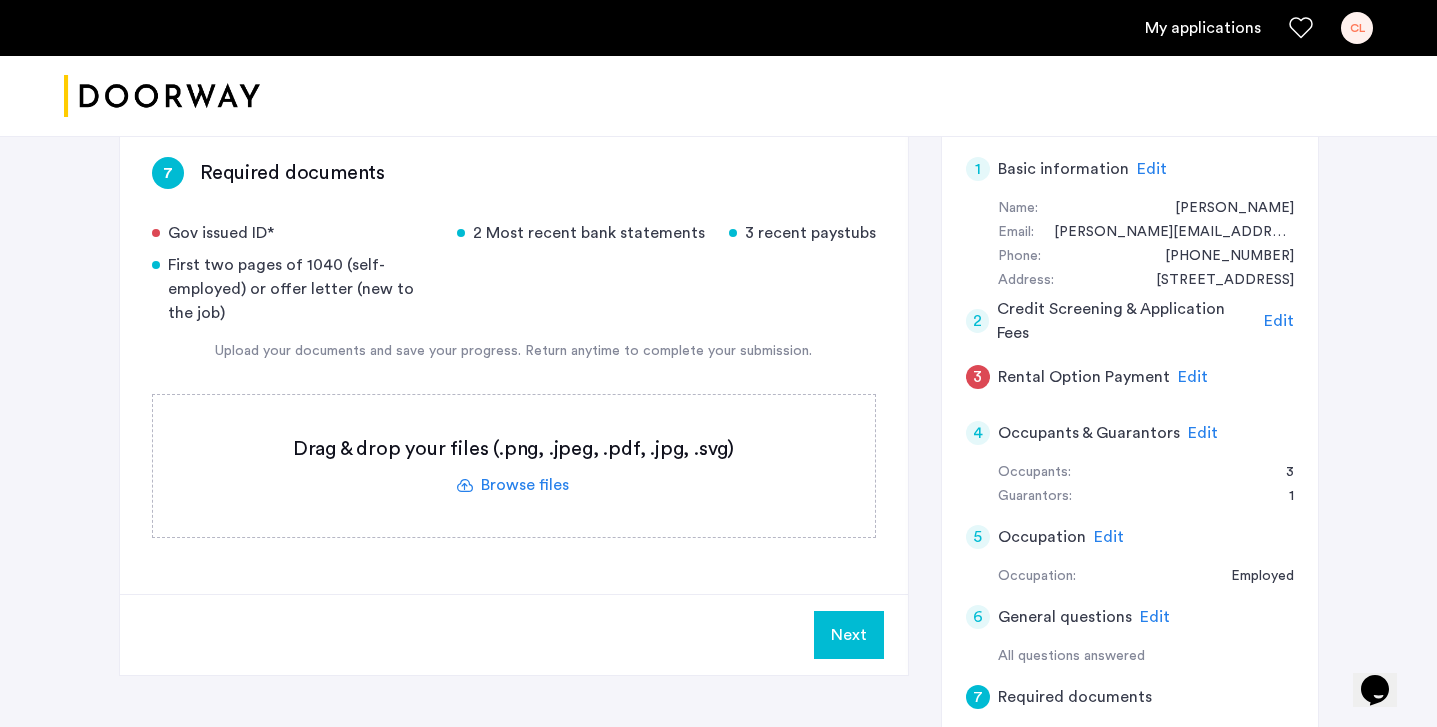 click 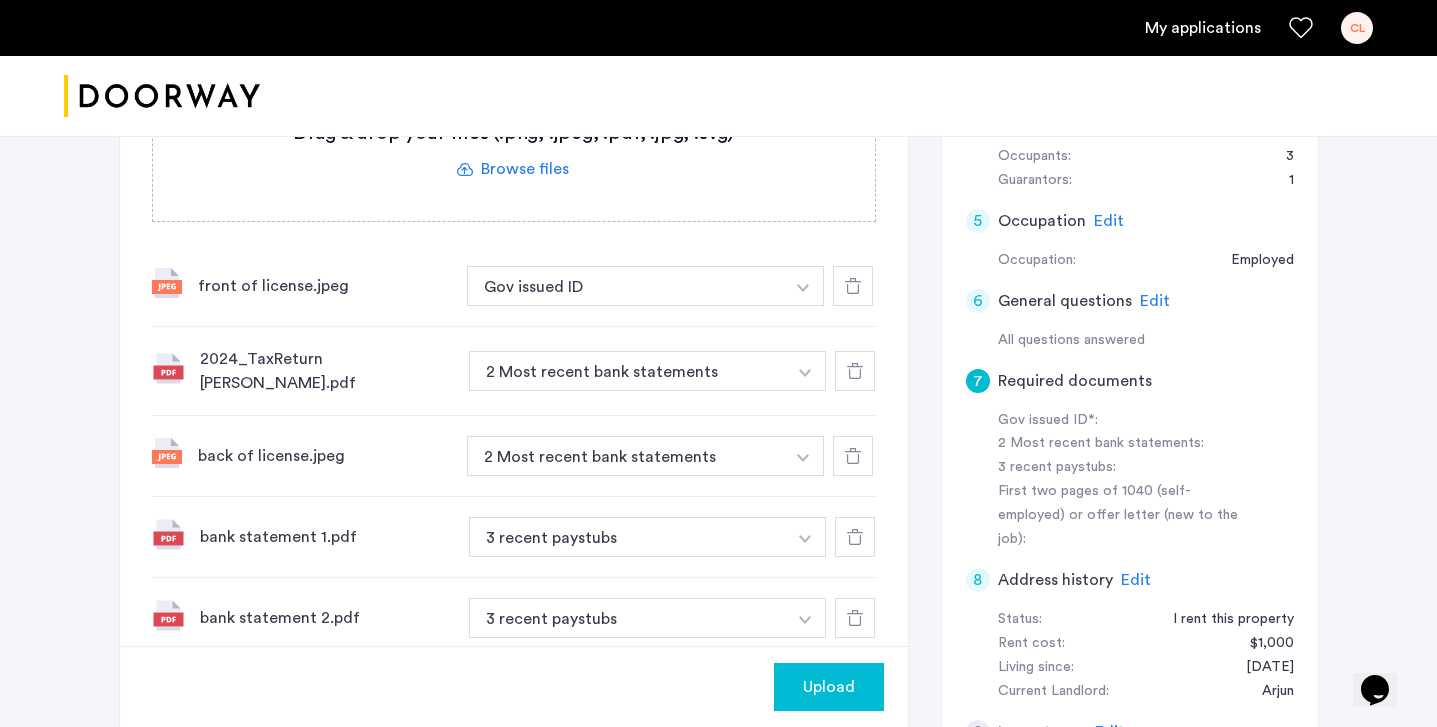 scroll, scrollTop: 645, scrollLeft: 0, axis: vertical 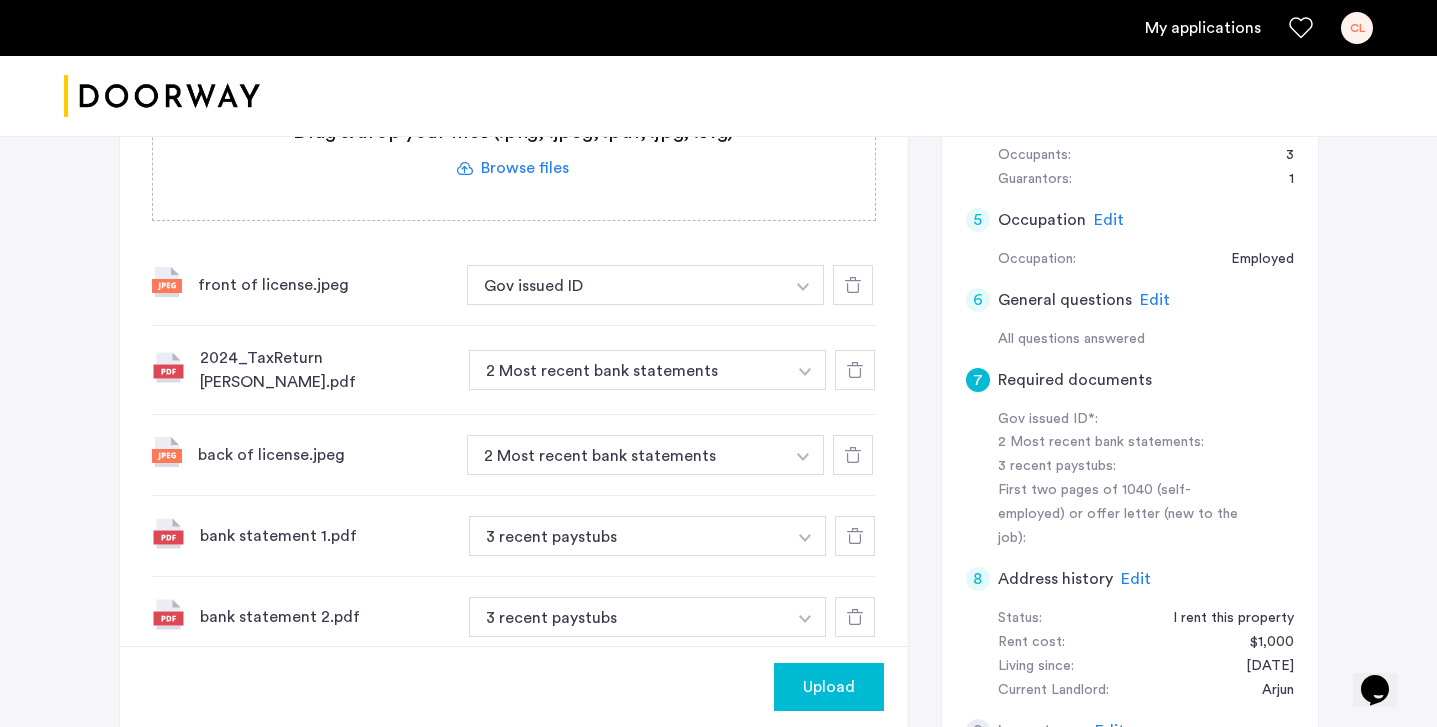 click at bounding box center (803, 287) 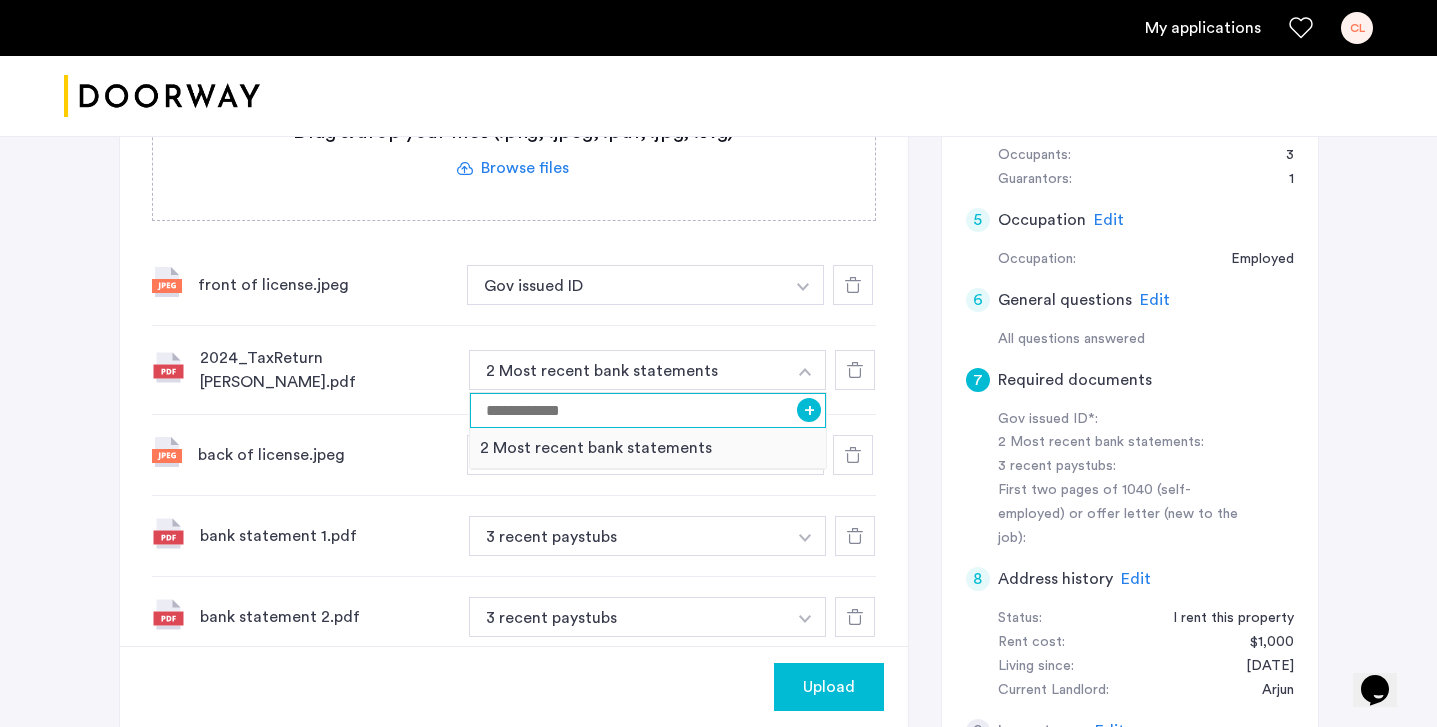 click at bounding box center [648, 410] 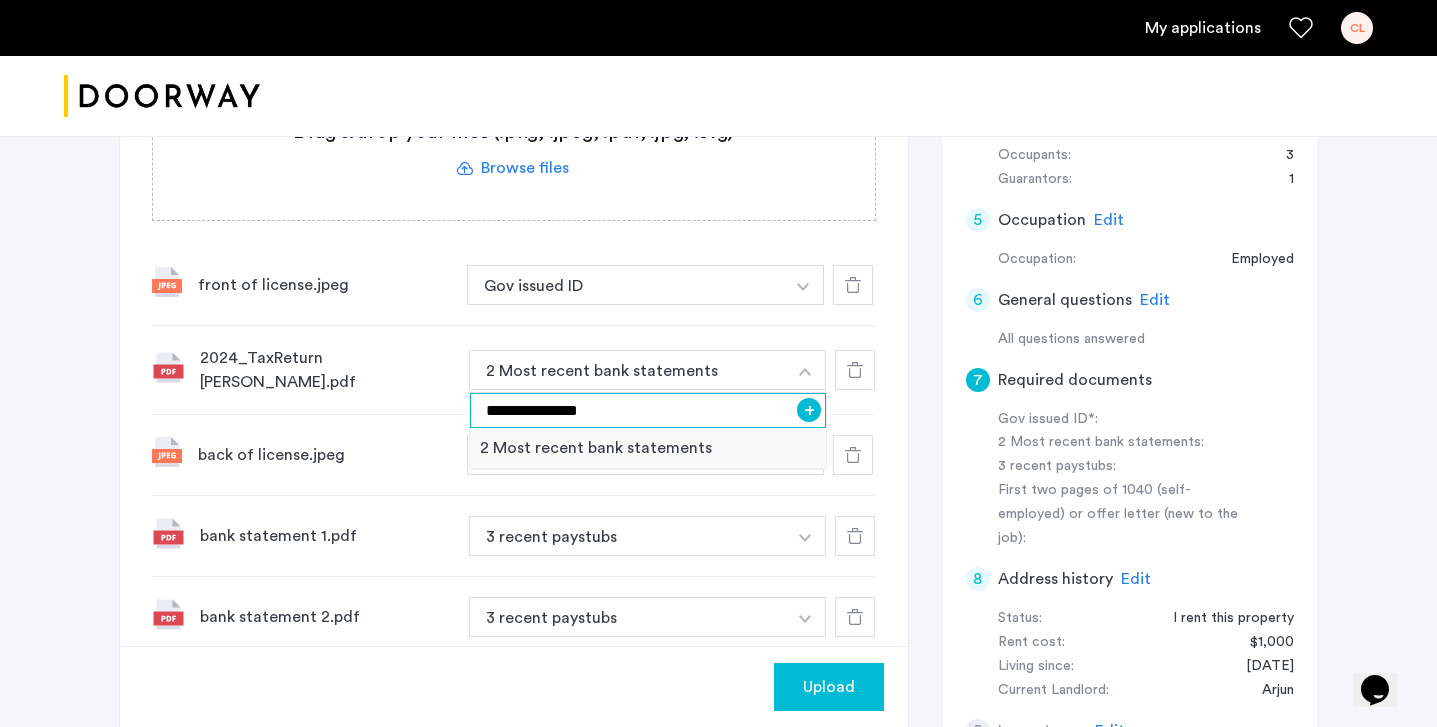 type on "**********" 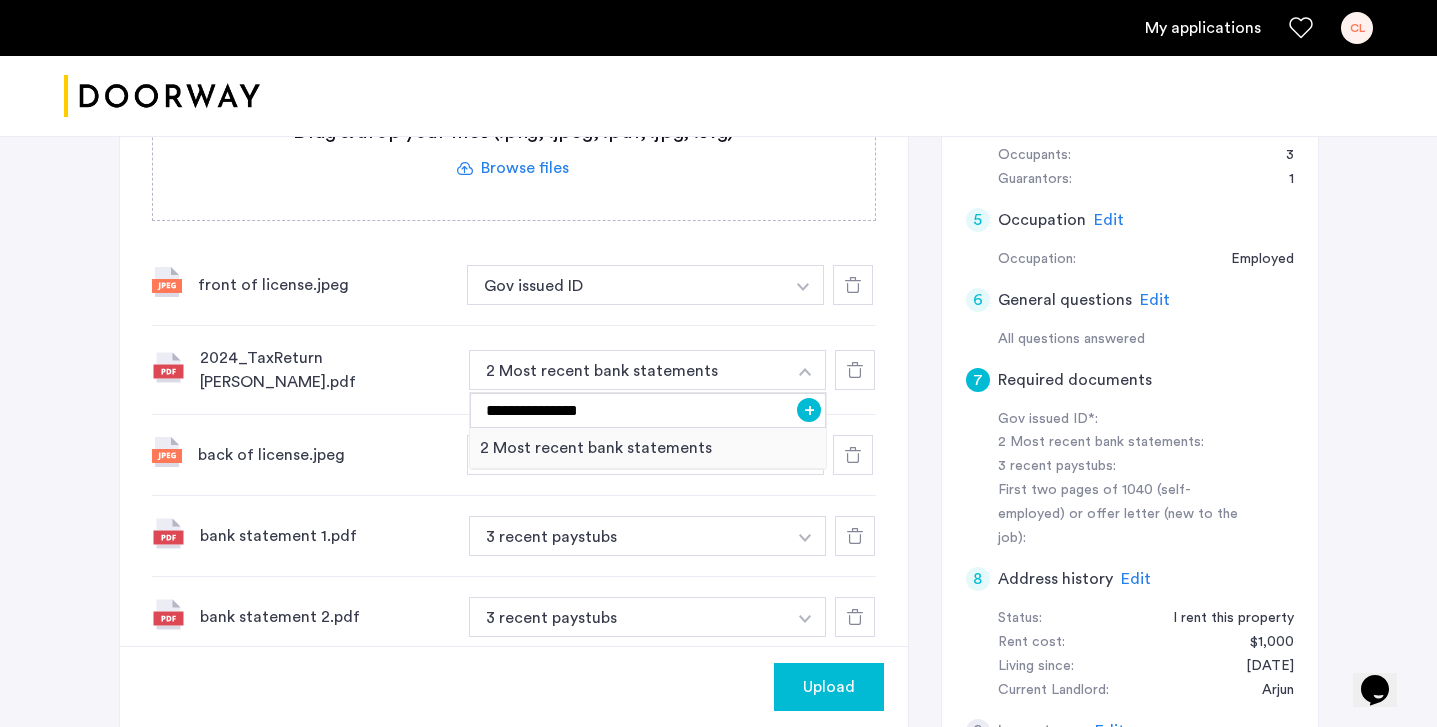 click on "back of license.jpeg 2 Most recent bank statements + 2 Most recent bank statements" 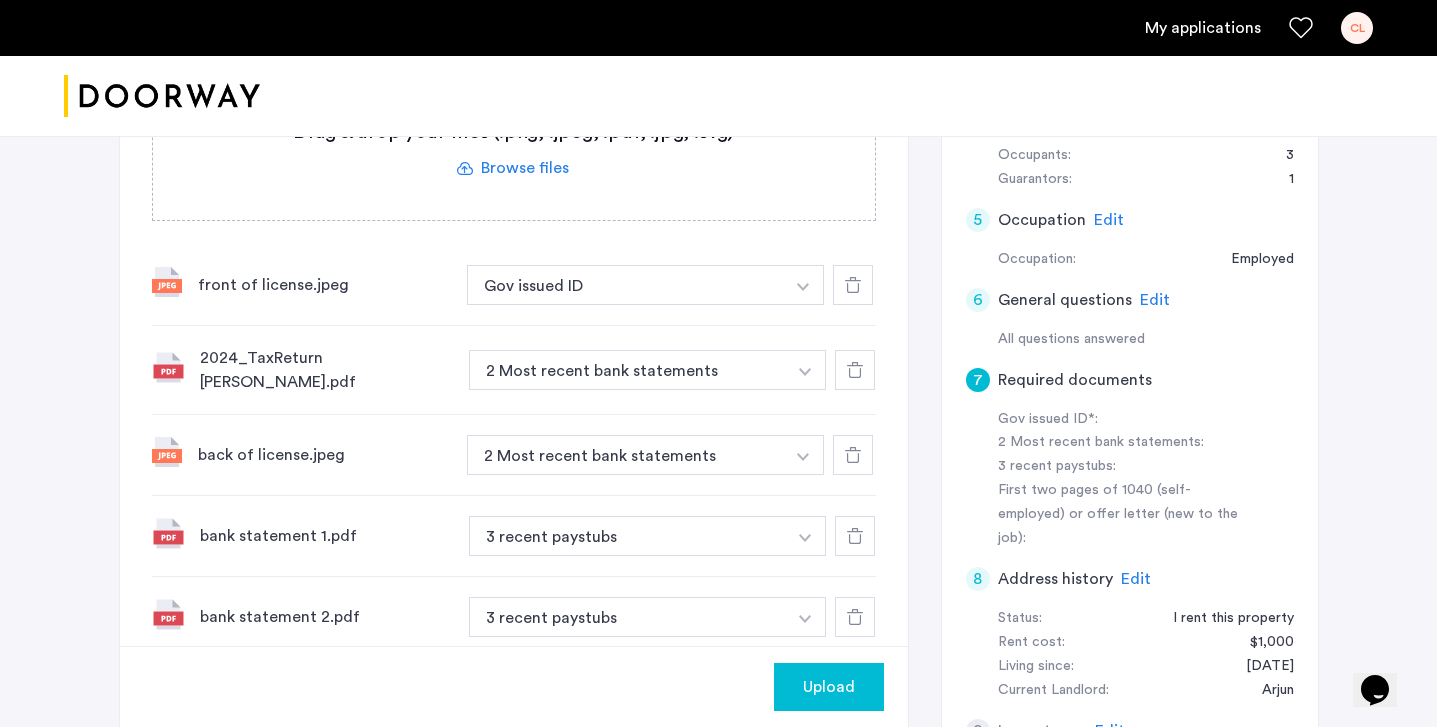 click on "2 Most recent bank statements" at bounding box center (628, 370) 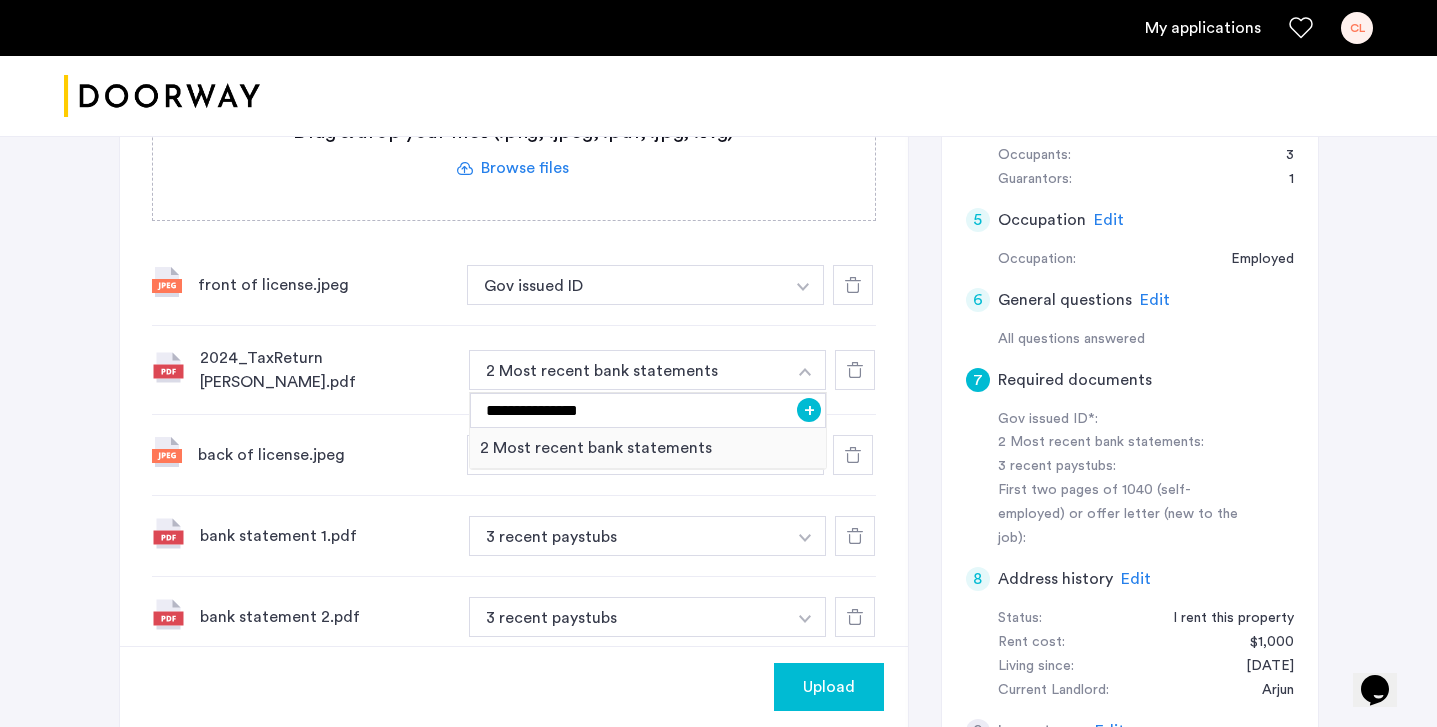 click on "+" at bounding box center (809, 410) 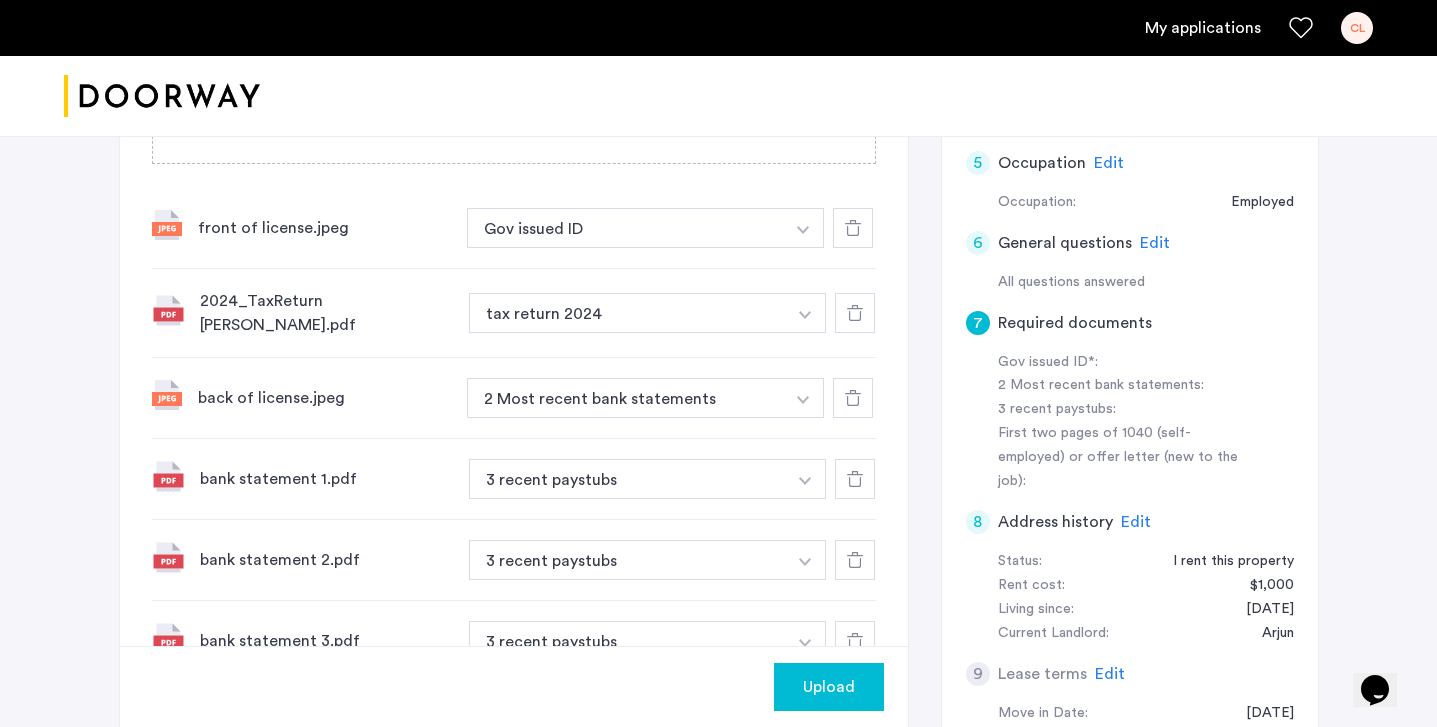 scroll, scrollTop: 705, scrollLeft: 0, axis: vertical 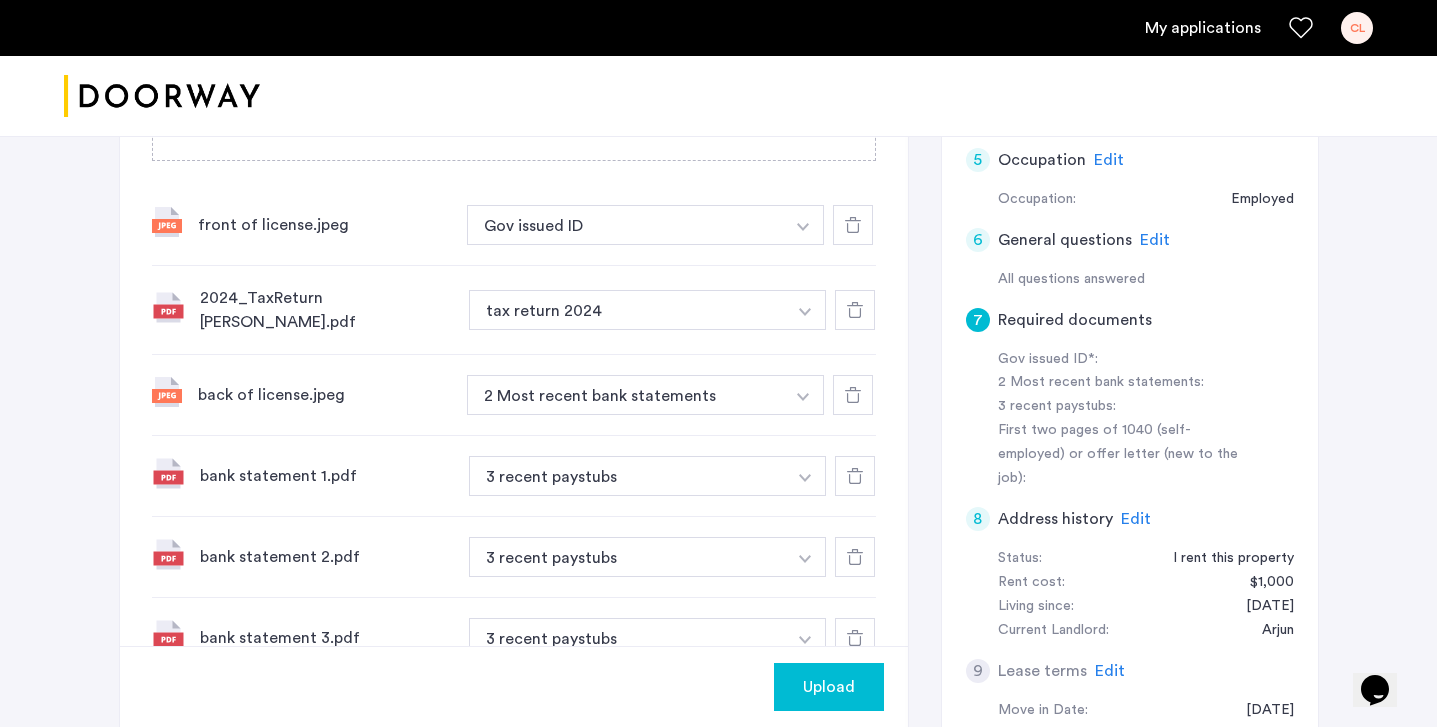 click at bounding box center [803, 225] 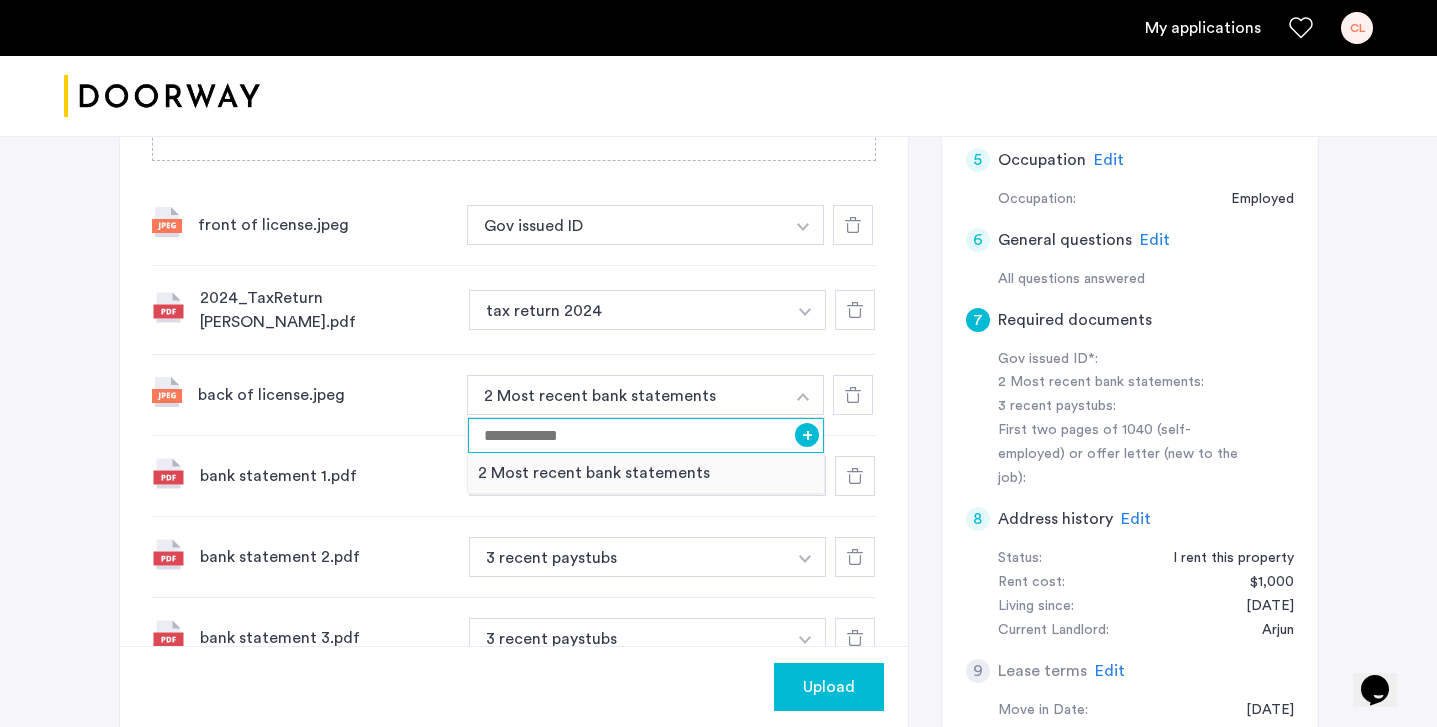 click at bounding box center (646, 435) 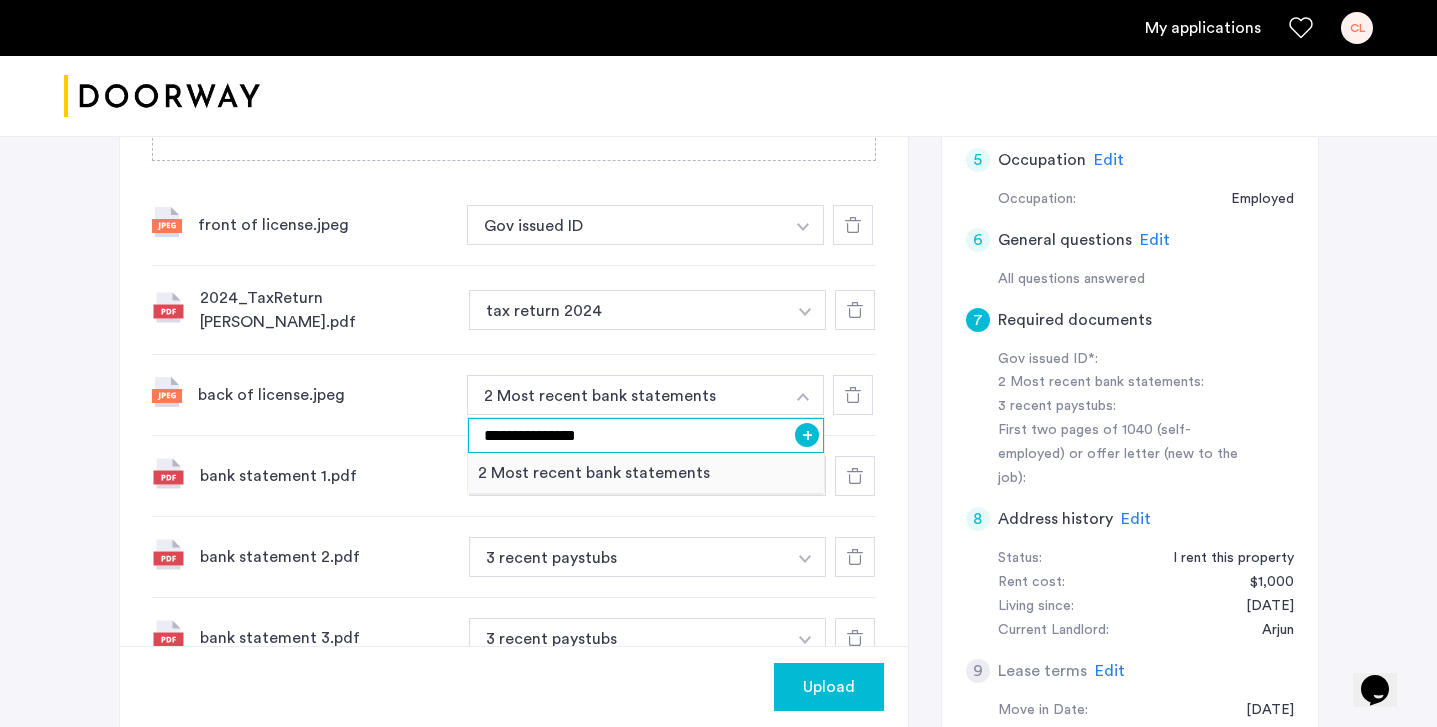 type on "**********" 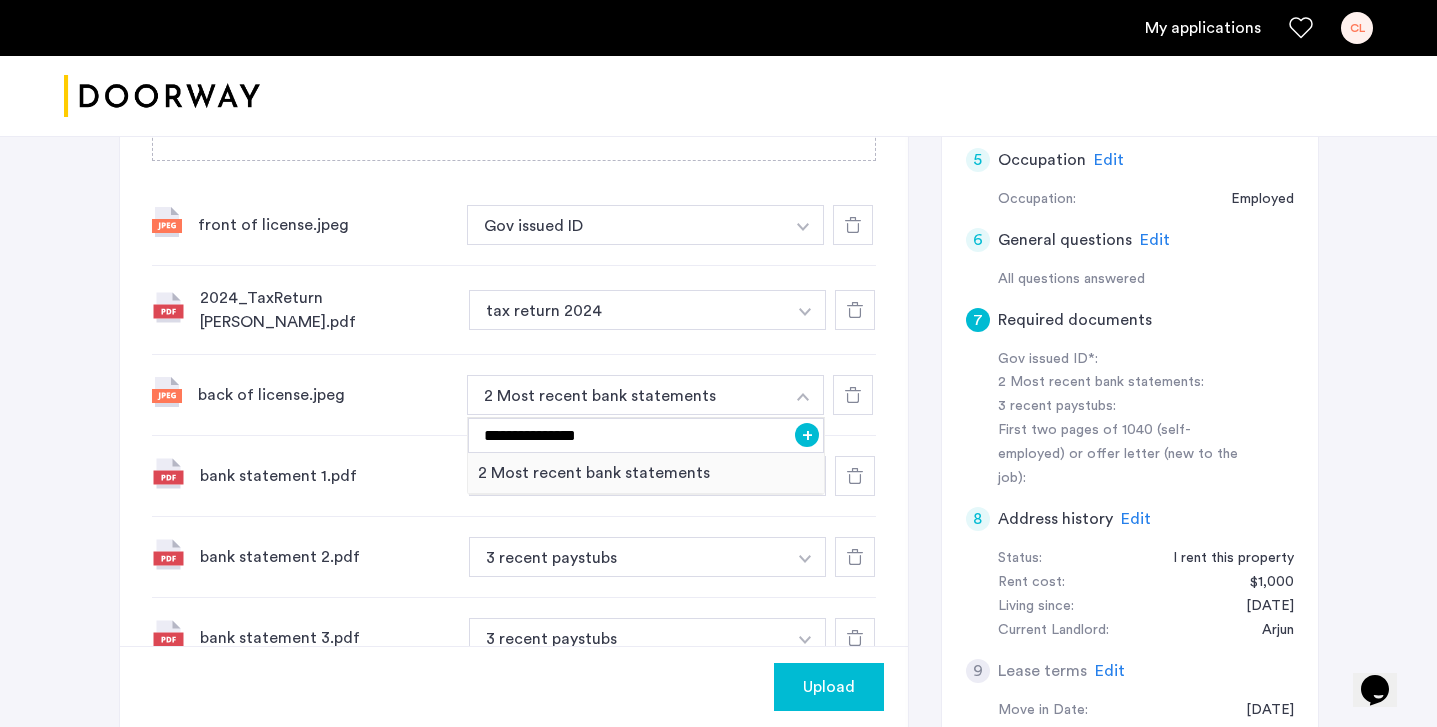 click on "+" at bounding box center (807, 435) 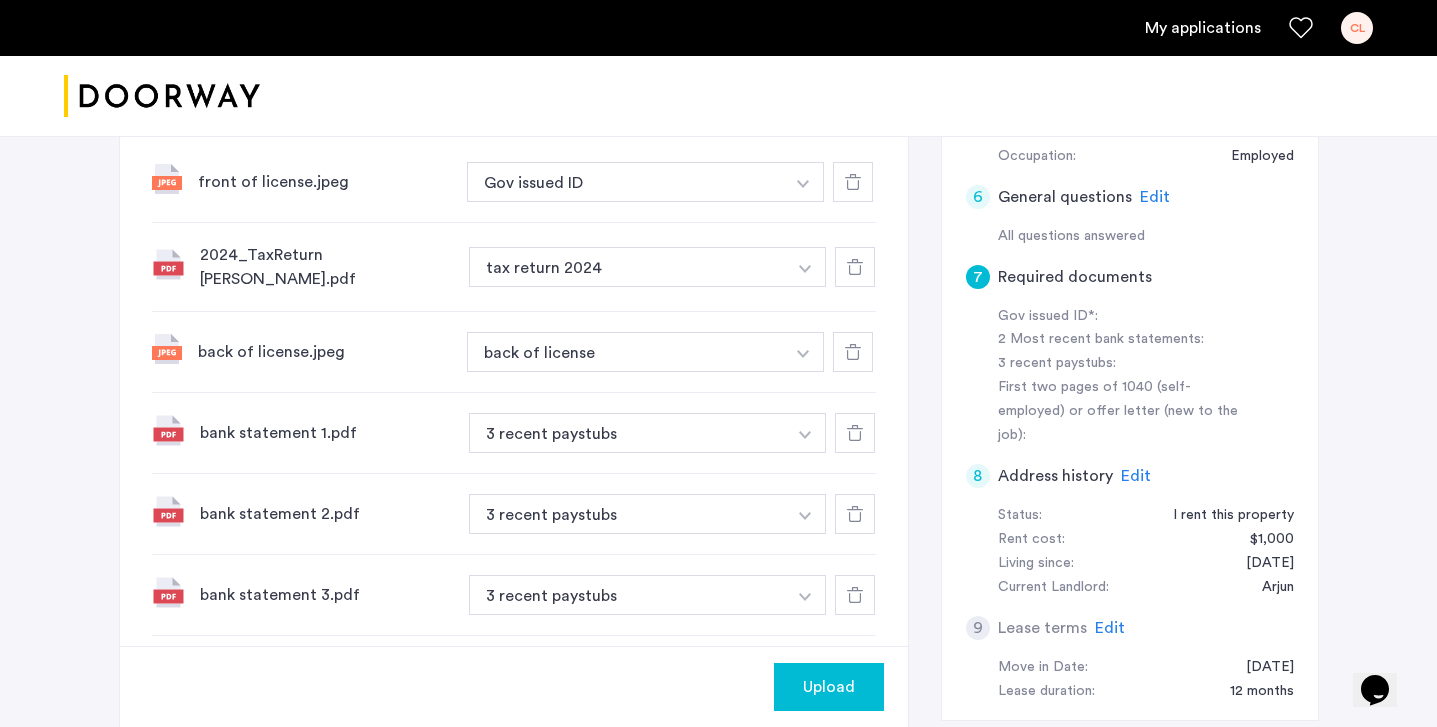 scroll, scrollTop: 755, scrollLeft: 0, axis: vertical 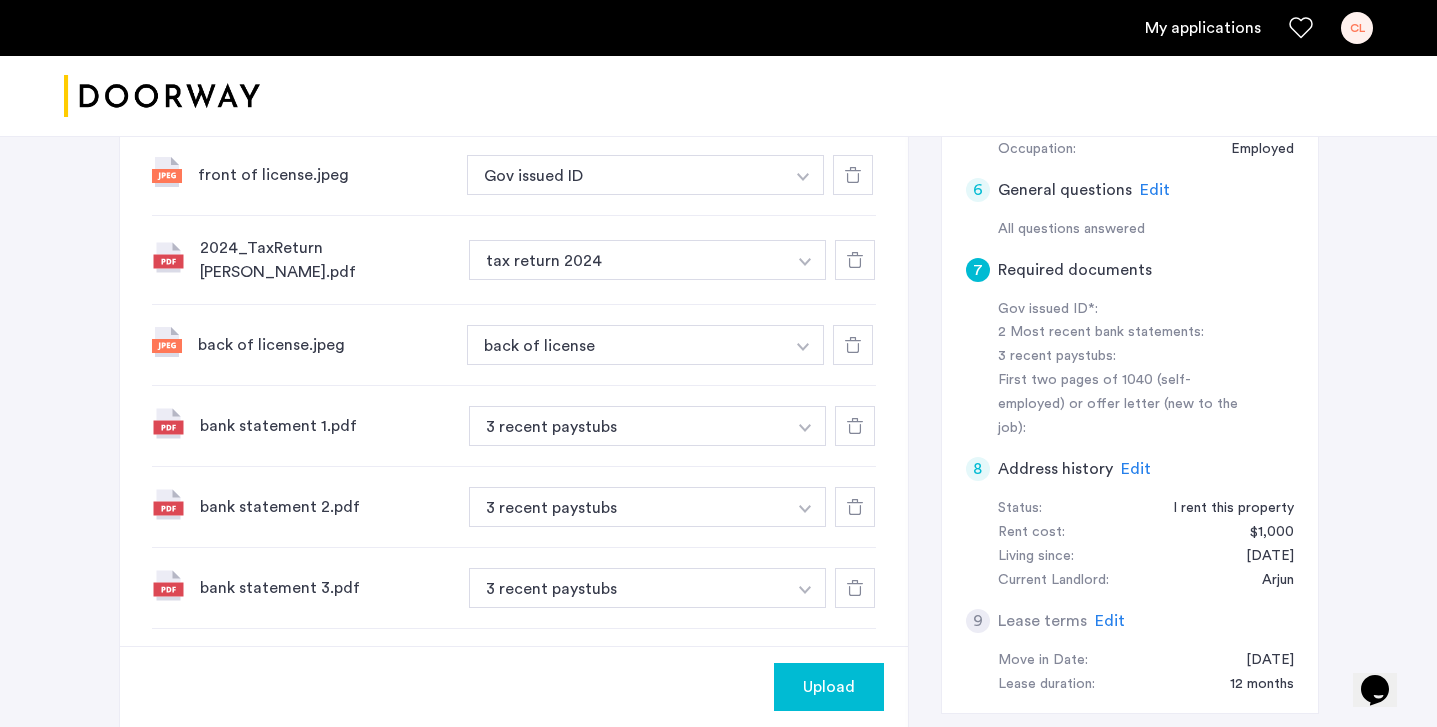 click at bounding box center (803, 177) 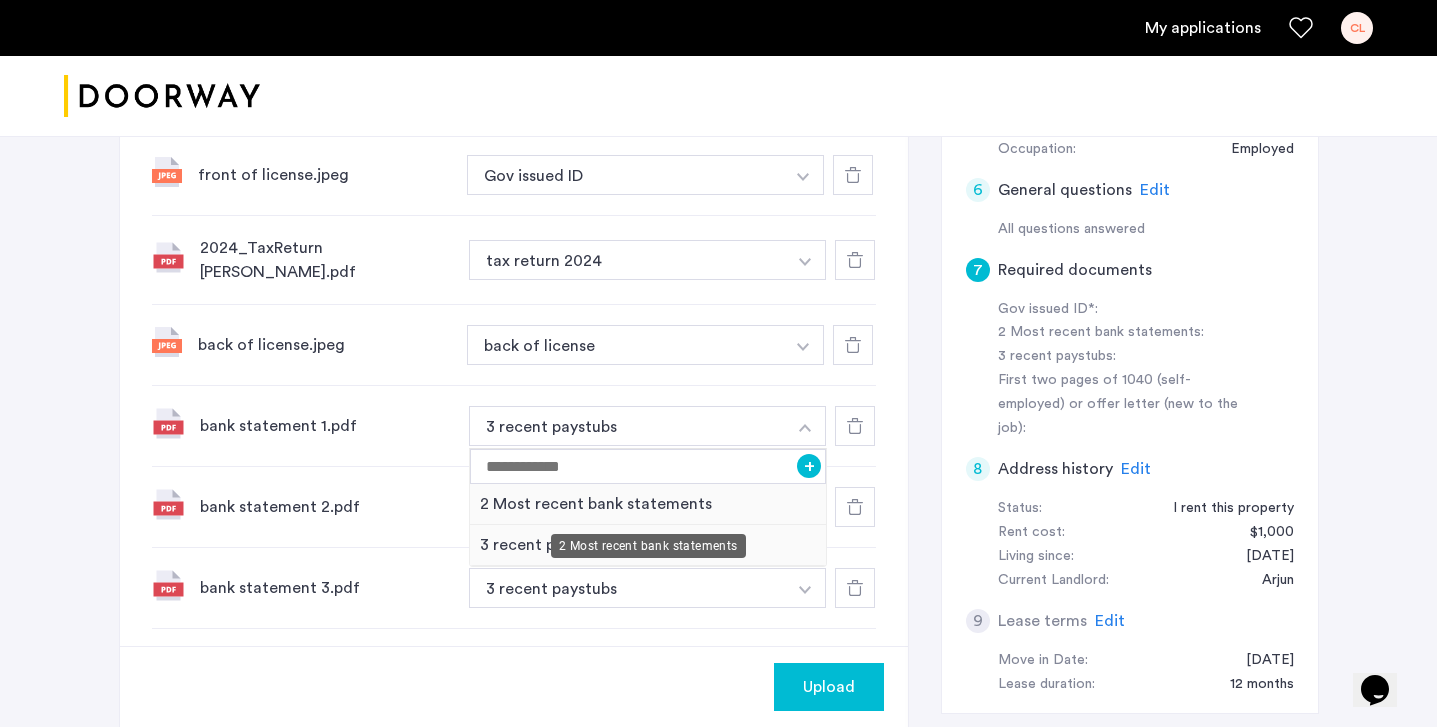 click on "2 Most recent bank statements" at bounding box center [648, 504] 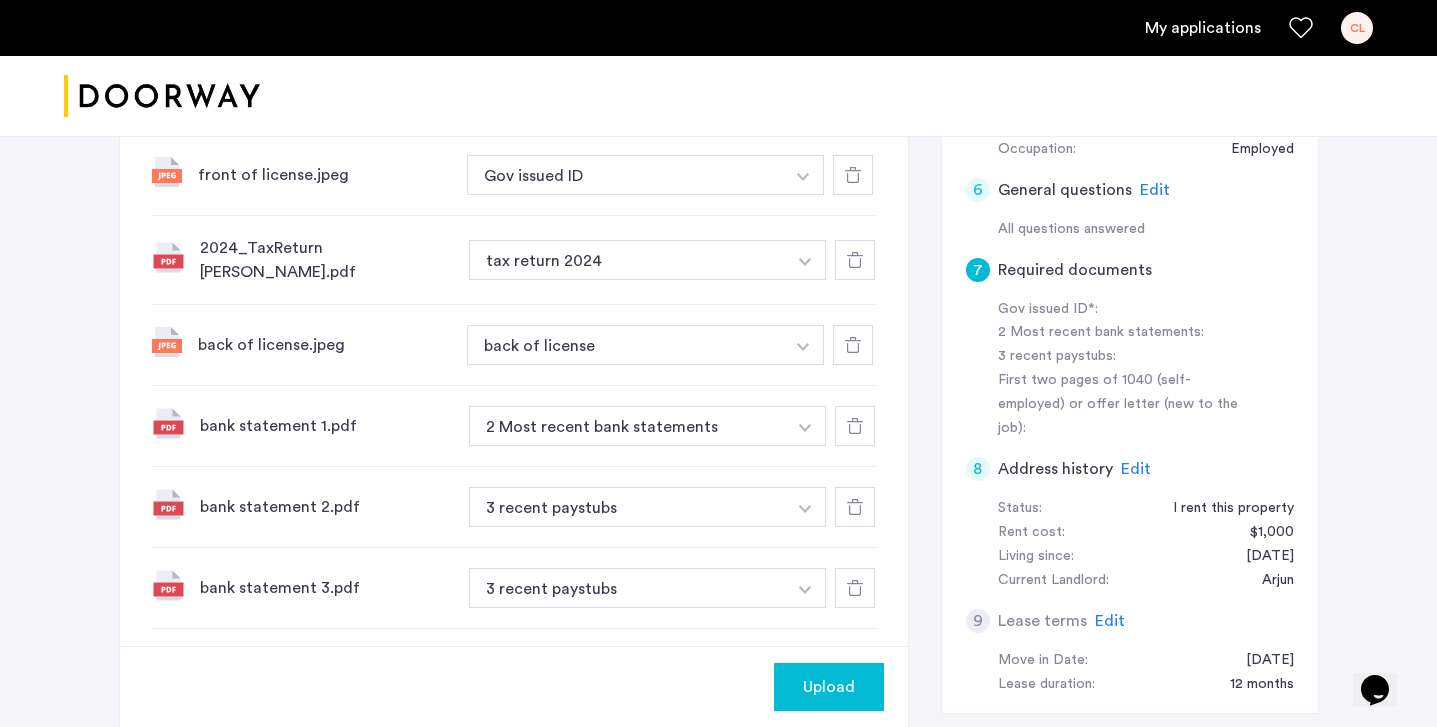 click 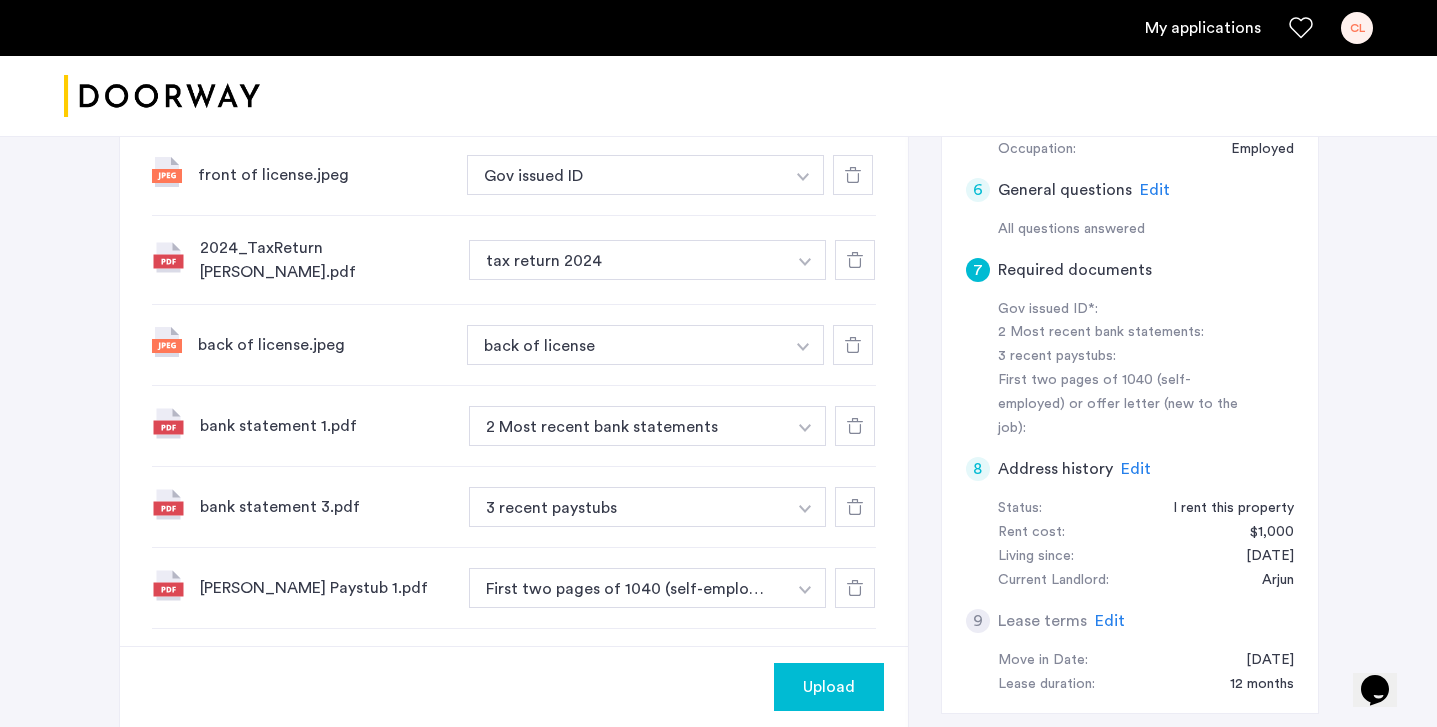 click at bounding box center (803, 175) 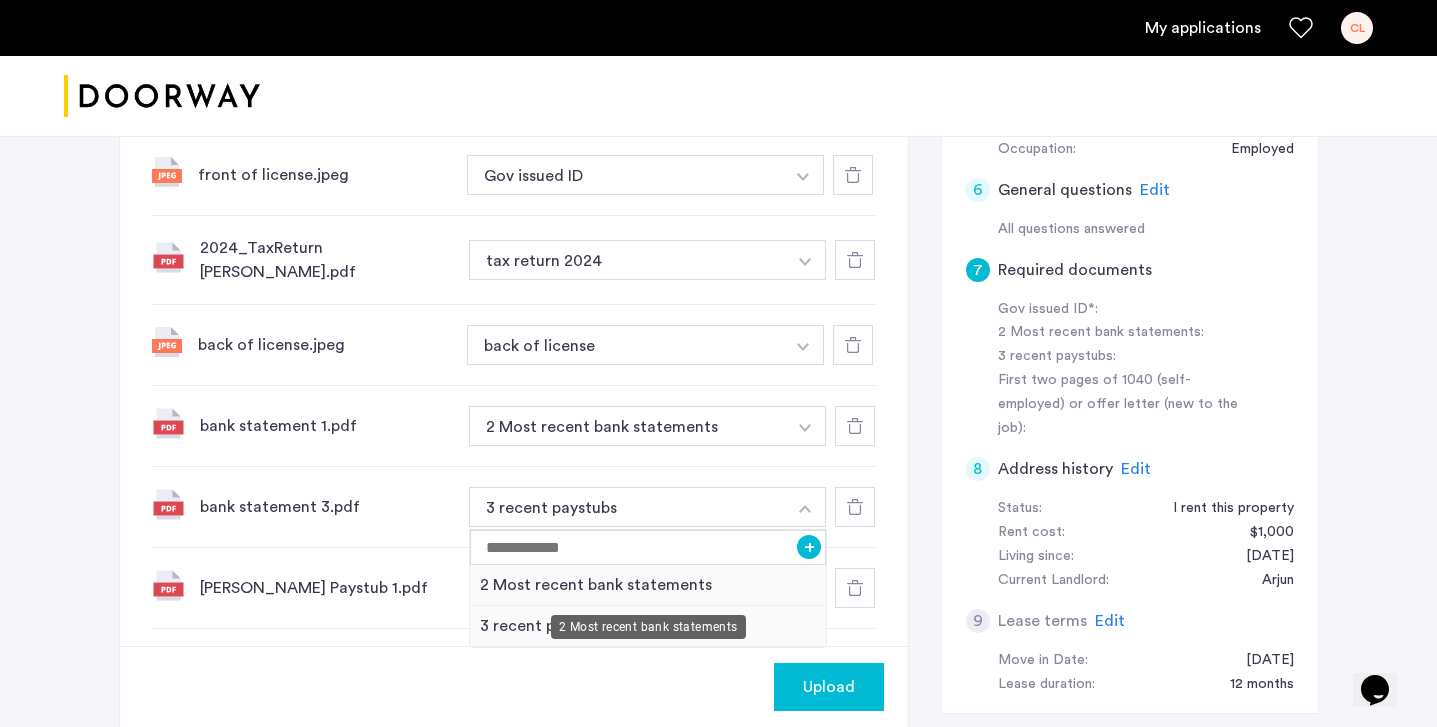 click on "2 Most recent bank statements" at bounding box center (648, 585) 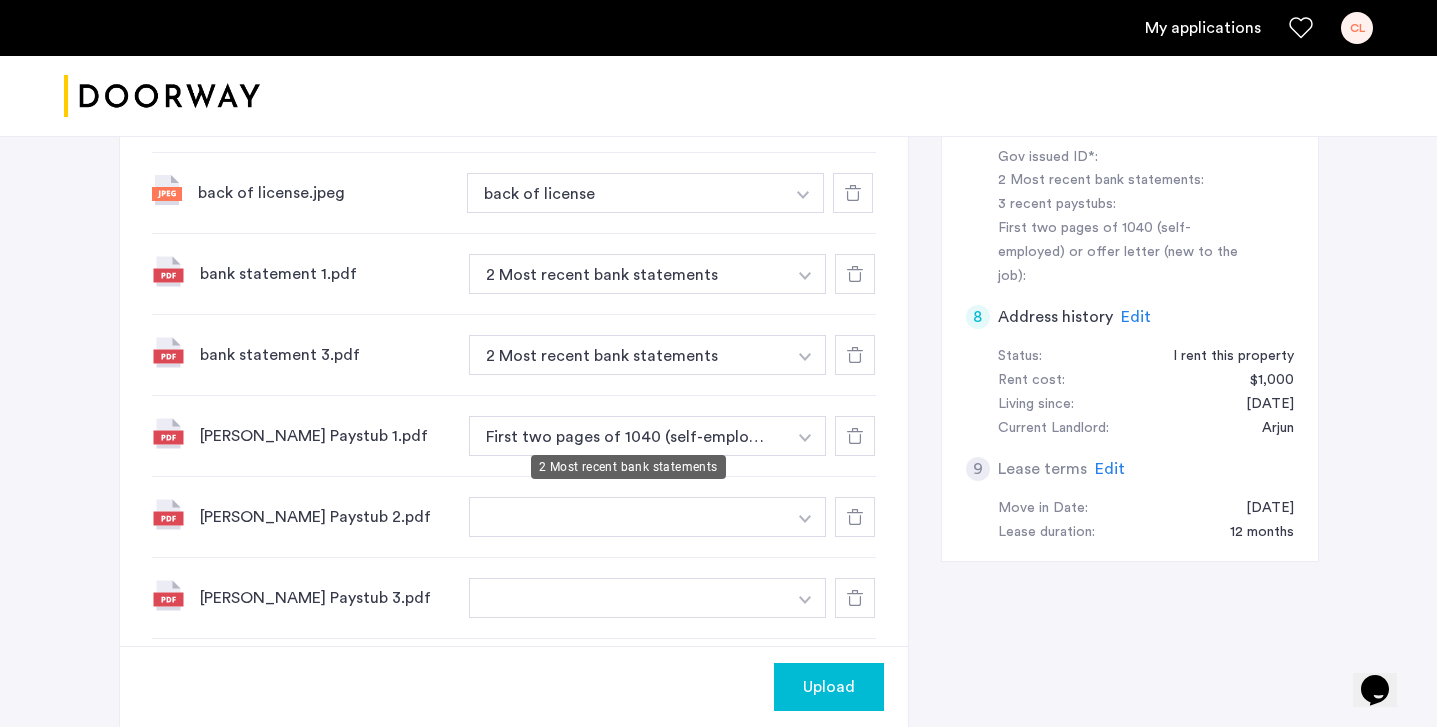 scroll, scrollTop: 925, scrollLeft: 0, axis: vertical 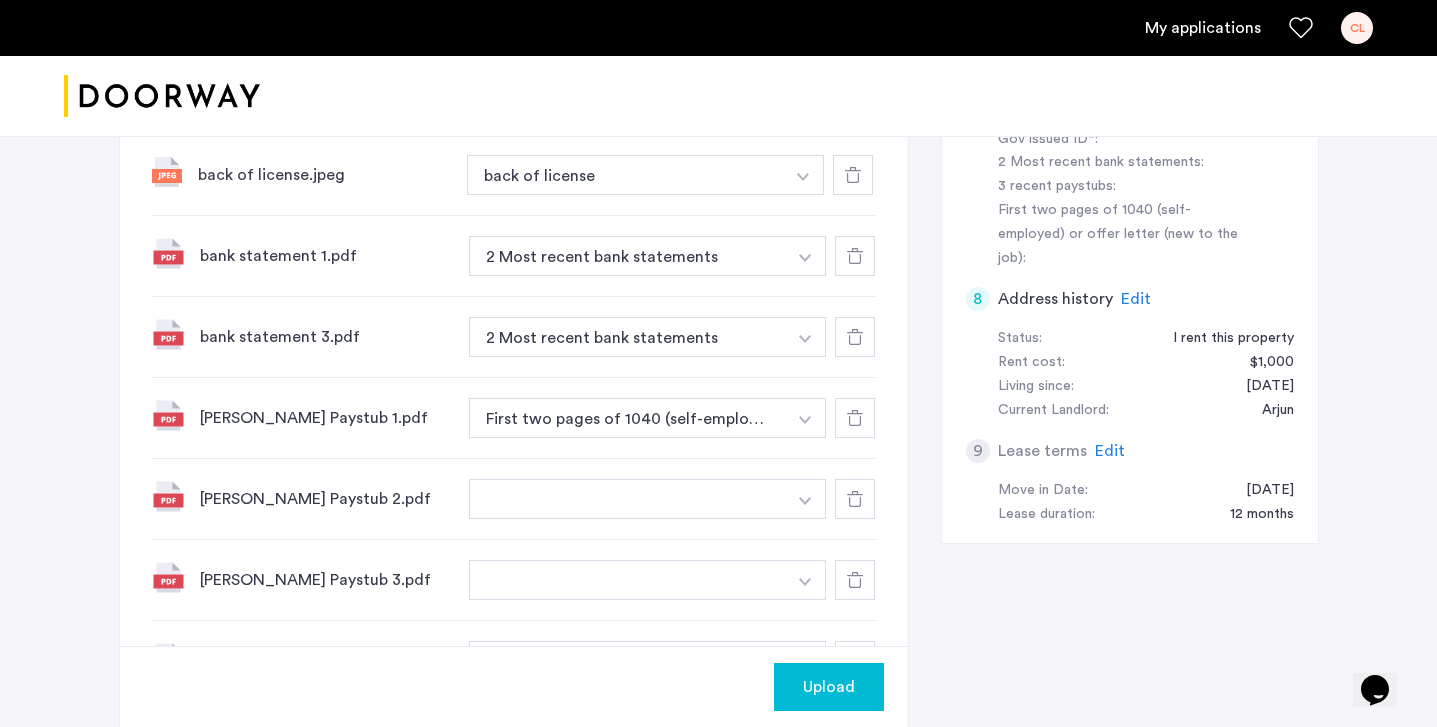 click at bounding box center (803, 5) 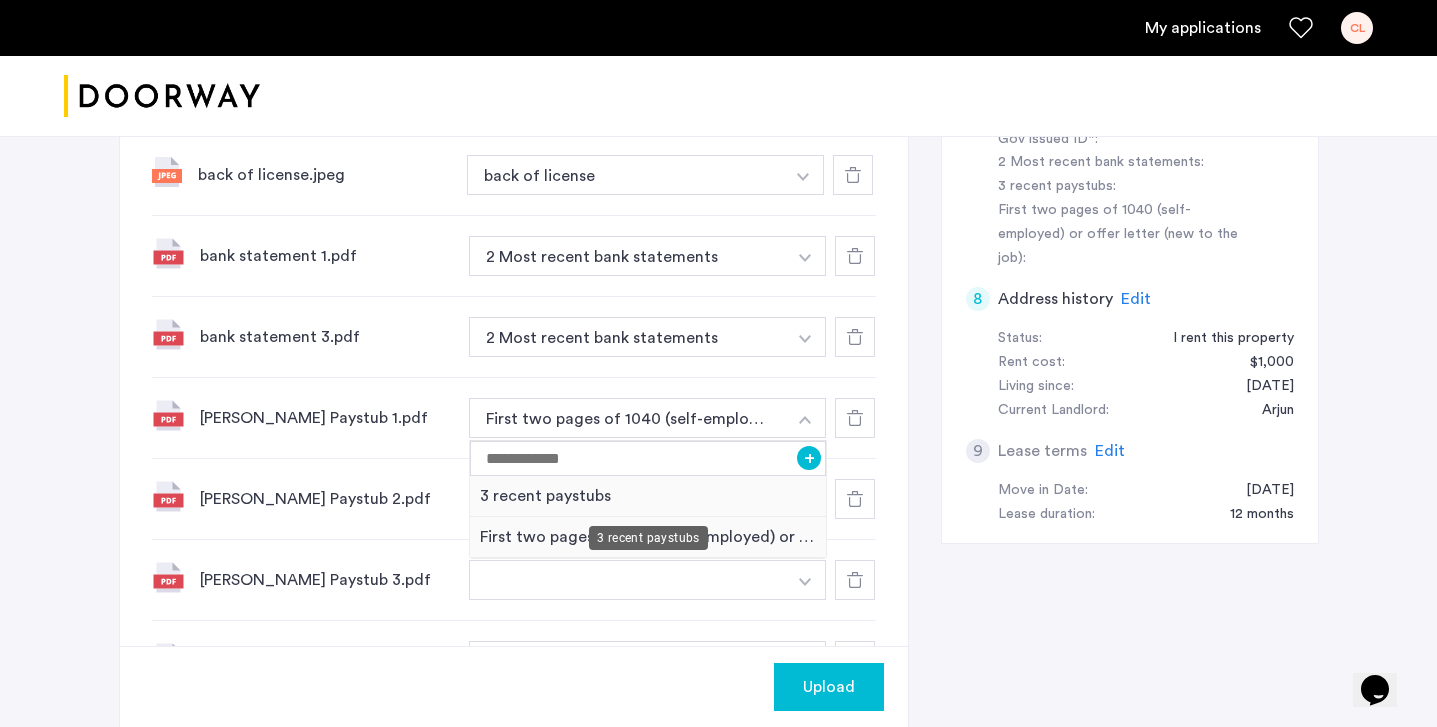click on "3 recent paystubs" at bounding box center [648, 496] 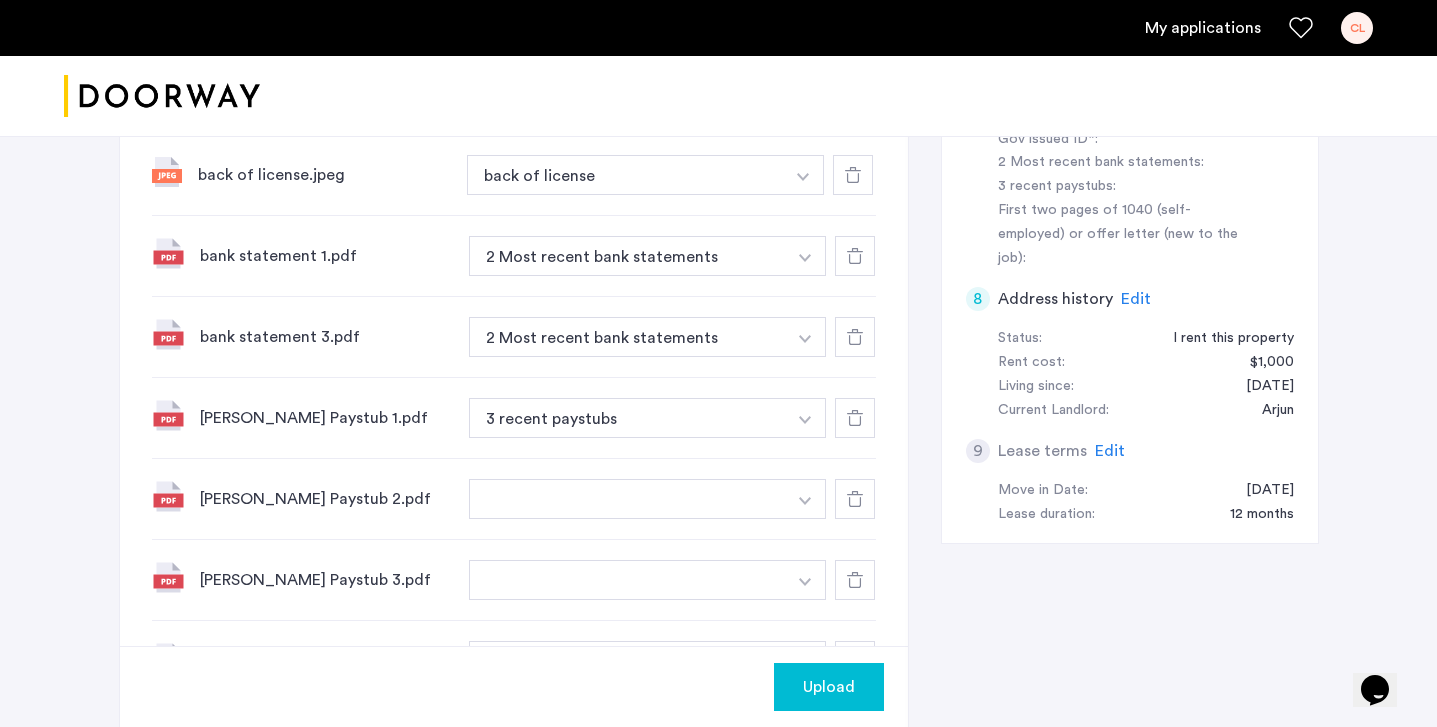 click at bounding box center (803, 5) 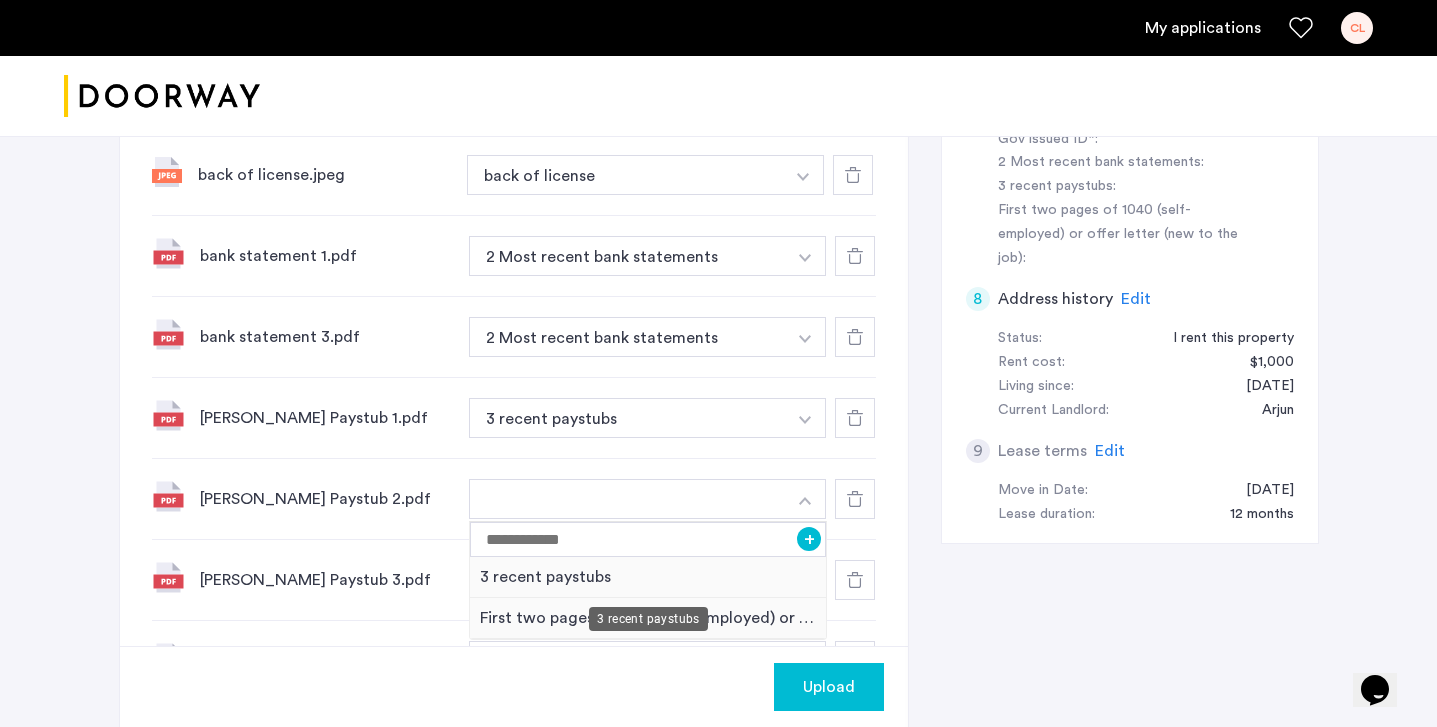 click on "3 recent paystubs" at bounding box center [648, 577] 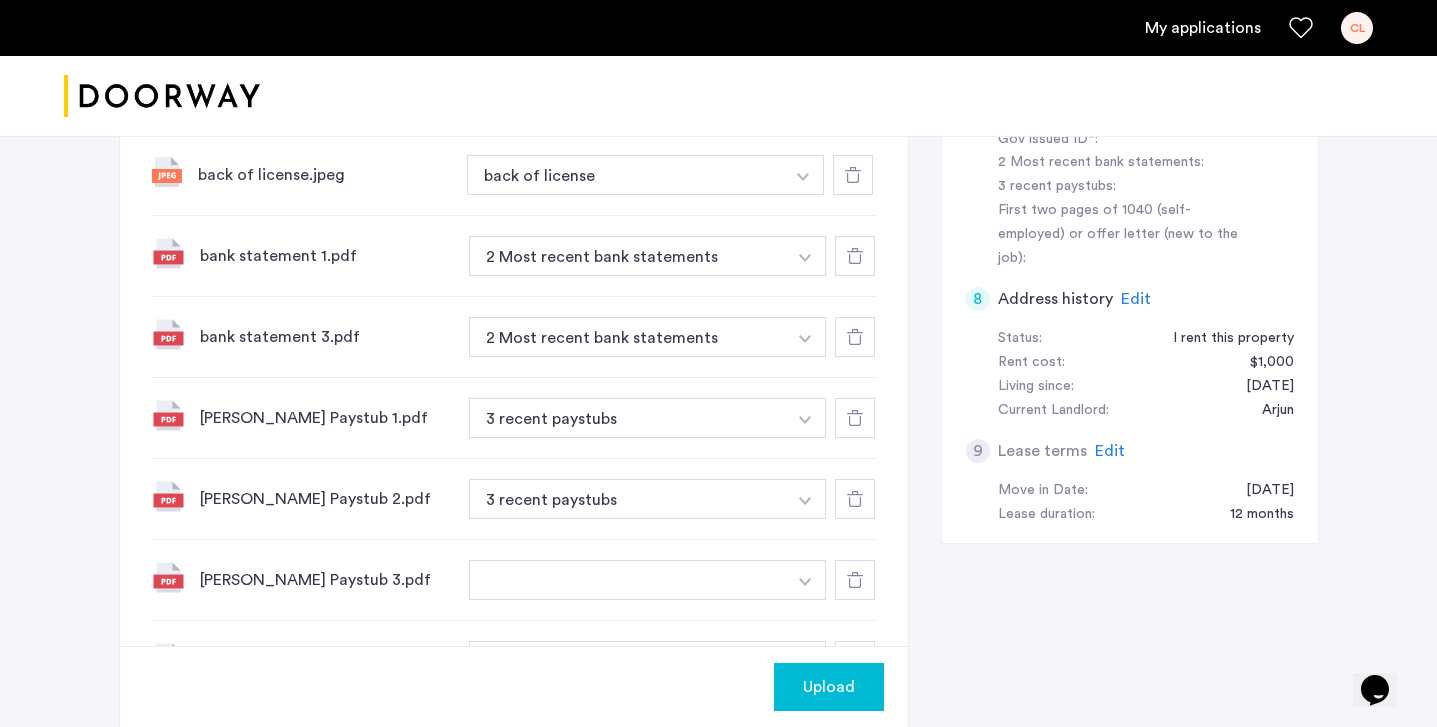 click at bounding box center (803, 5) 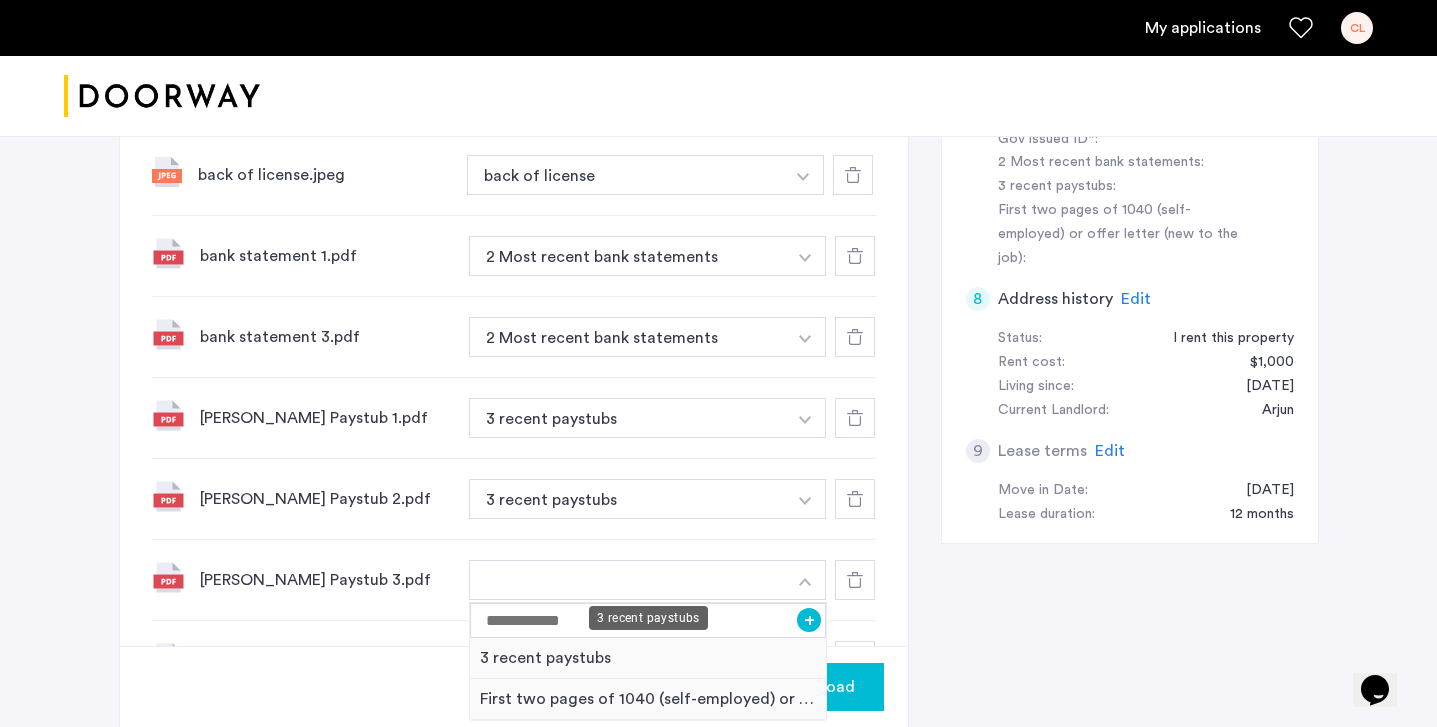 click on "3 recent paystubs" at bounding box center (648, 658) 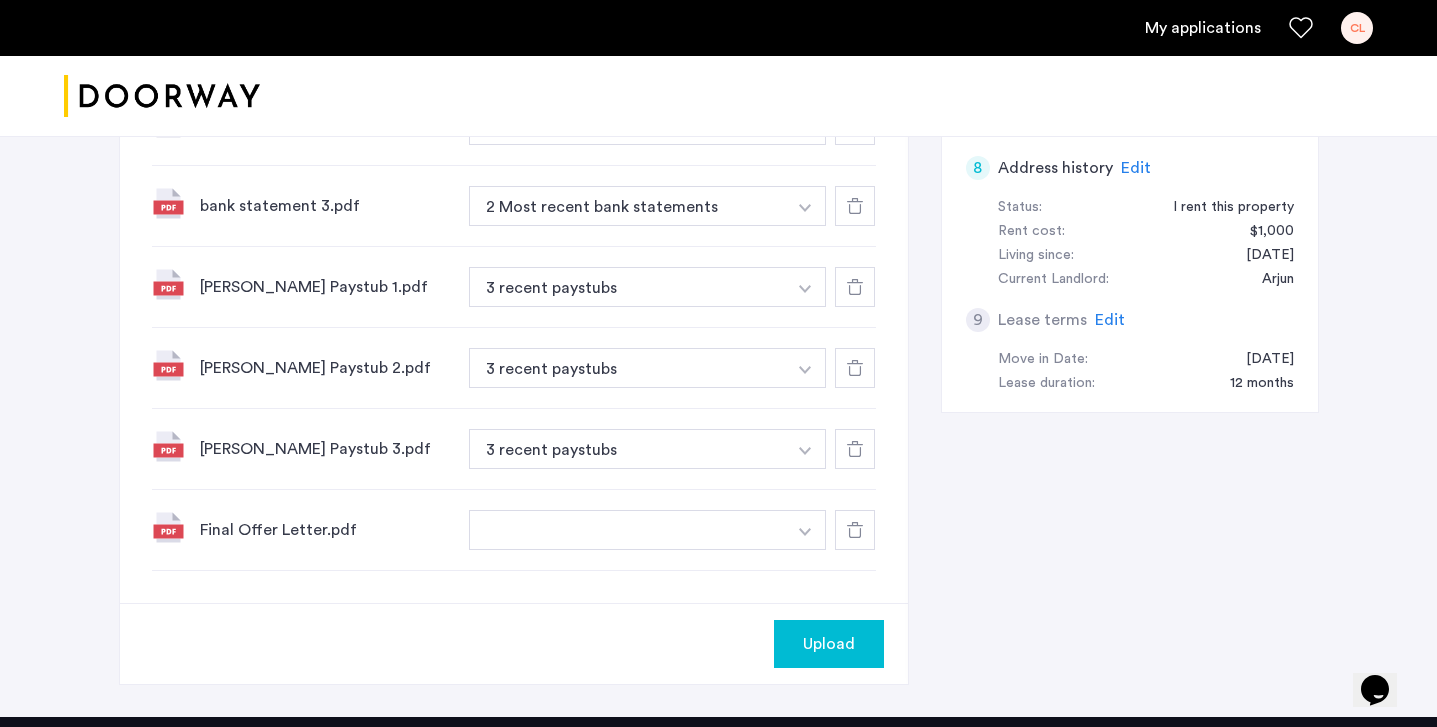 scroll, scrollTop: 1080, scrollLeft: 0, axis: vertical 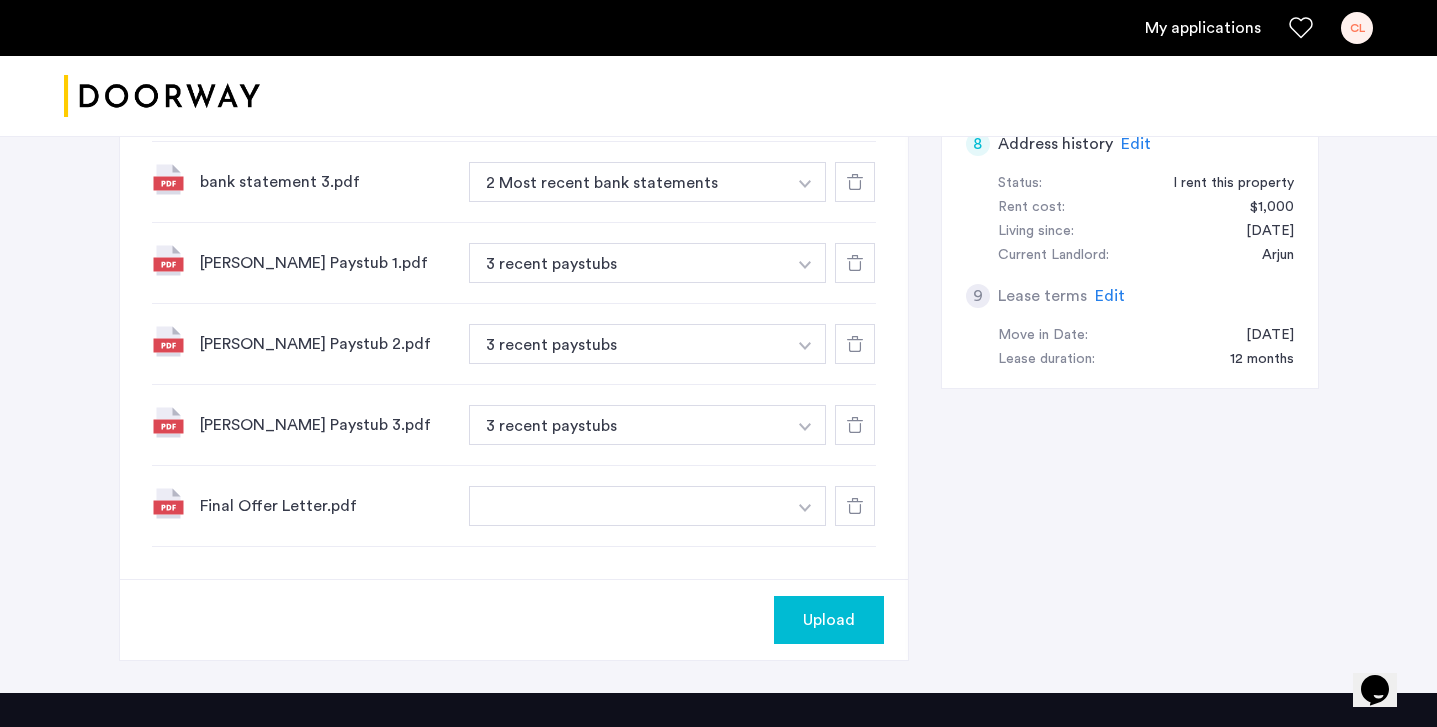 click at bounding box center (803, -150) 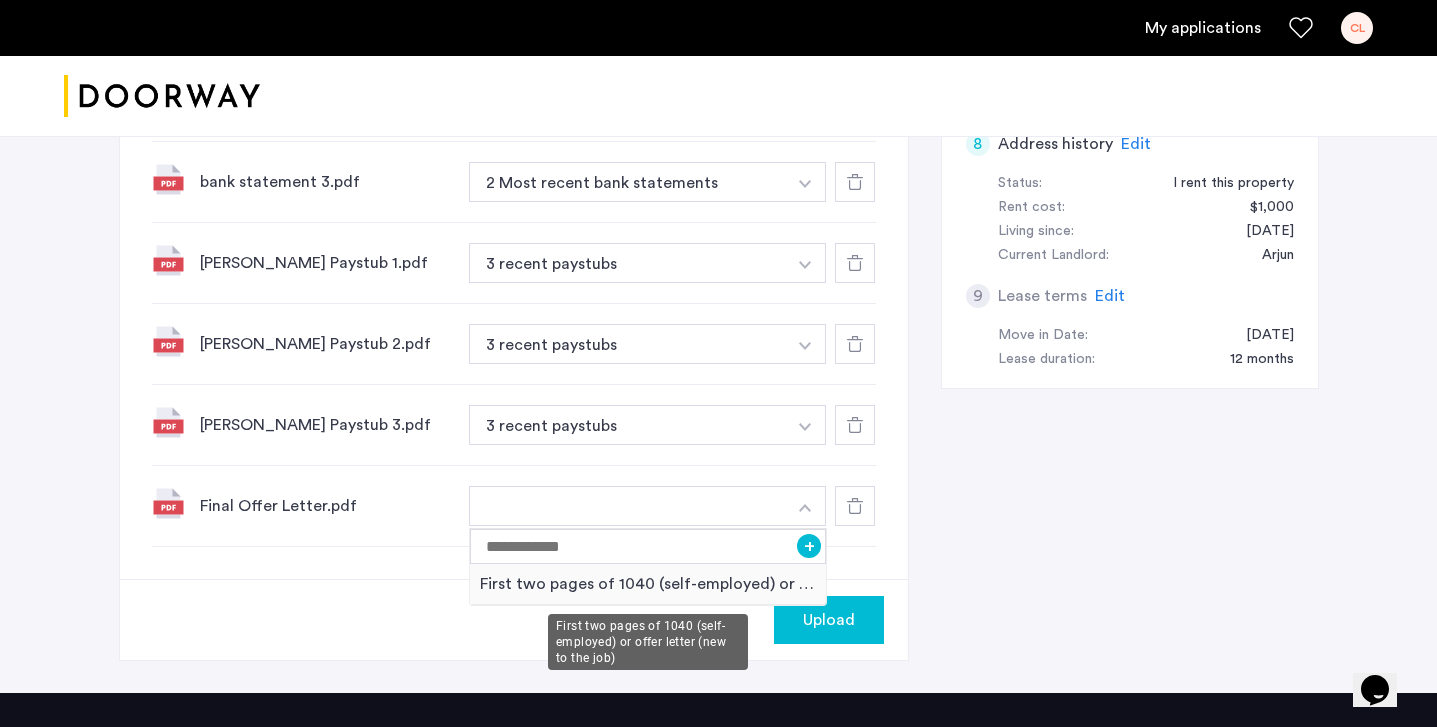 click on "First two pages of 1040 (self-employed) or offer letter (new to the job)" at bounding box center [648, 584] 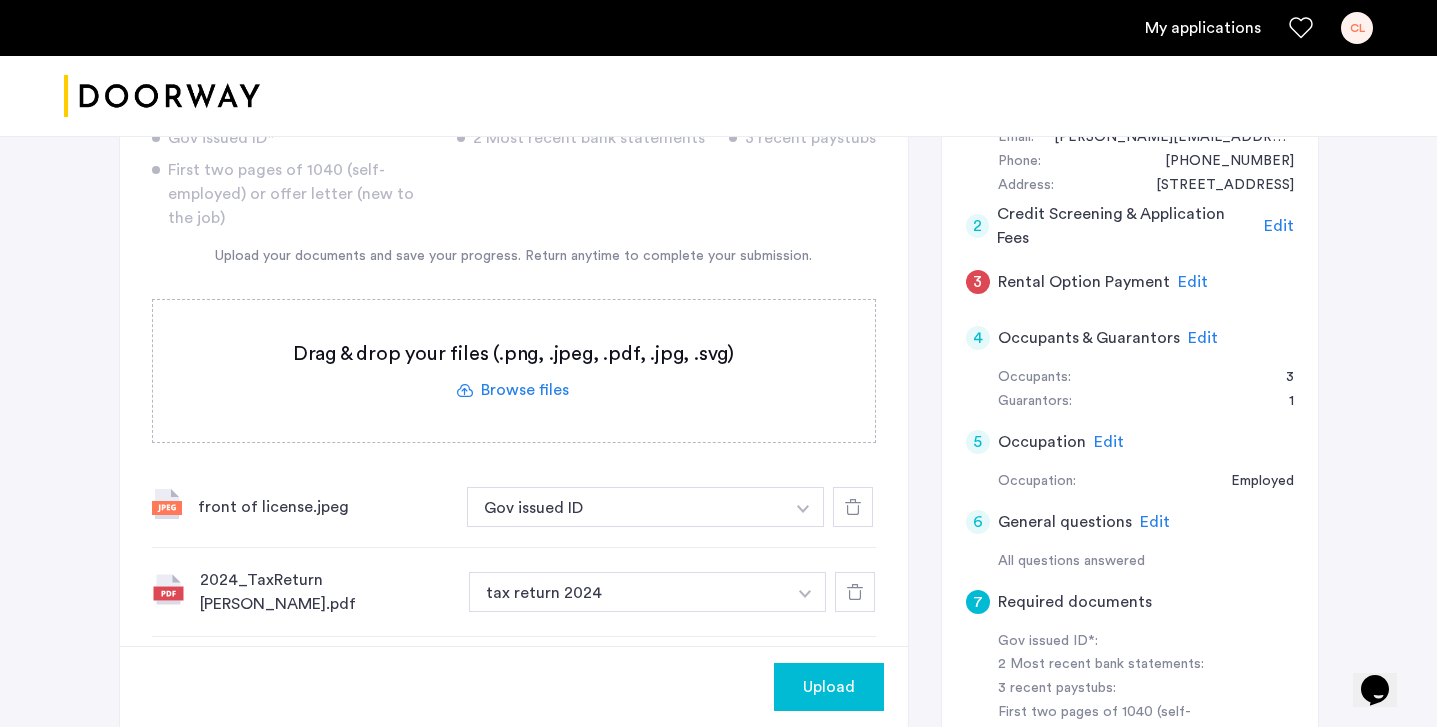 scroll, scrollTop: 420, scrollLeft: 0, axis: vertical 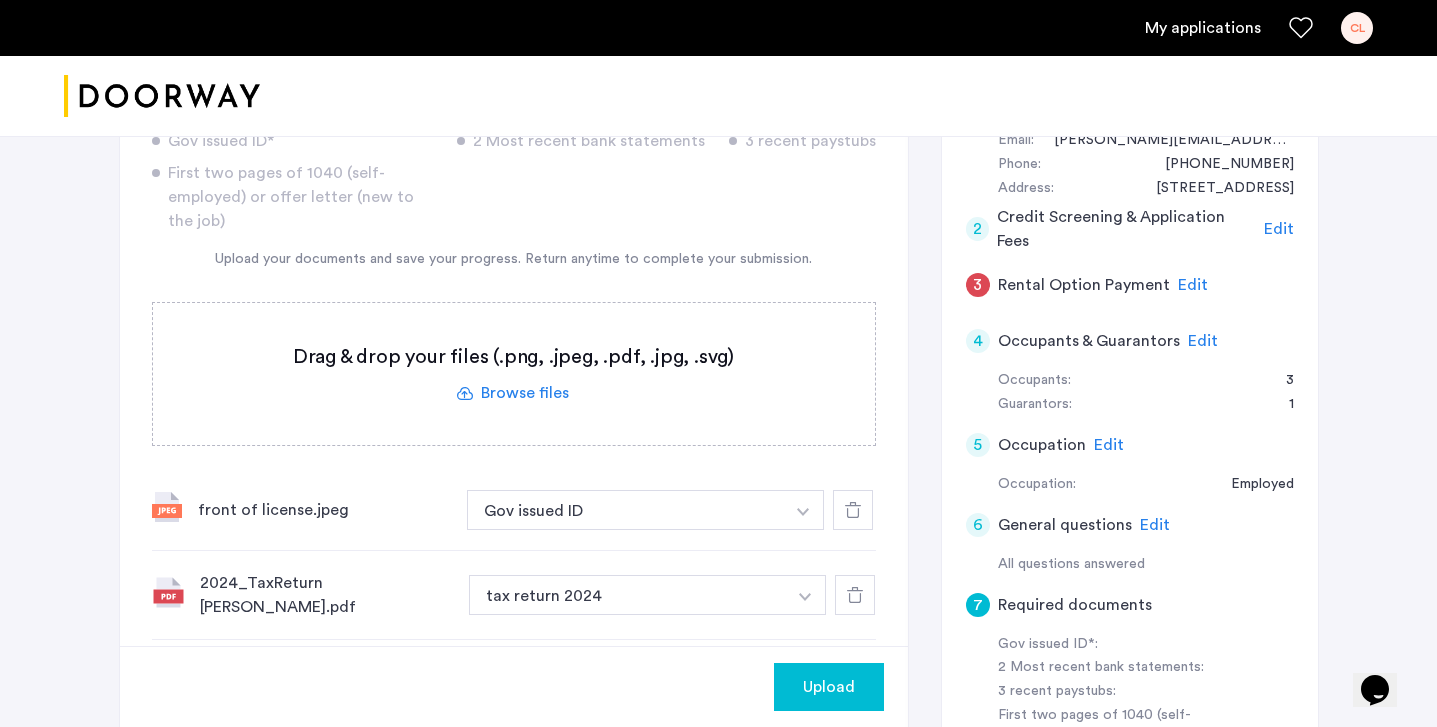 click 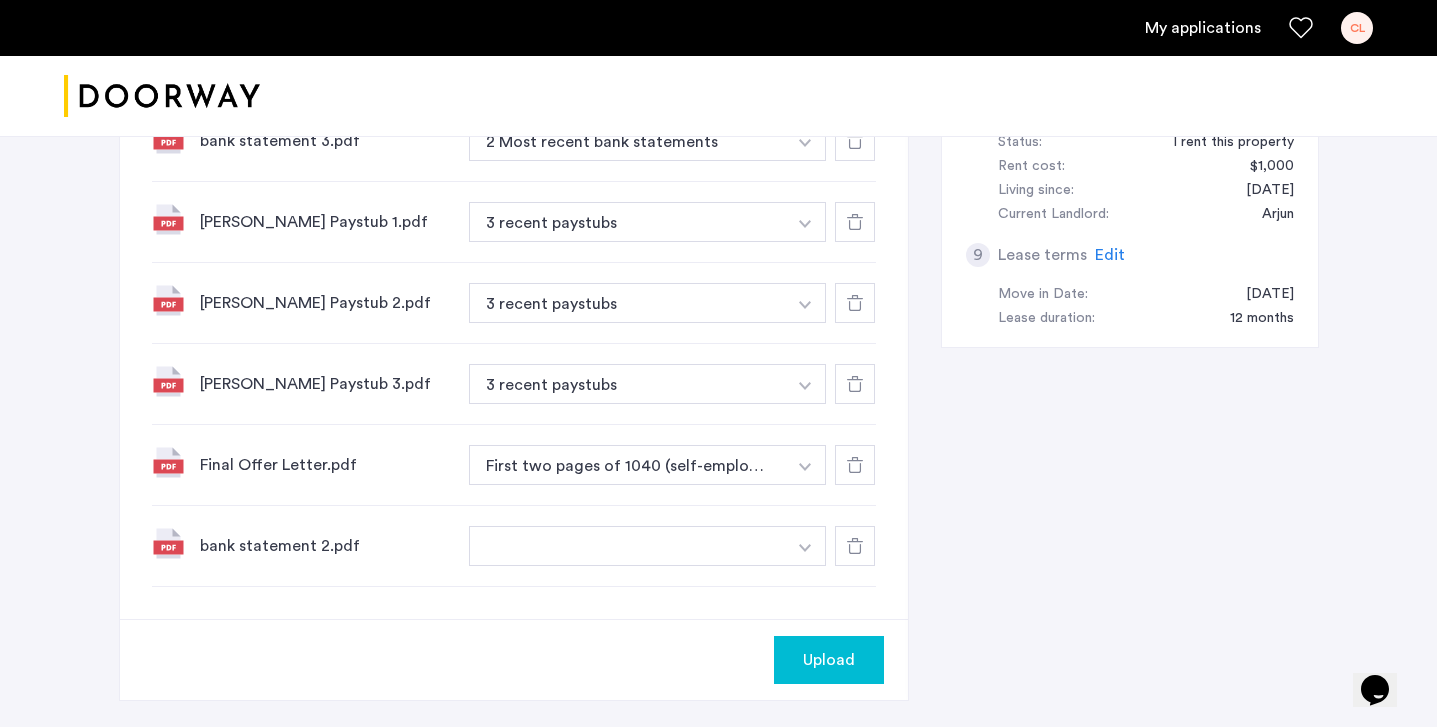 scroll, scrollTop: 1128, scrollLeft: 0, axis: vertical 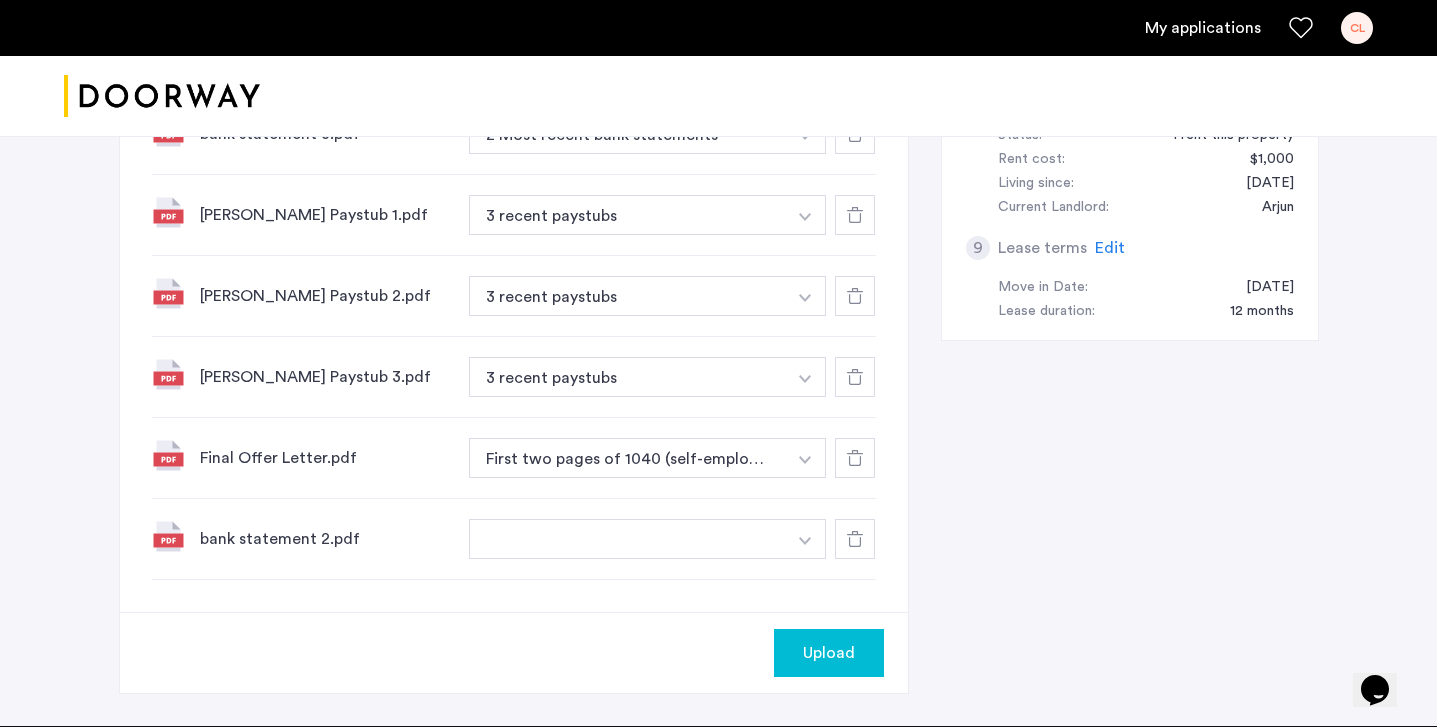 click at bounding box center (628, 539) 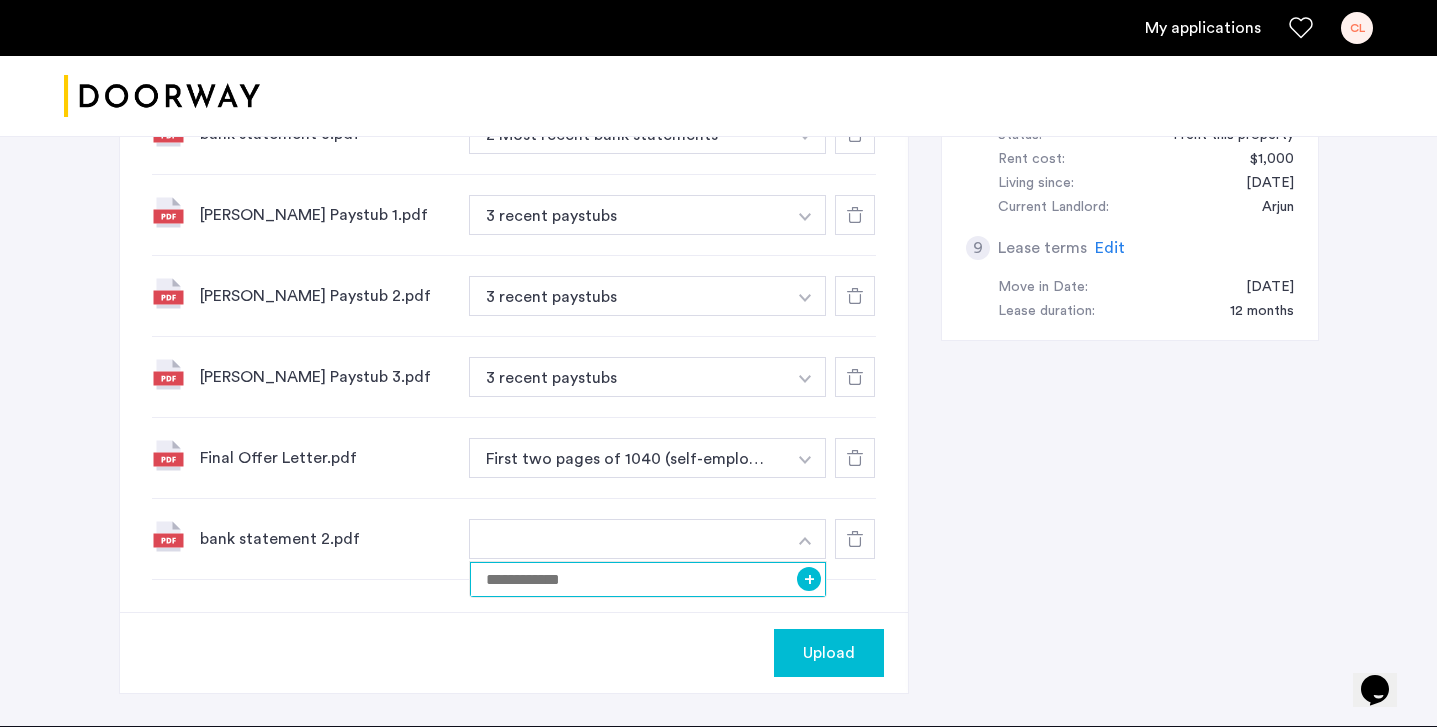 click at bounding box center (648, 579) 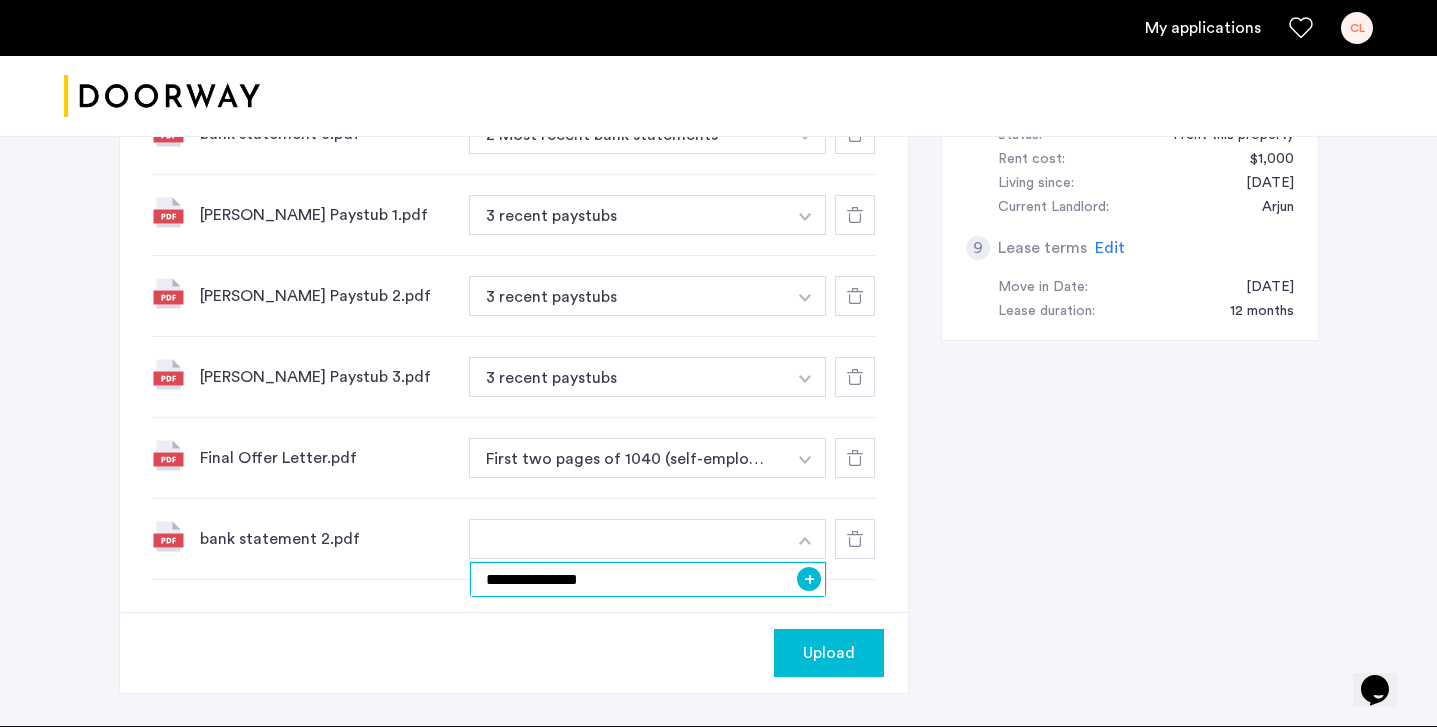 type on "**********" 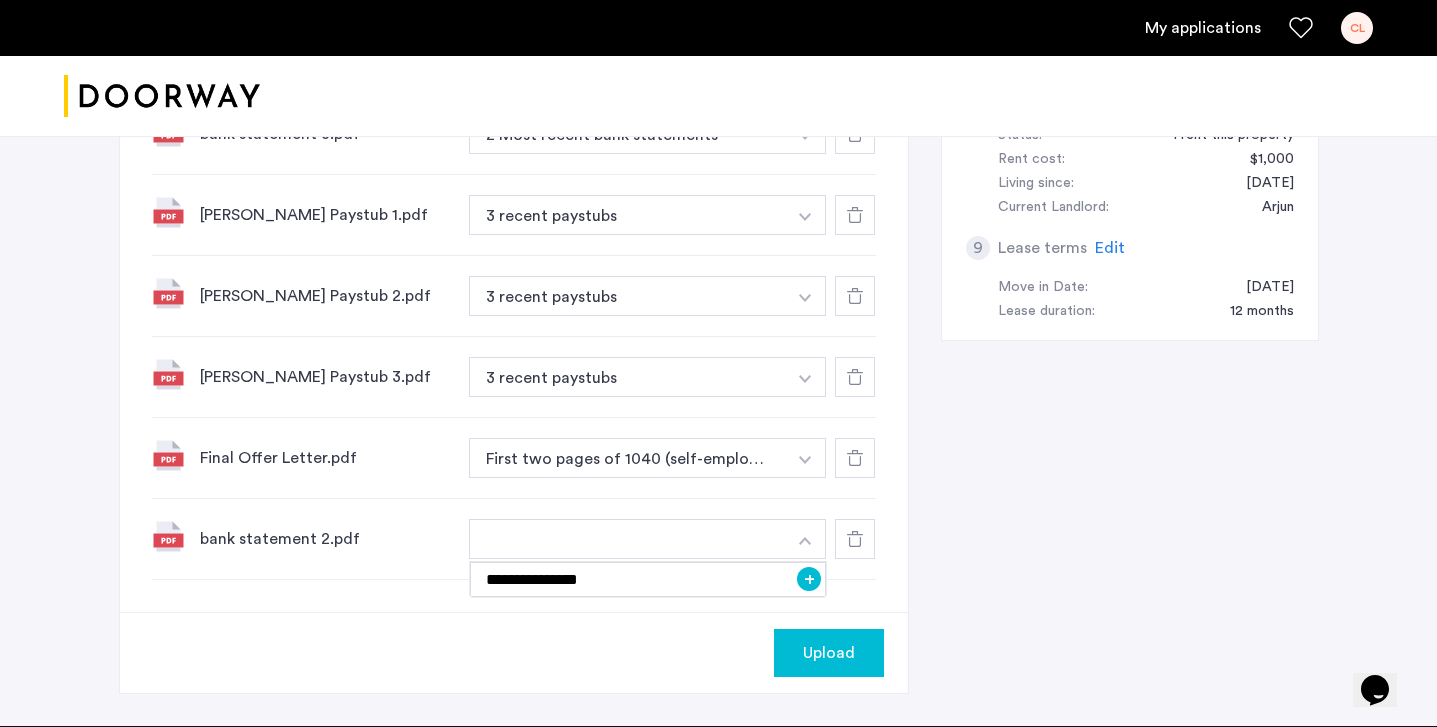 click on "Upload" 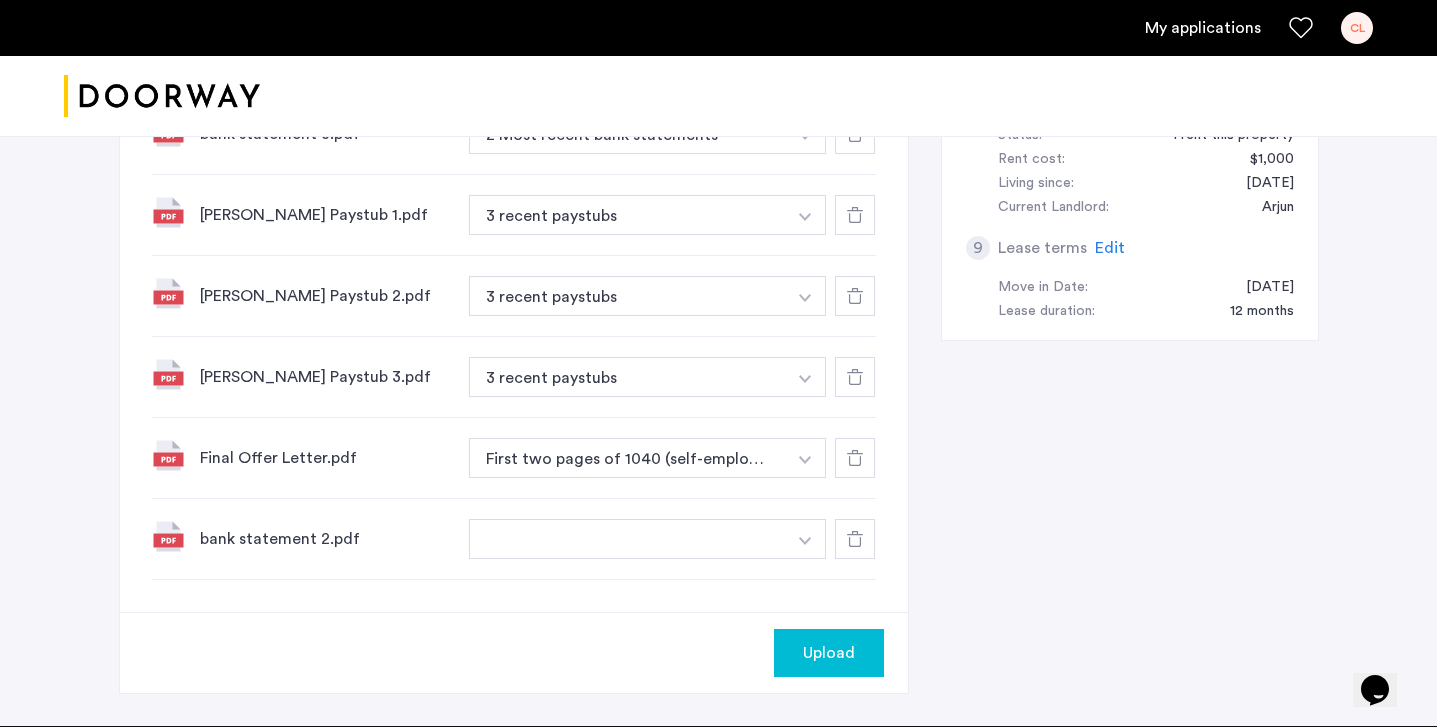click at bounding box center (628, 539) 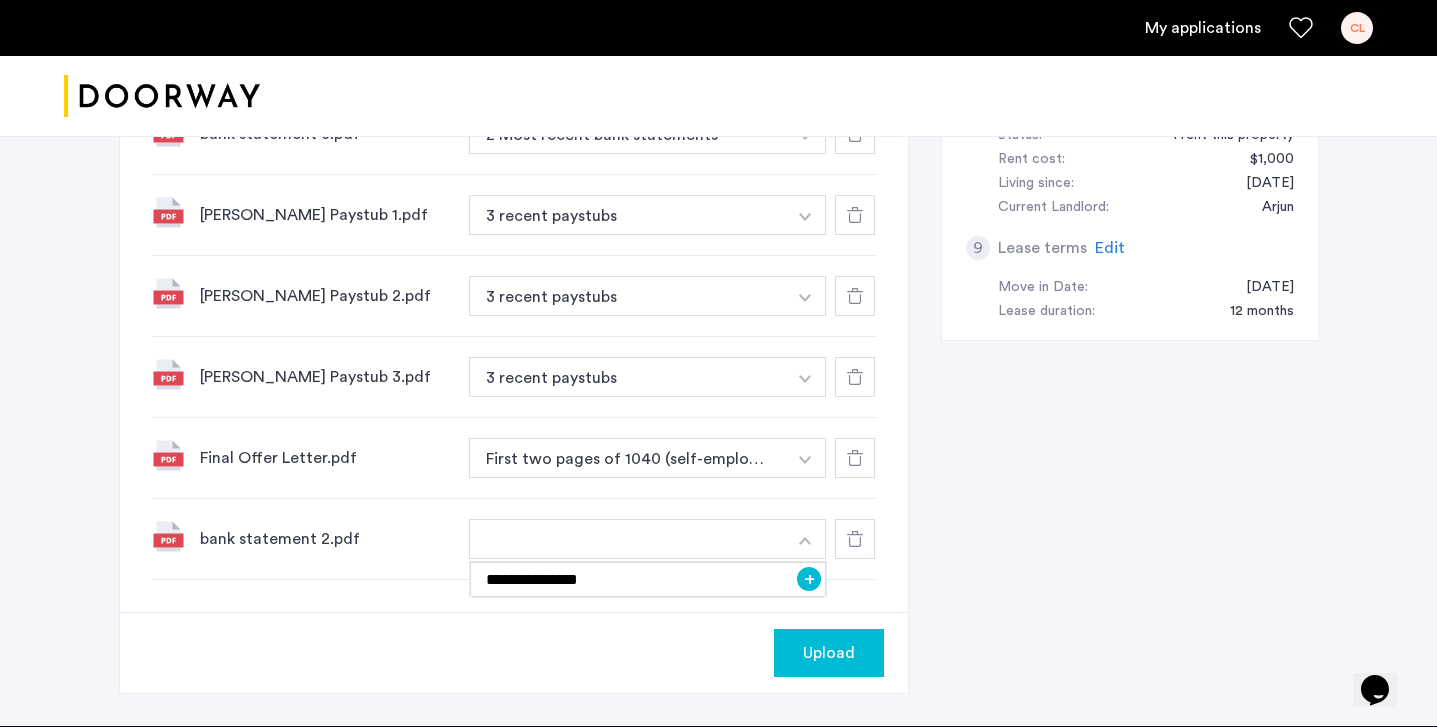 click on "+" at bounding box center (809, 579) 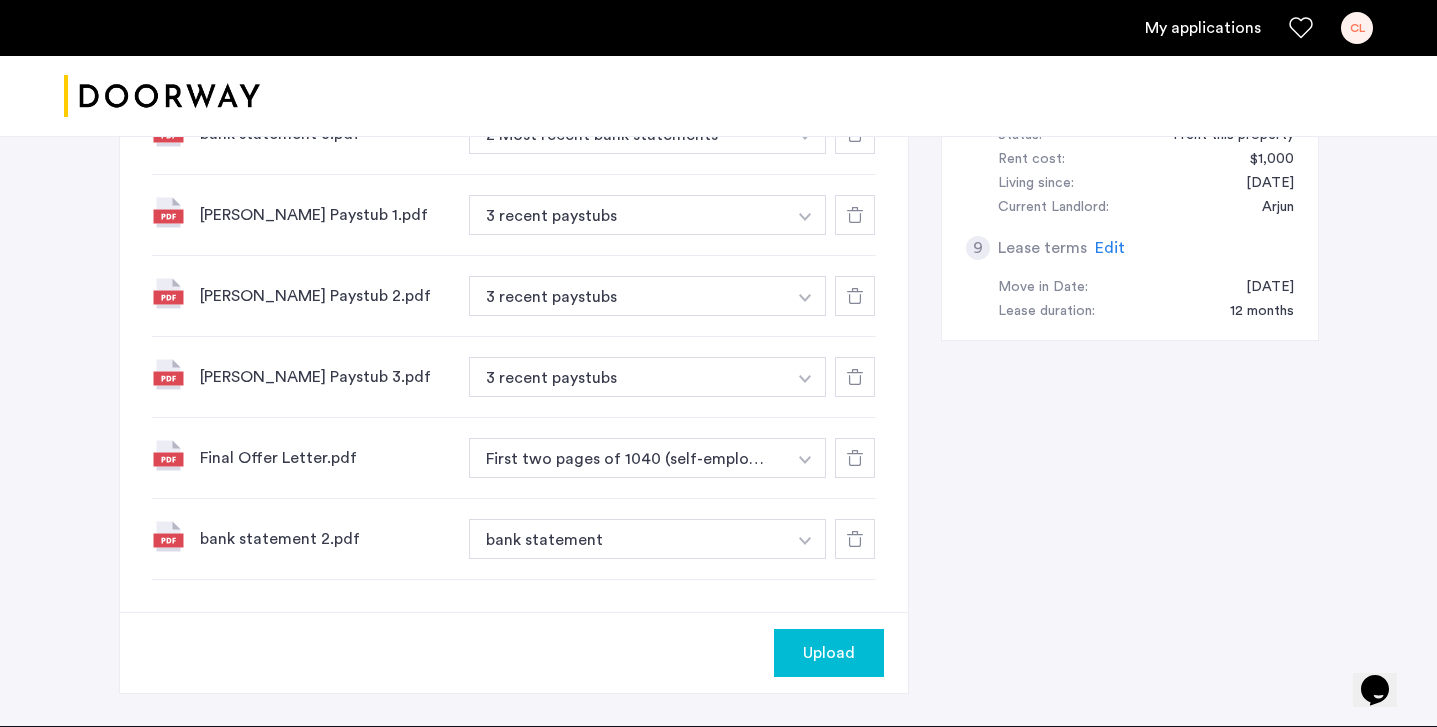 click on "Upload" 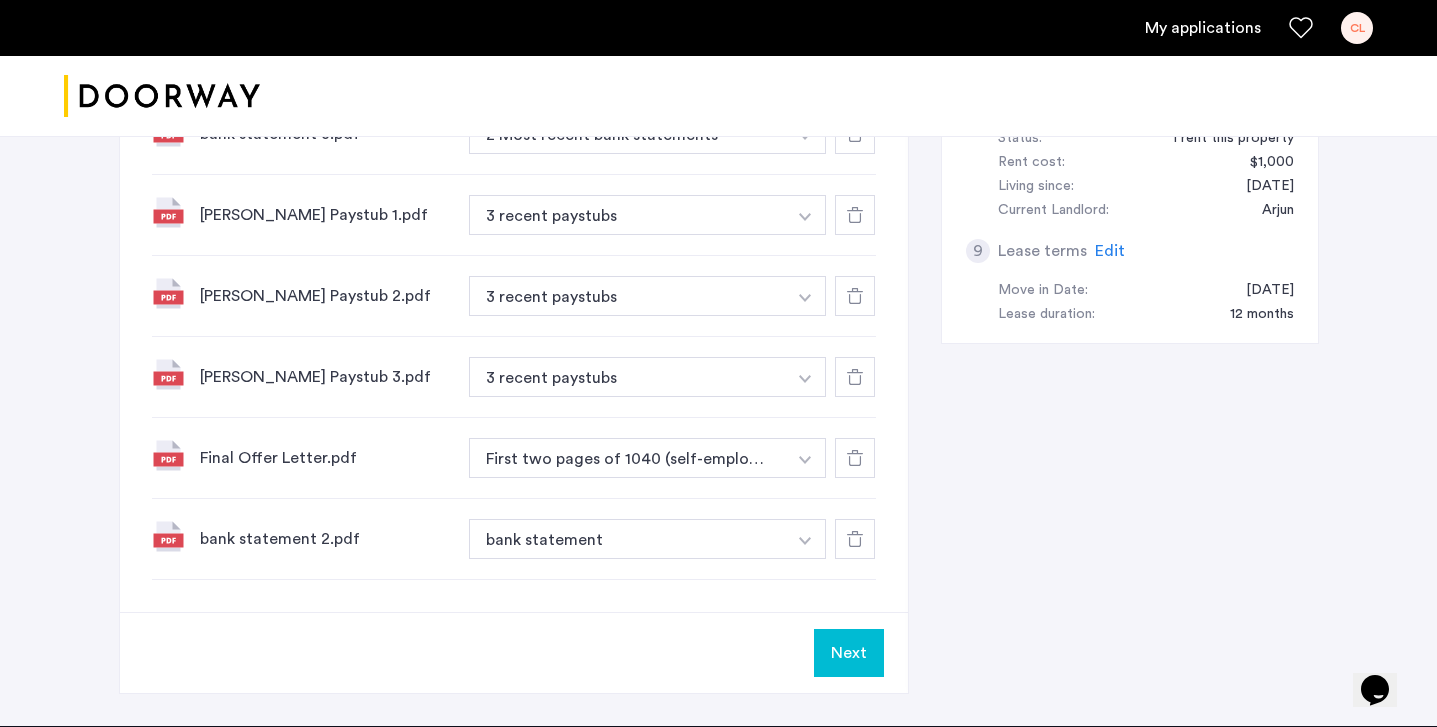 click on "Next" 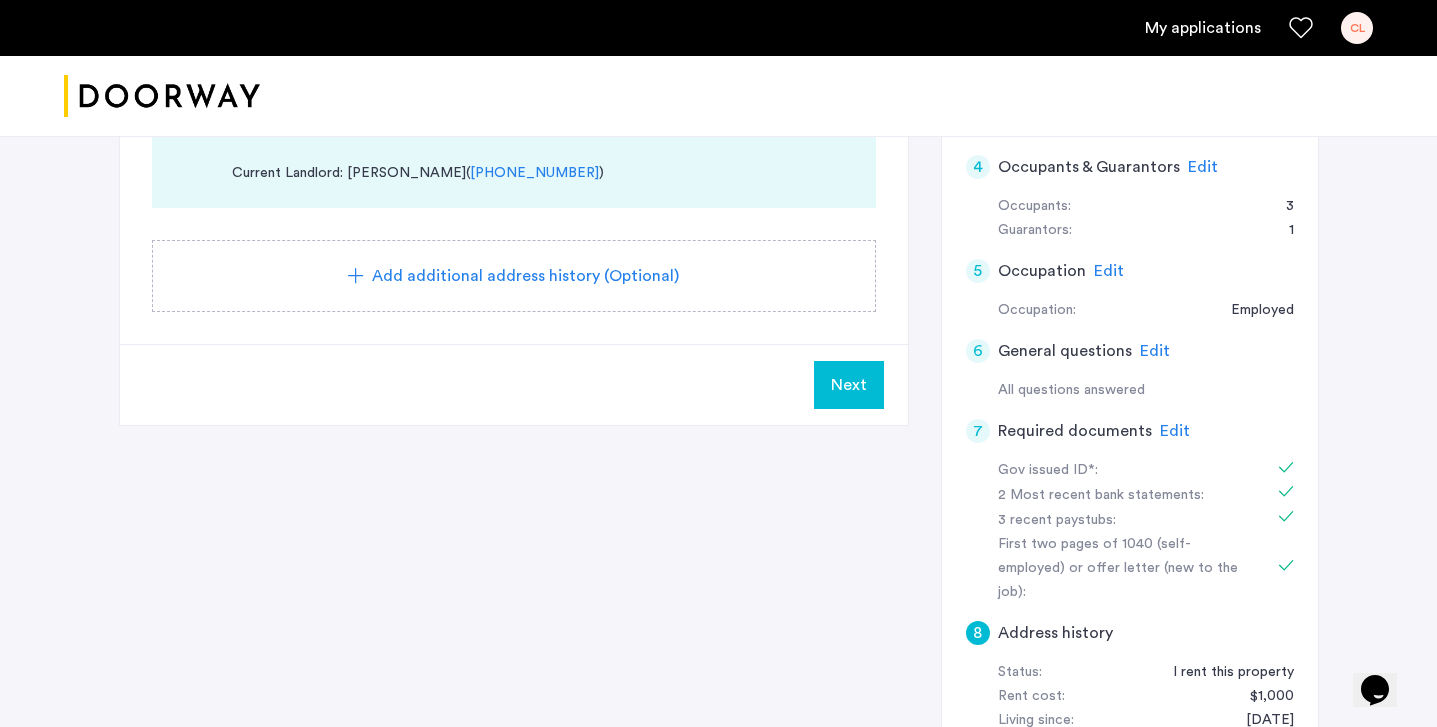 scroll, scrollTop: 602, scrollLeft: 0, axis: vertical 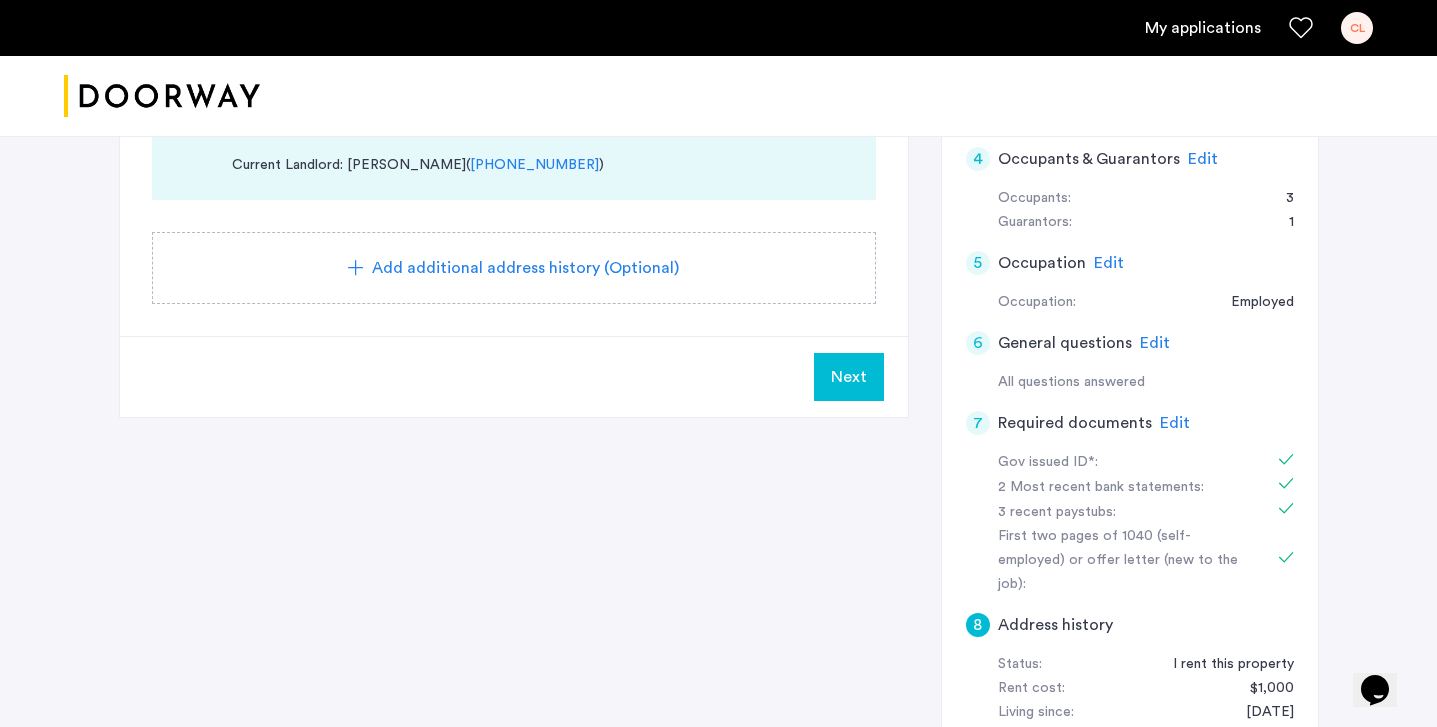 click on "Next" 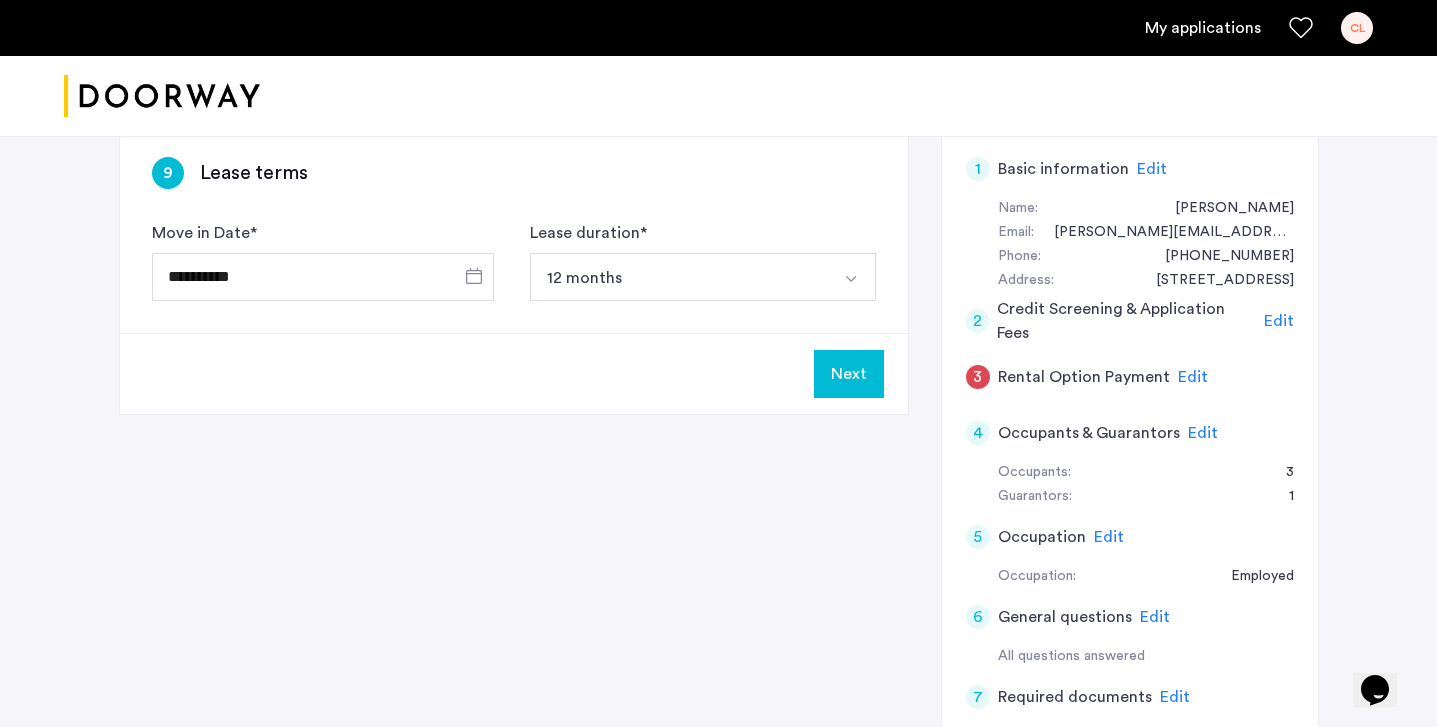 scroll, scrollTop: 331, scrollLeft: 0, axis: vertical 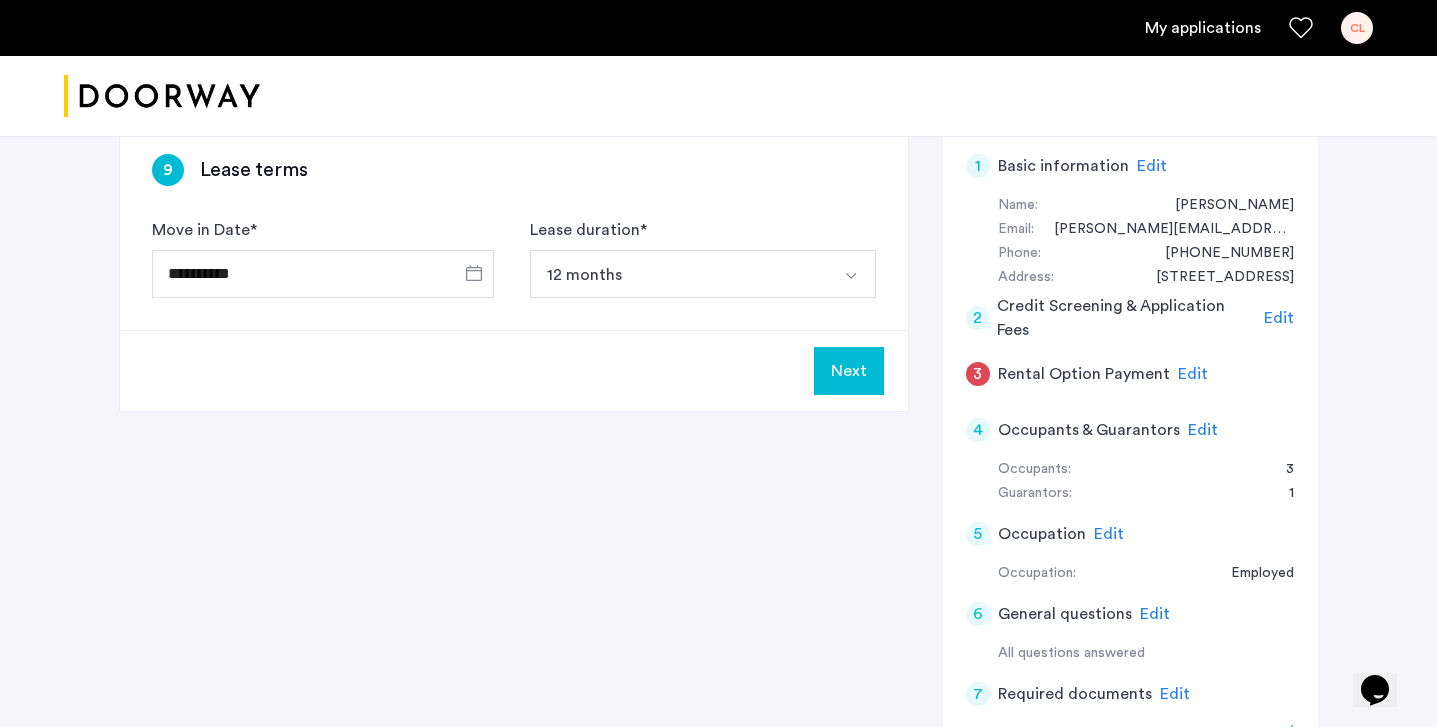 click on "4 Occupants & Guarantors Edit" 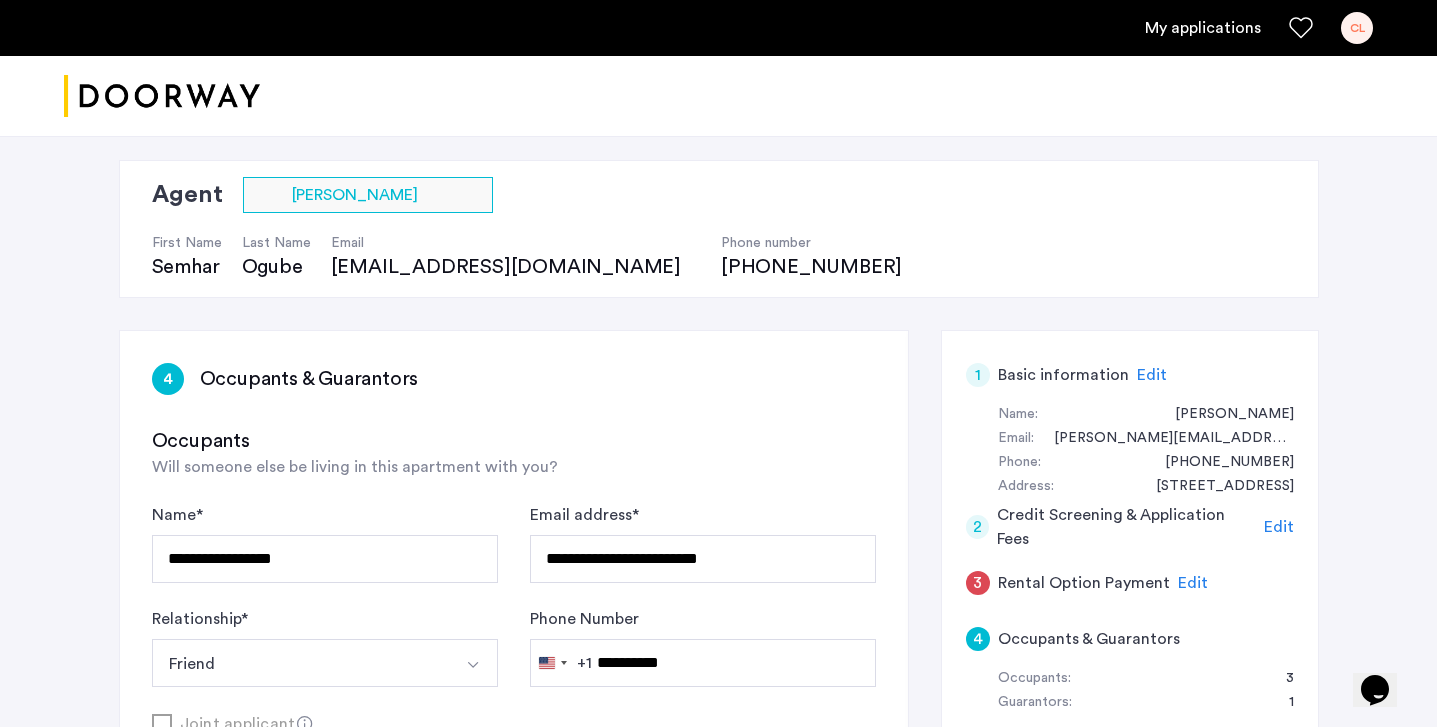 scroll, scrollTop: 0, scrollLeft: 0, axis: both 